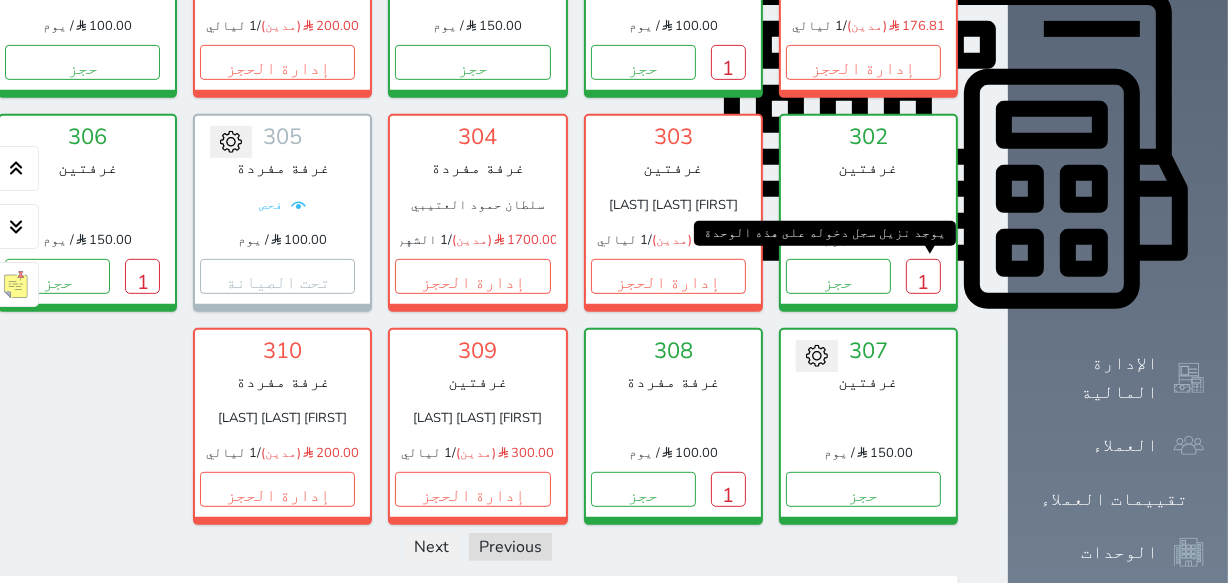 scroll, scrollTop: 864, scrollLeft: 0, axis: vertical 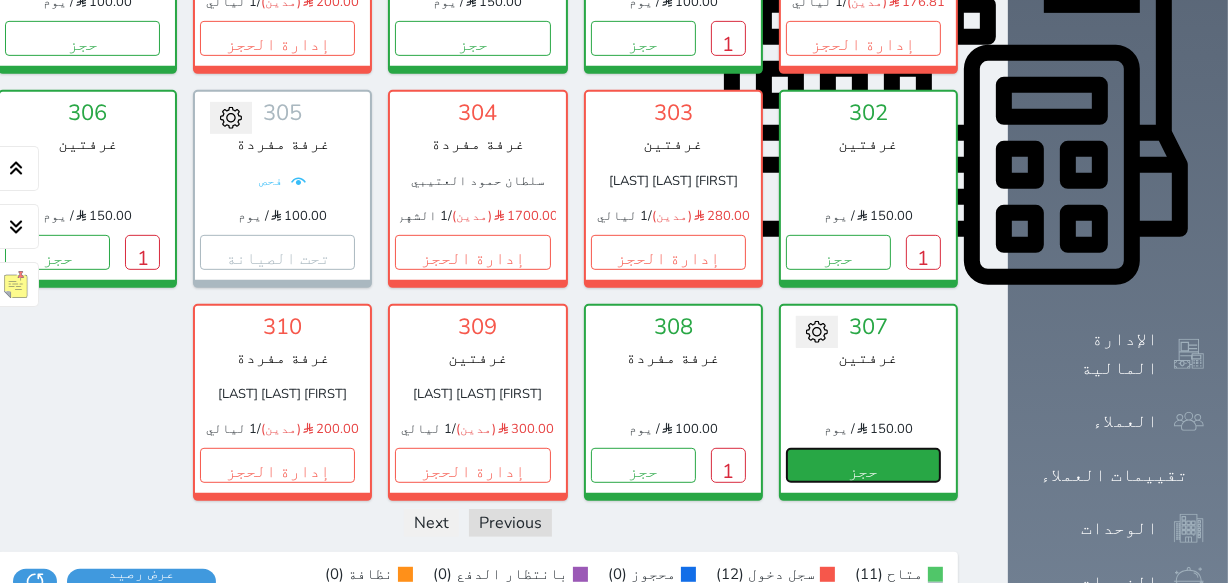 click on "حجز" at bounding box center (863, 465) 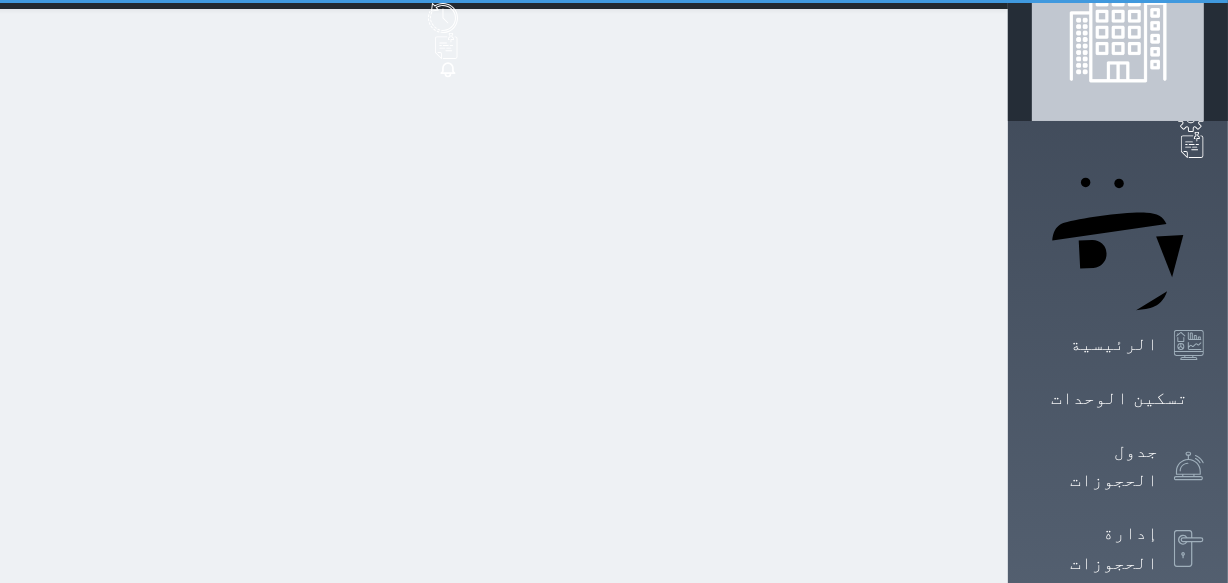 scroll, scrollTop: 0, scrollLeft: 0, axis: both 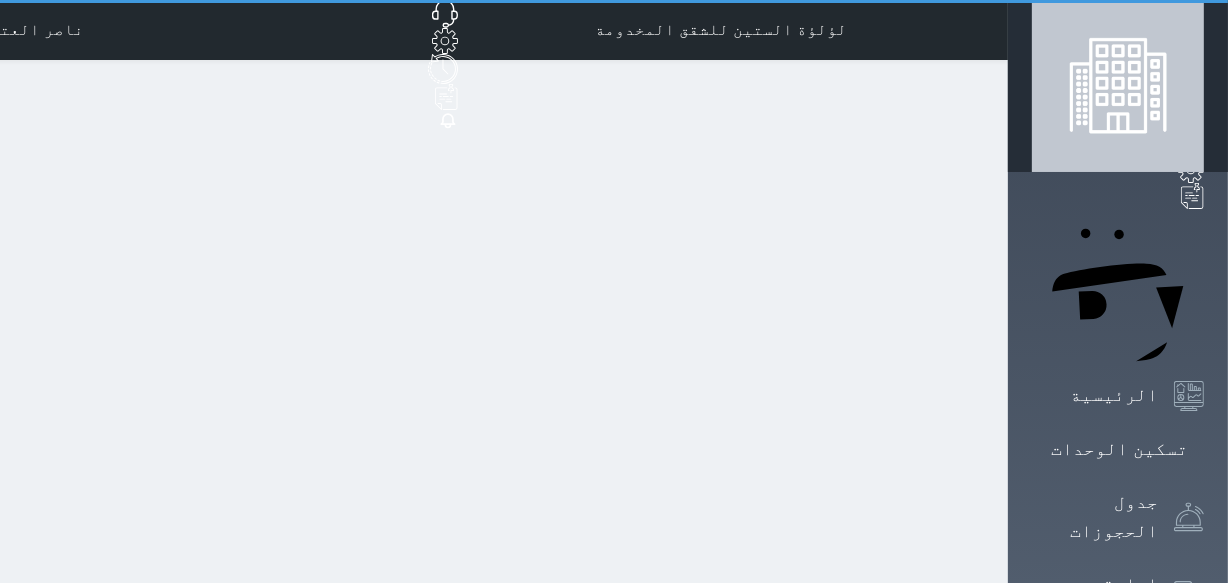 select on "1" 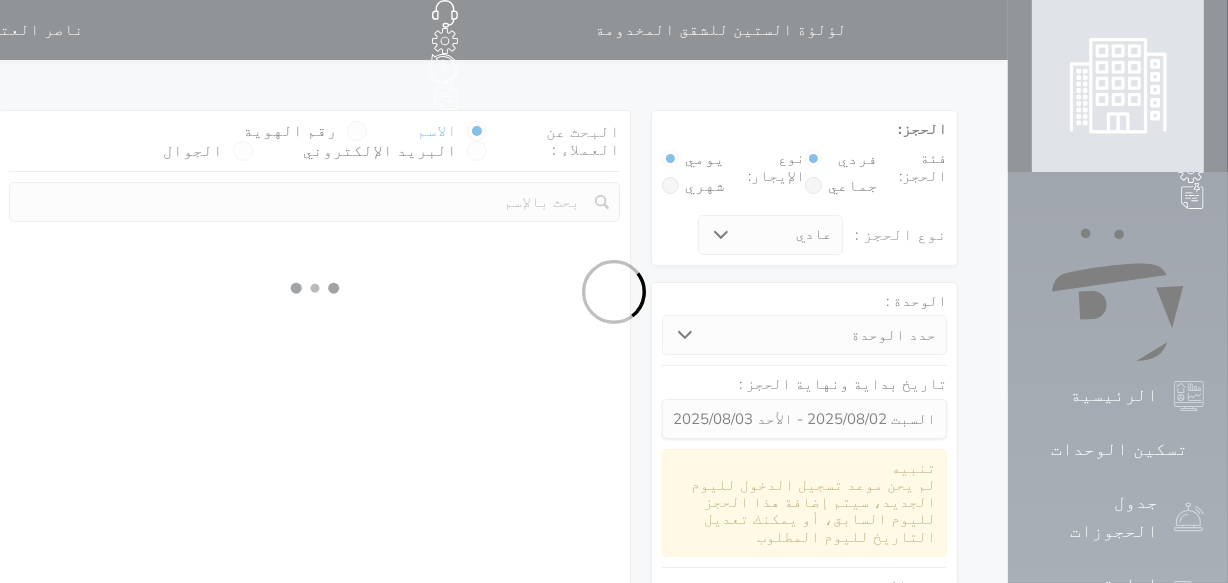 select 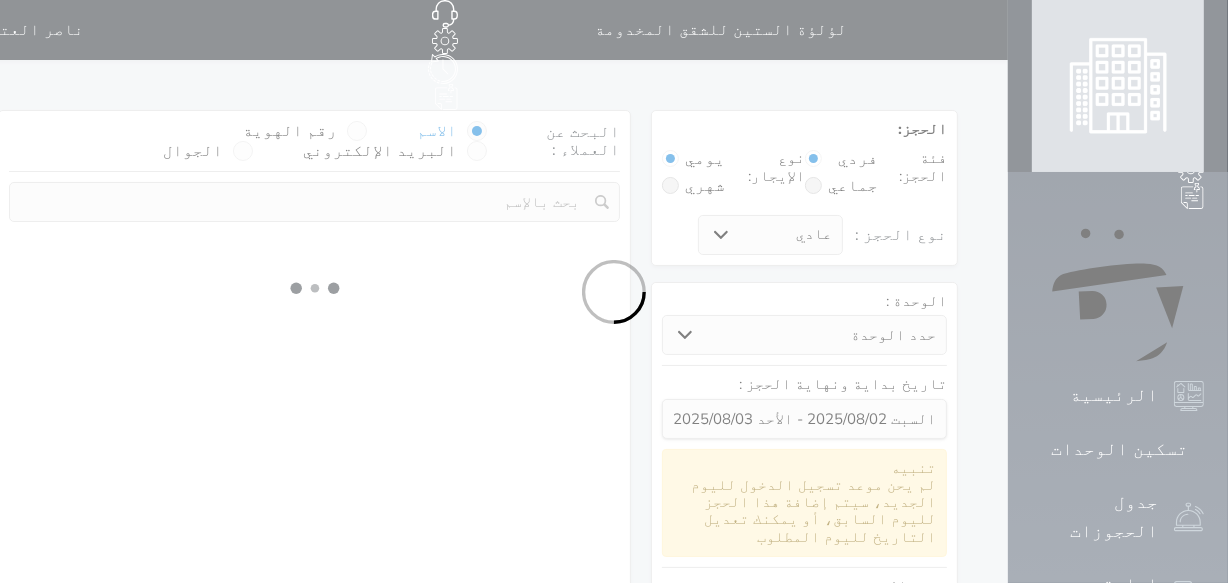 select on "1" 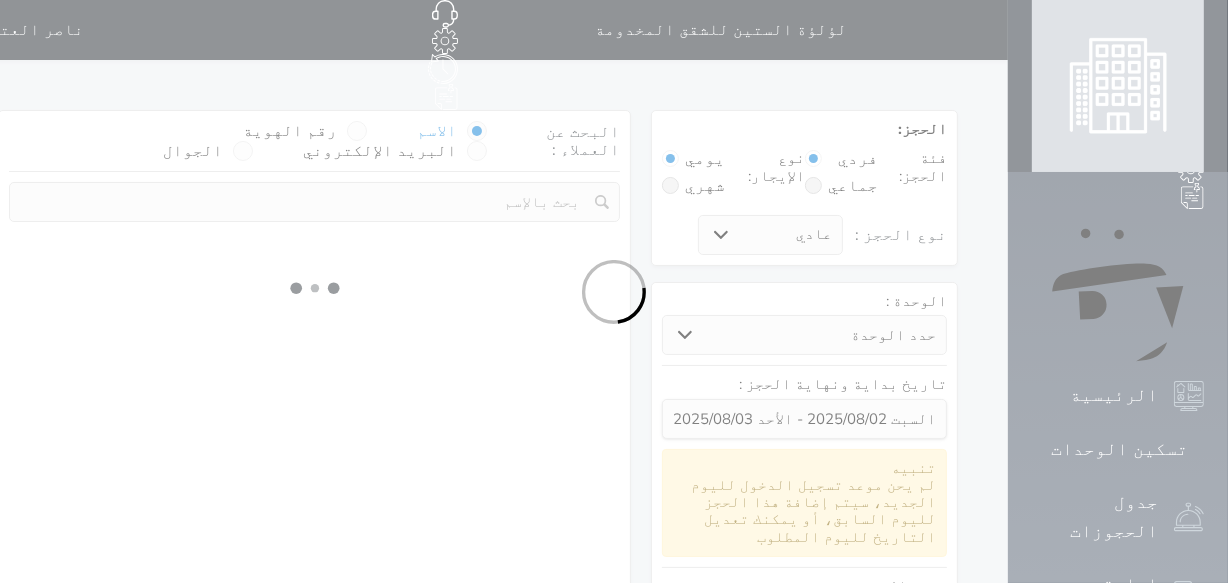 select on "113" 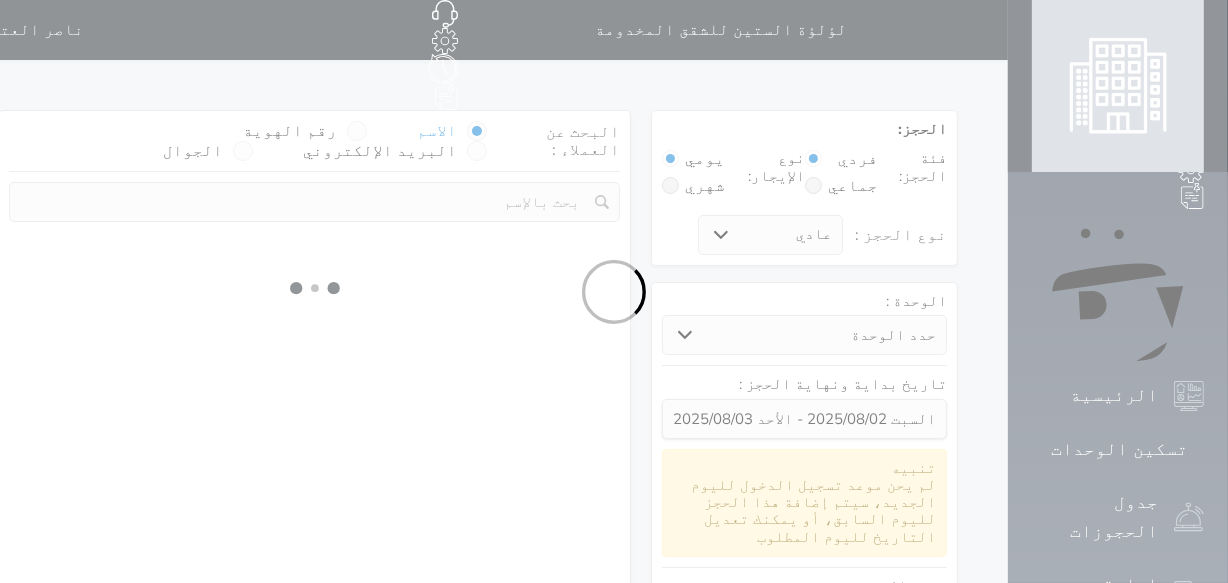 select on "1" 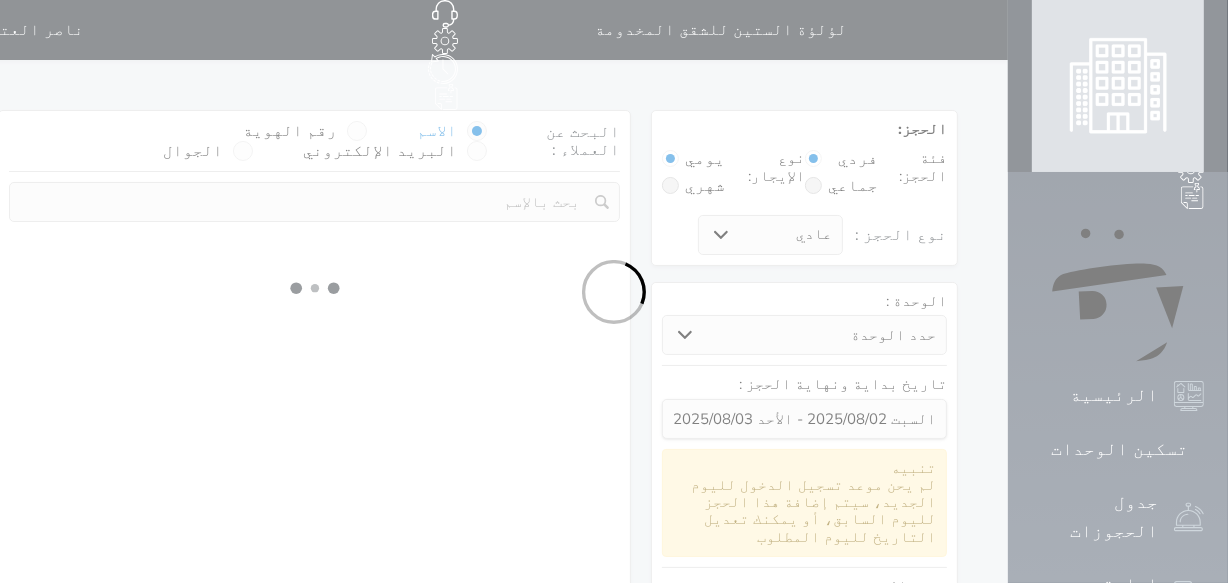 select 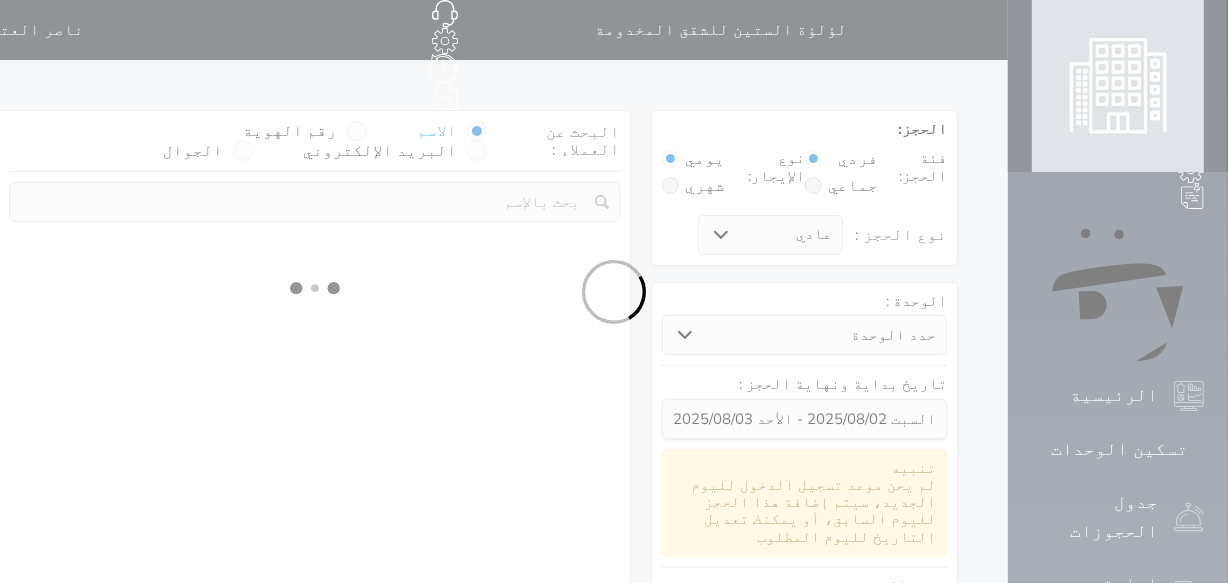 select on "7" 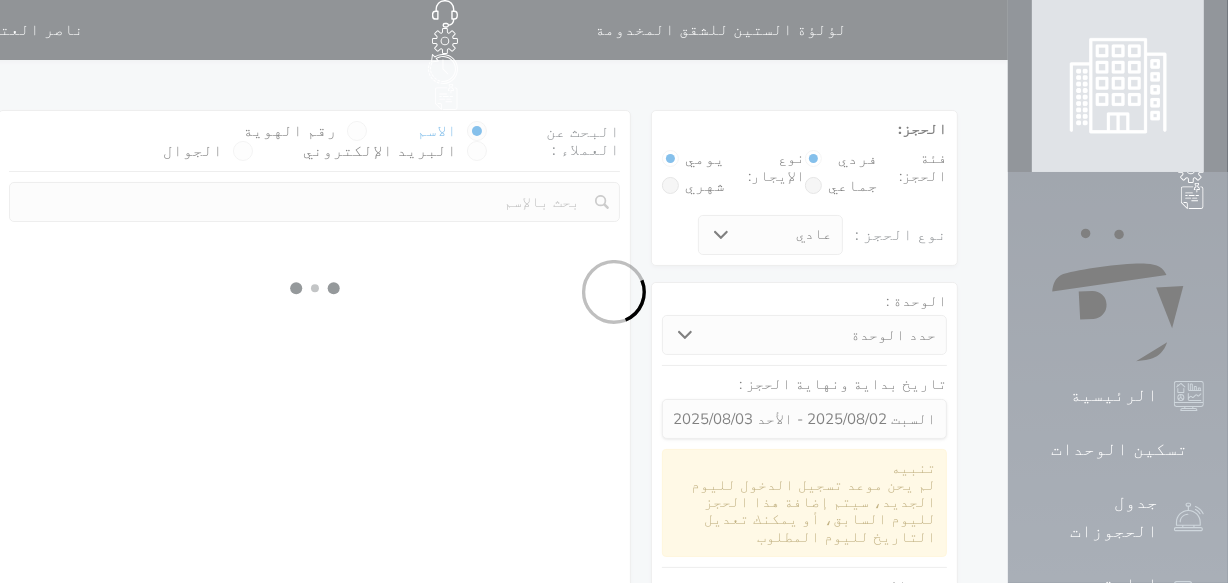 select 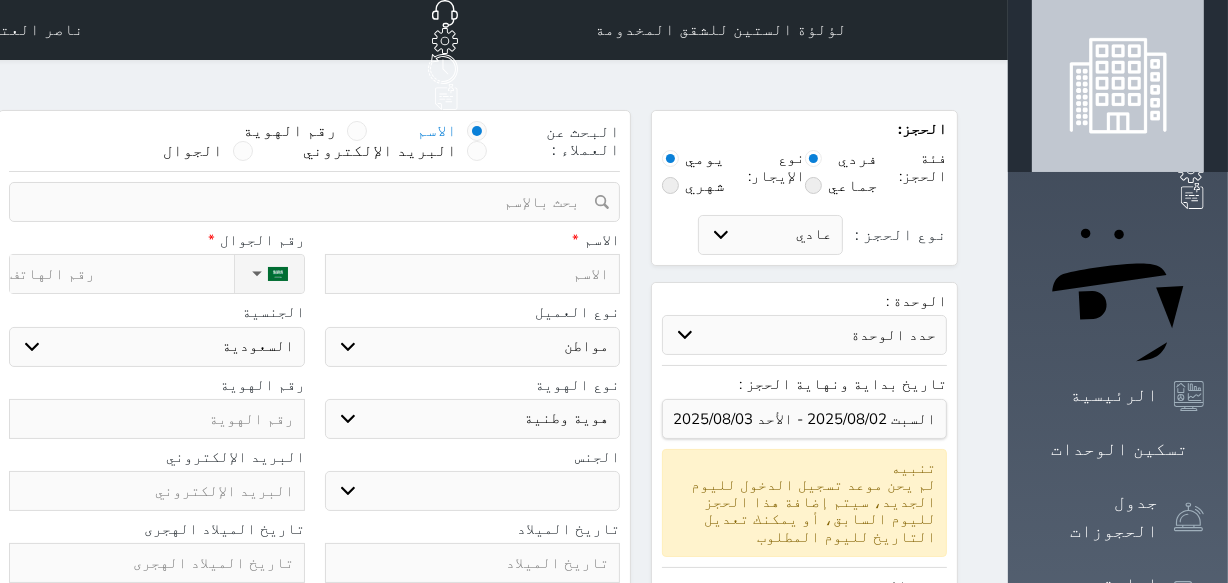 select 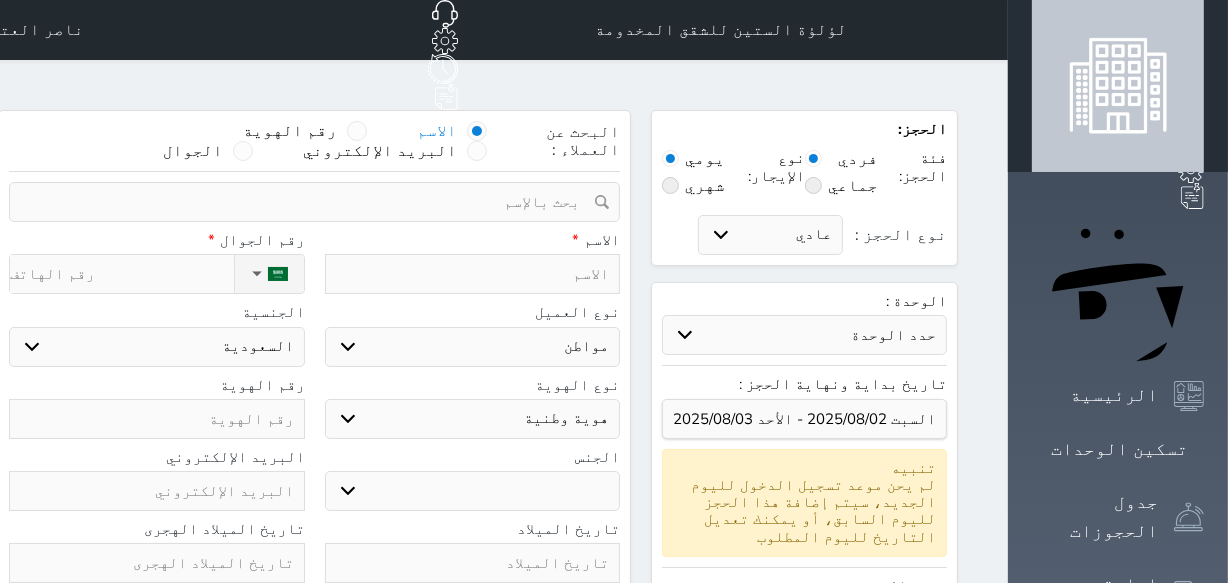select 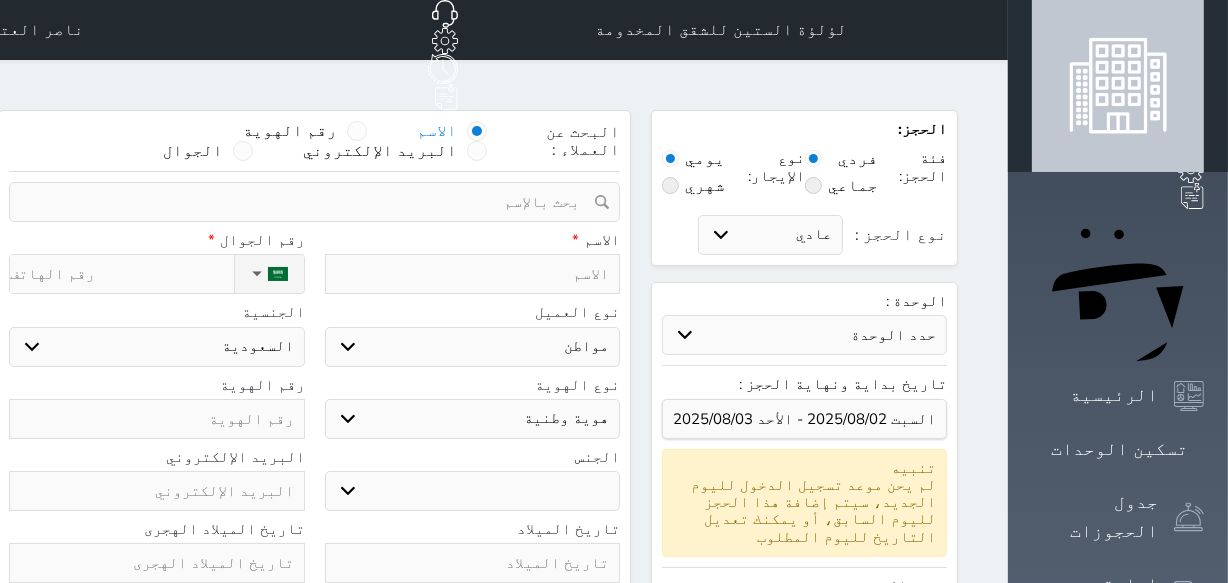 select 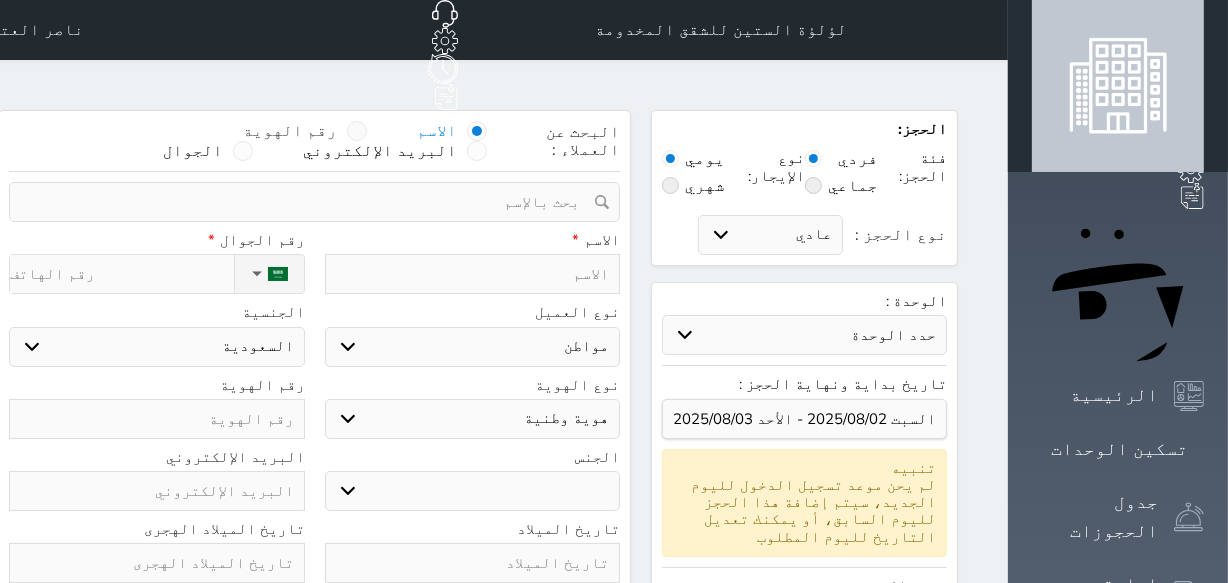click at bounding box center (357, 131) 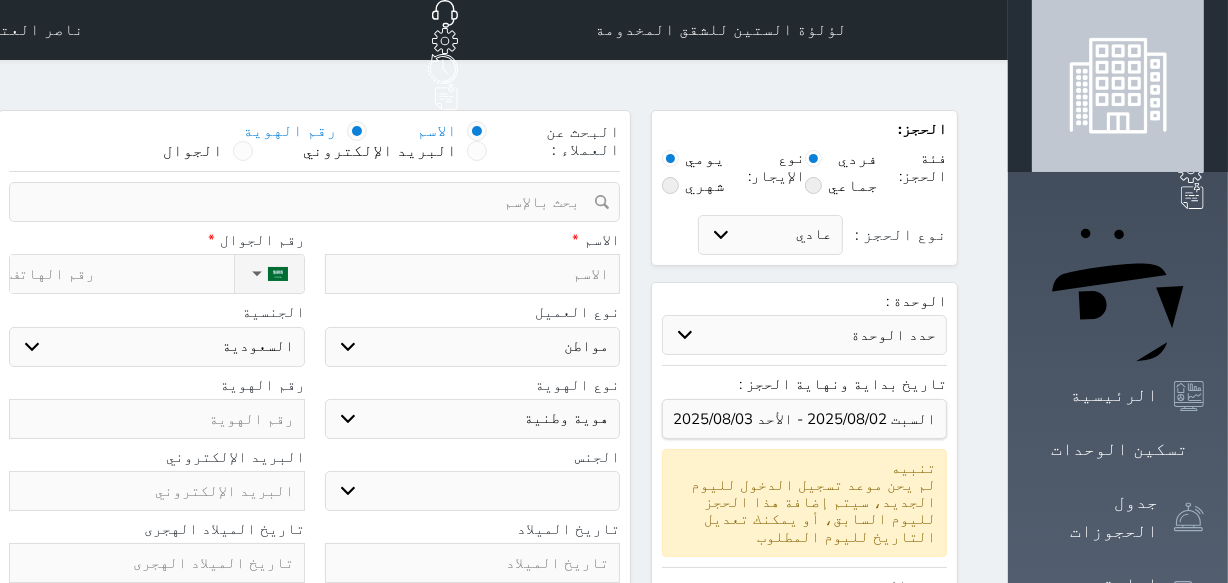 select 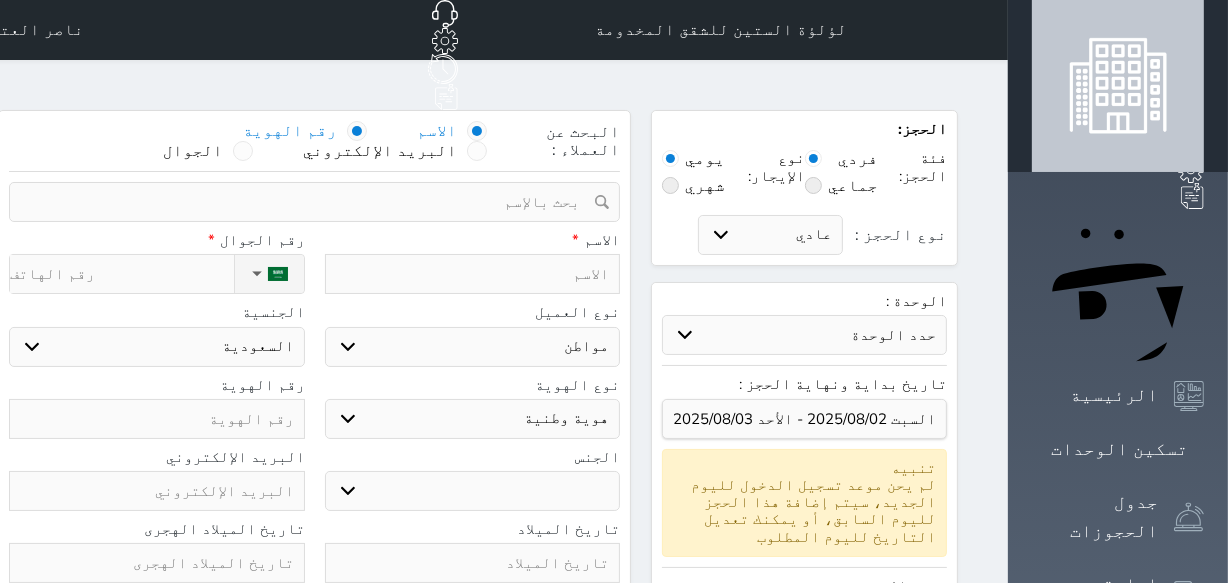 select 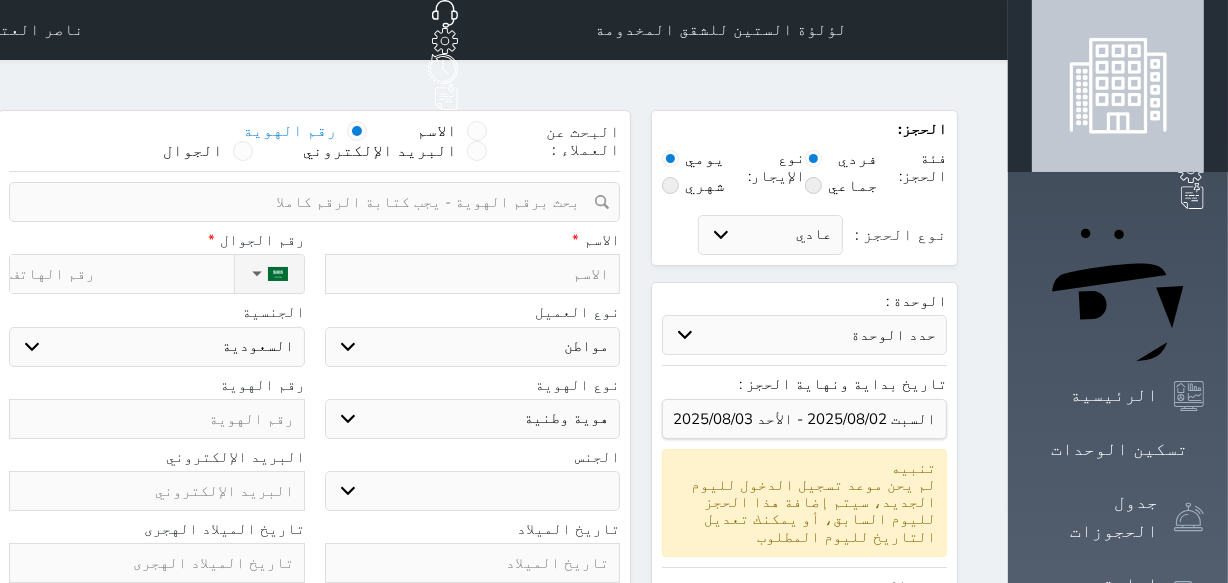 click at bounding box center (307, 202) 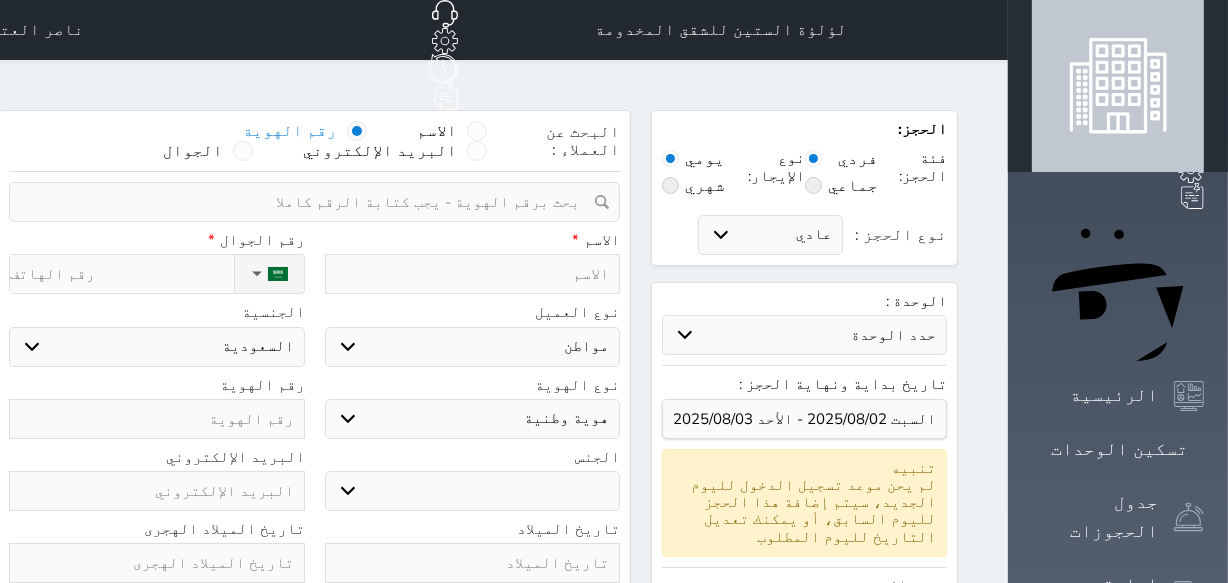 click at bounding box center (307, 202) 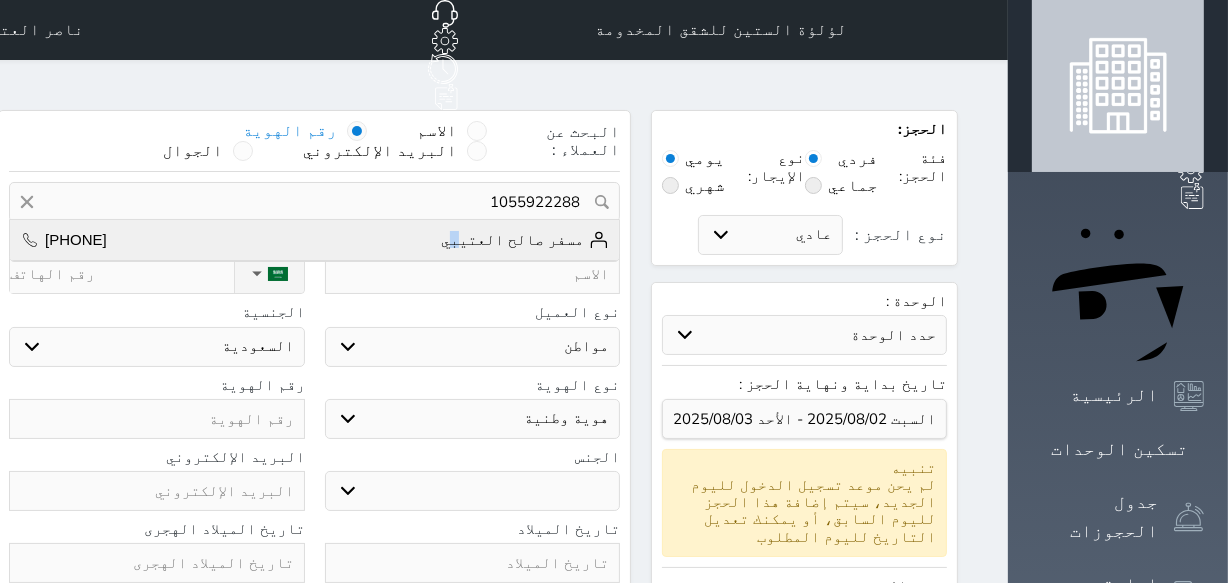 click on "مسفر صالح العتيبي" at bounding box center [525, 240] 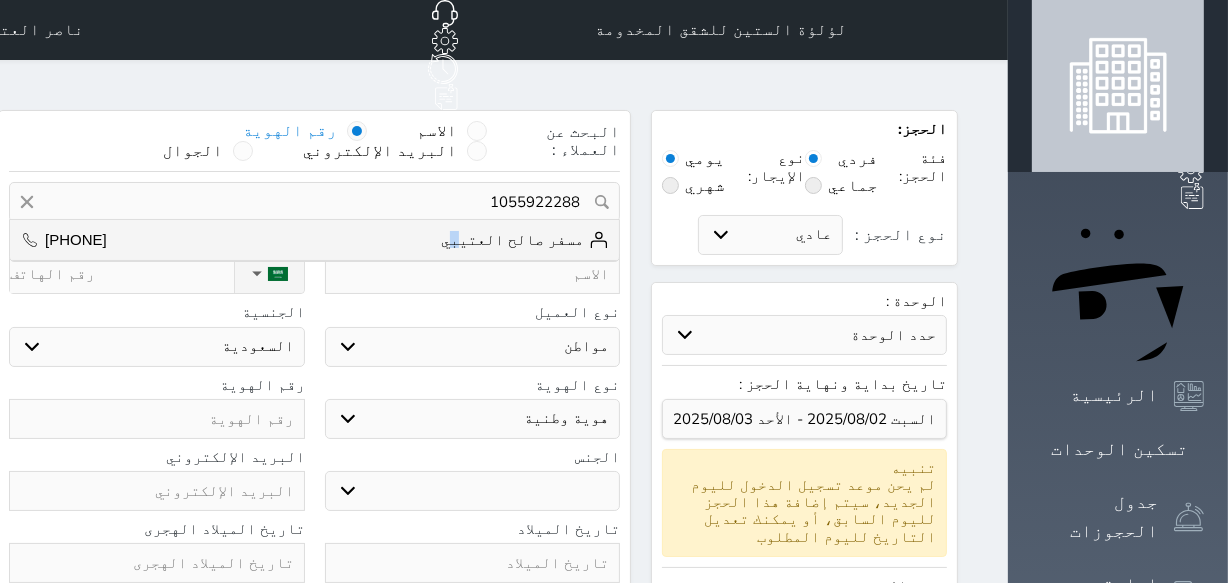 type on "[FIRST] [LAST] [LAST] || [PHONE]" 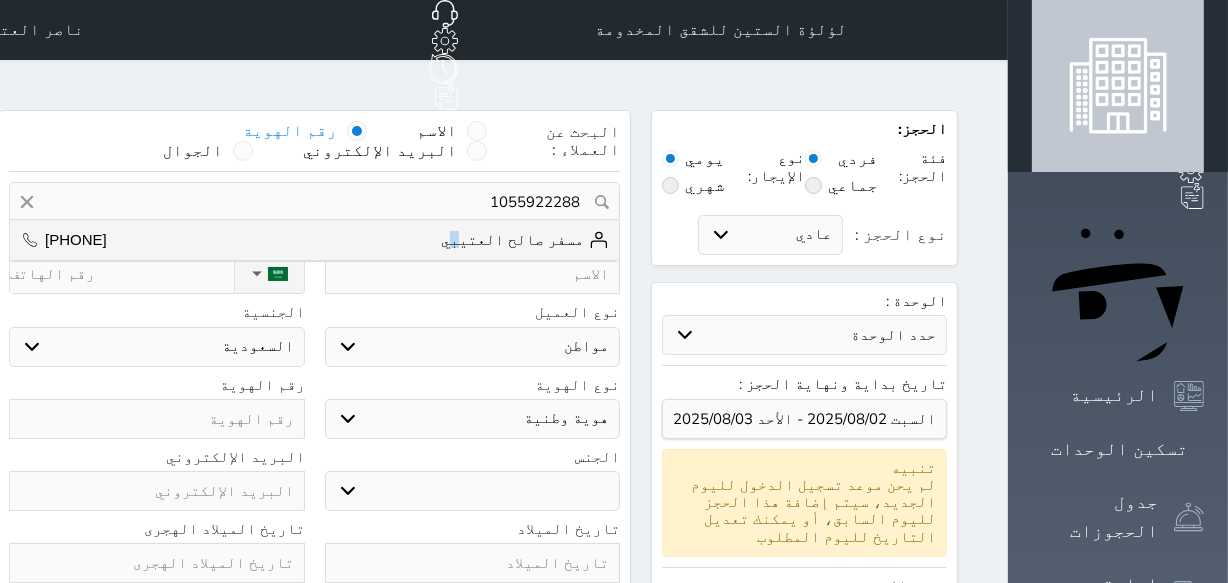 type on "مسفر صالح العتيبي" 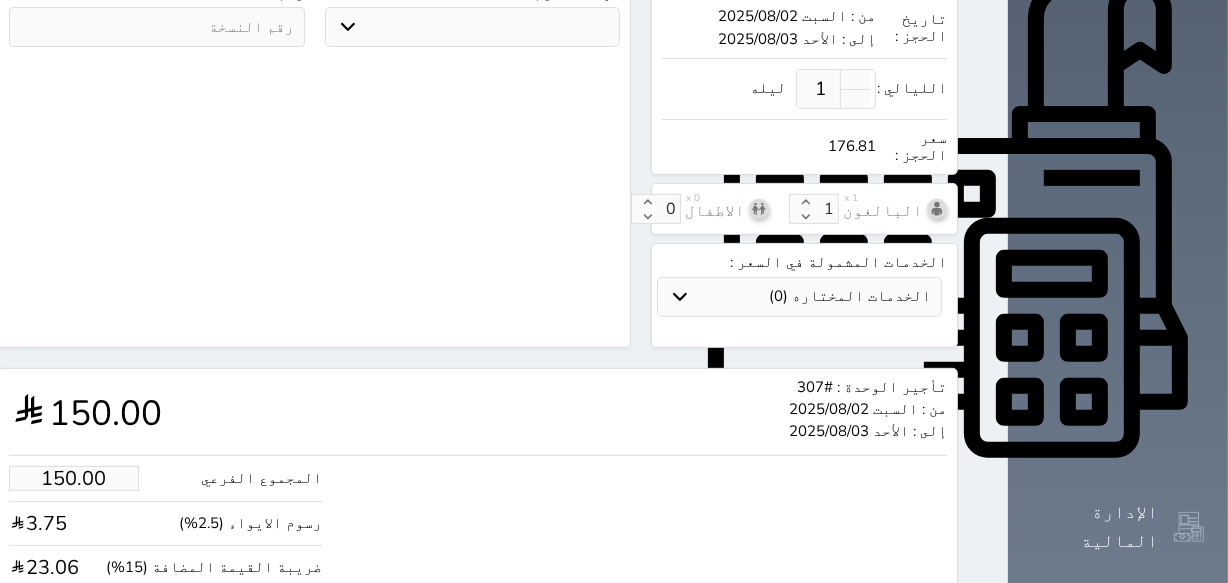 scroll, scrollTop: 748, scrollLeft: 0, axis: vertical 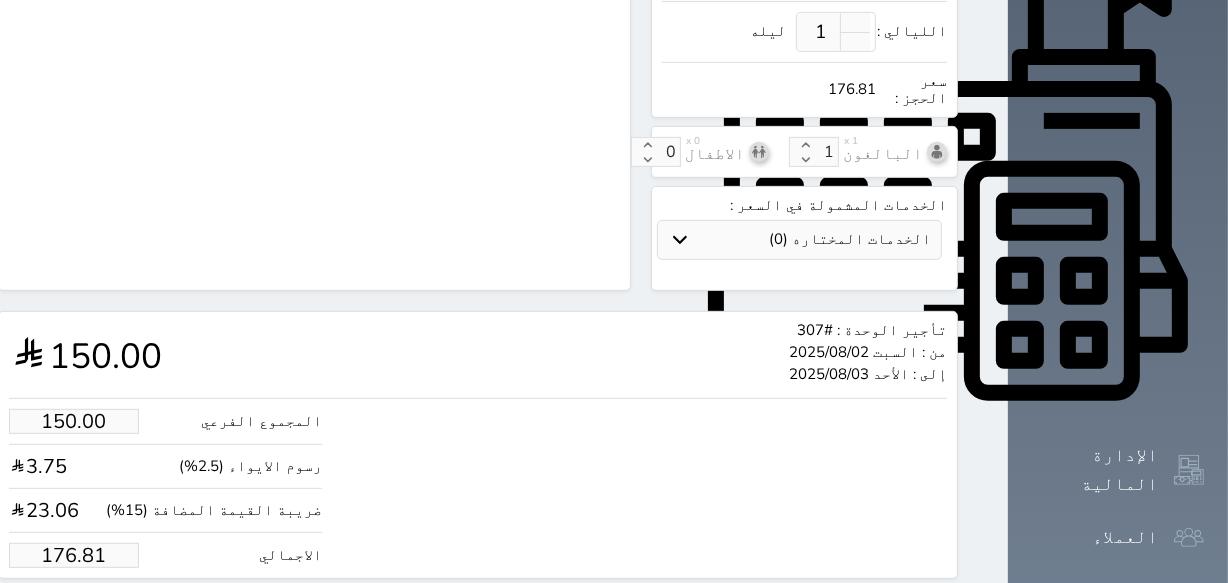 select 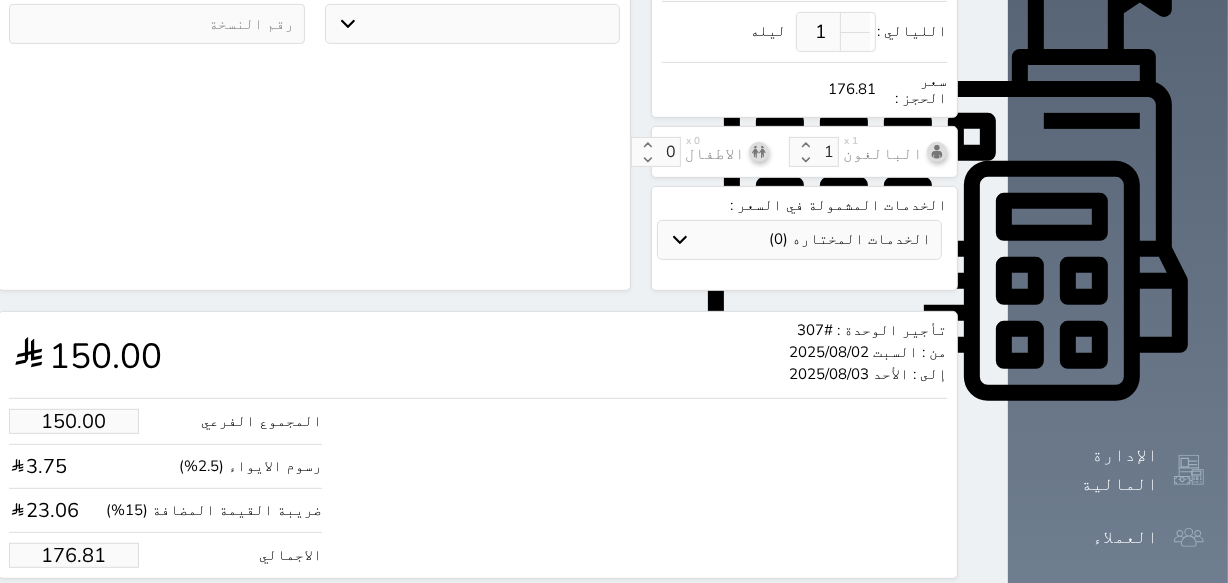 drag, startPoint x: 64, startPoint y: 489, endPoint x: 151, endPoint y: 481, distance: 87.36704 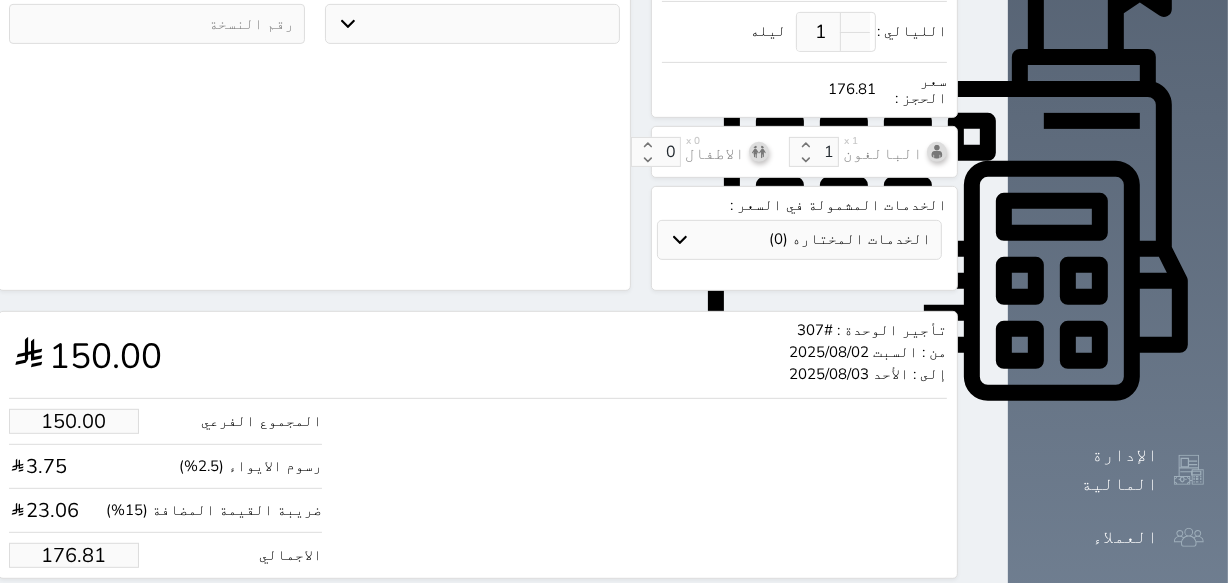 type on "2.55" 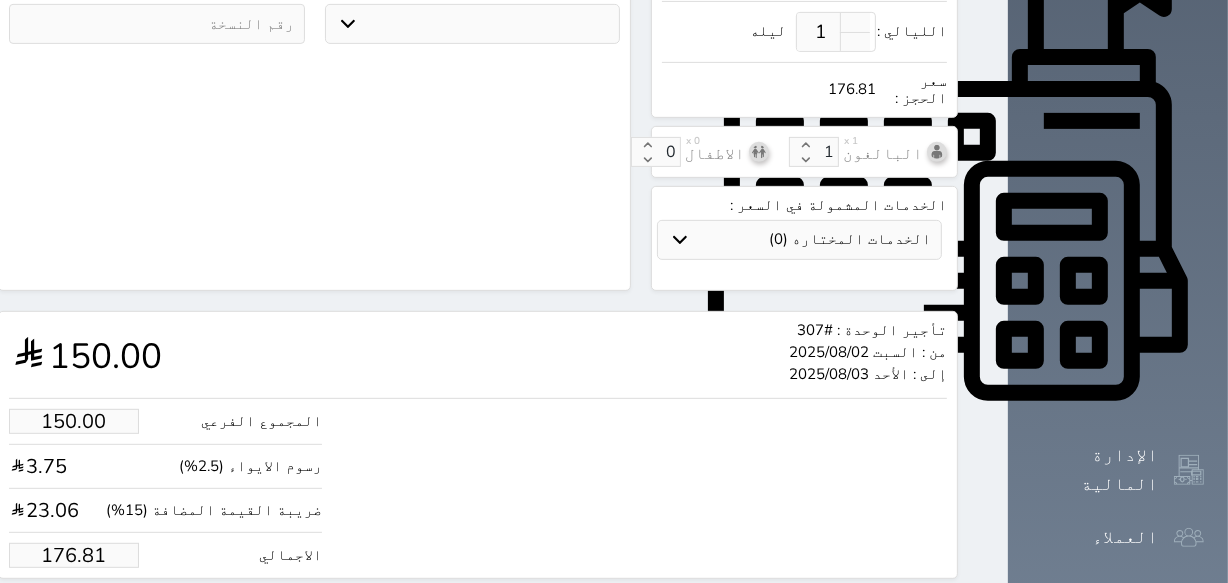 type on "3" 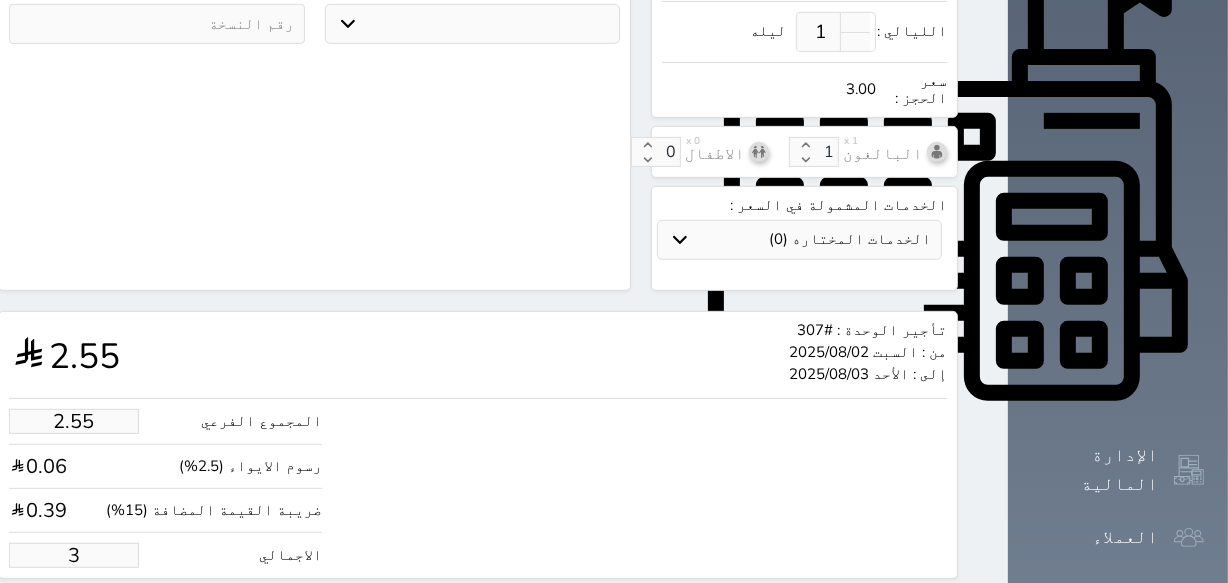 type on "29.69" 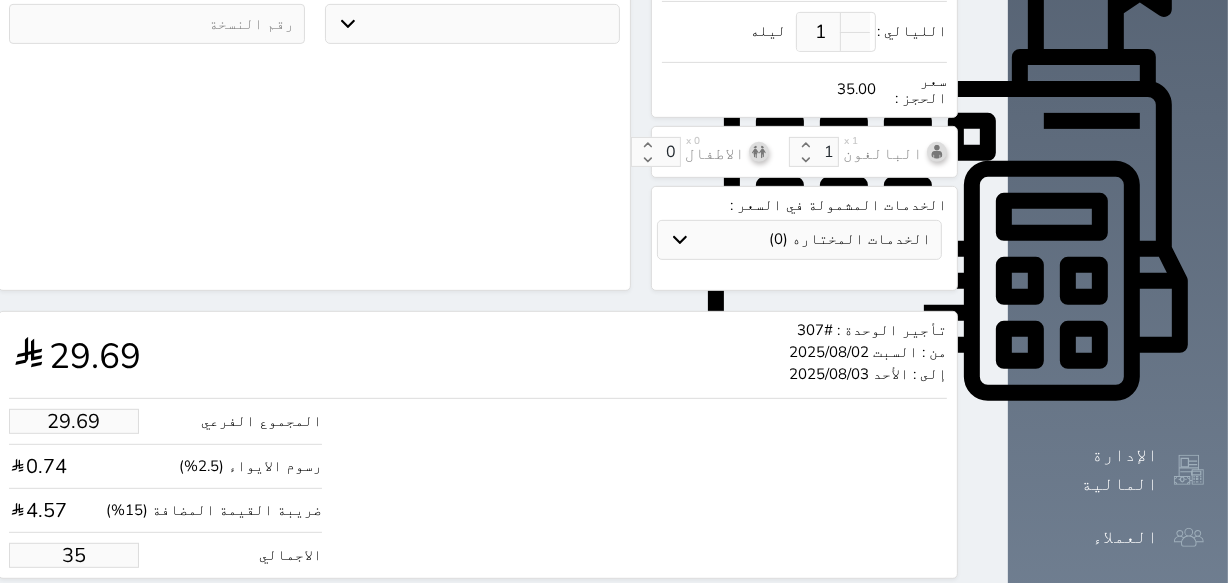 type on "296.92" 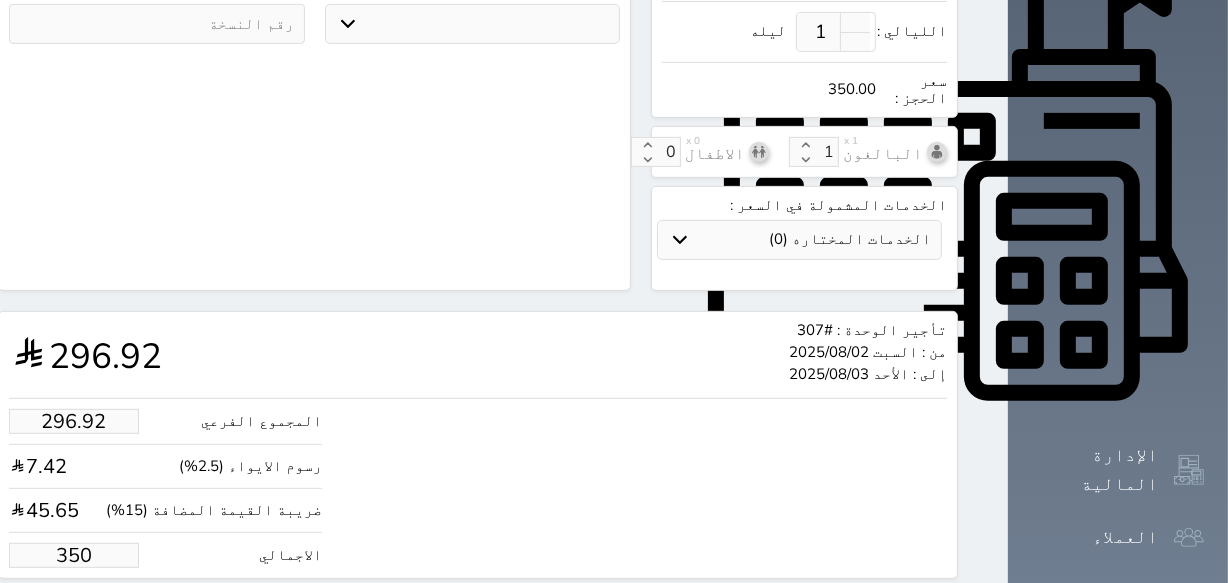 type on "350.00" 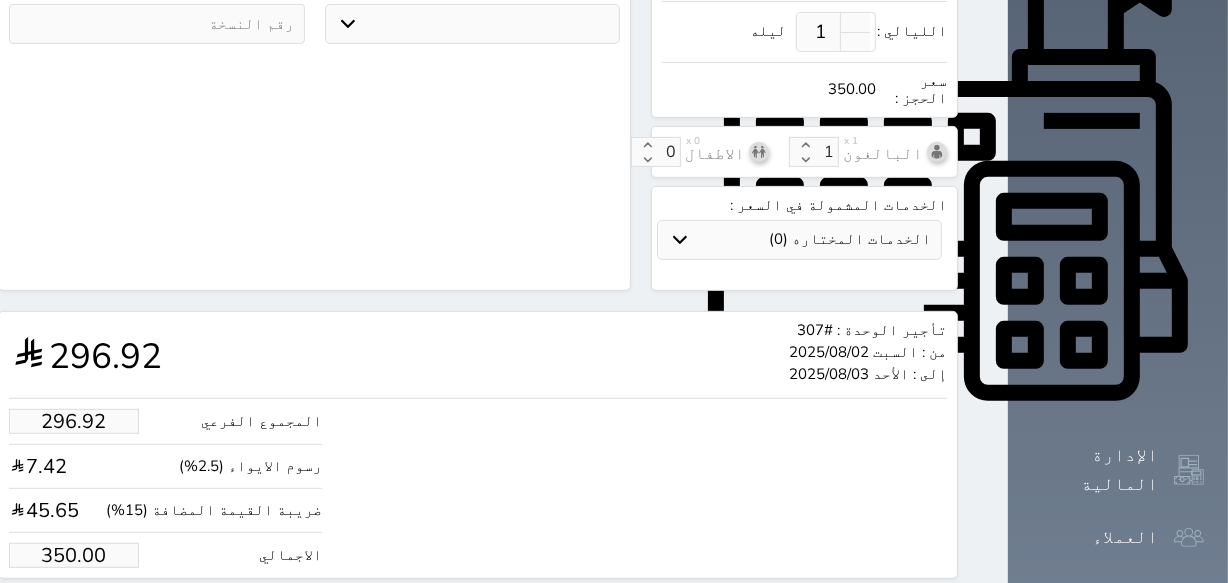click on "حجز" at bounding box center [91, 616] 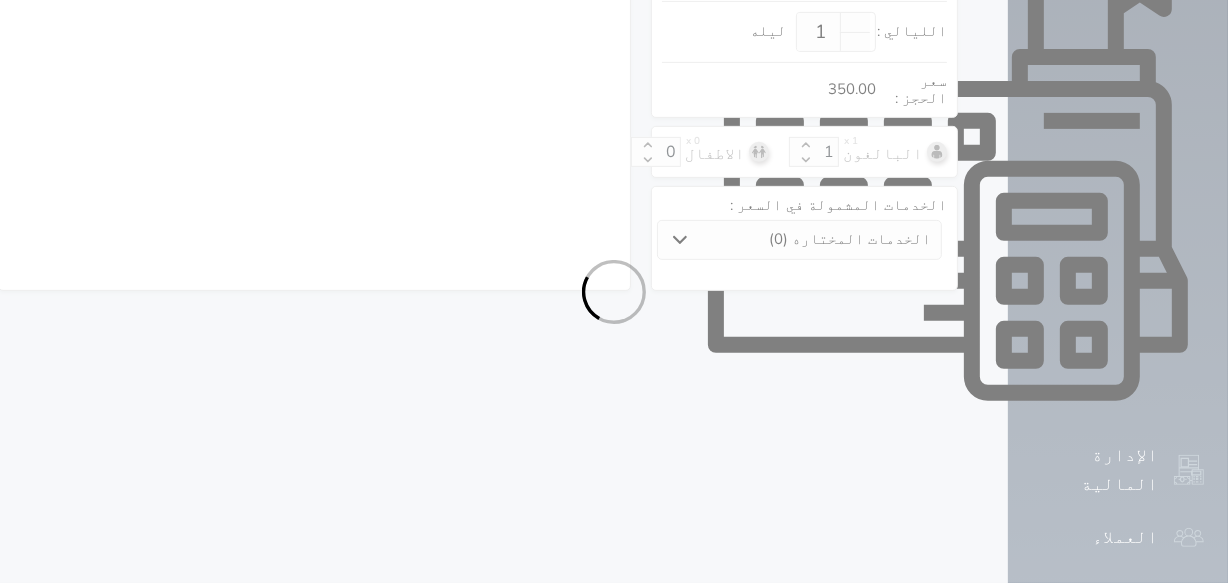 scroll, scrollTop: 726, scrollLeft: 0, axis: vertical 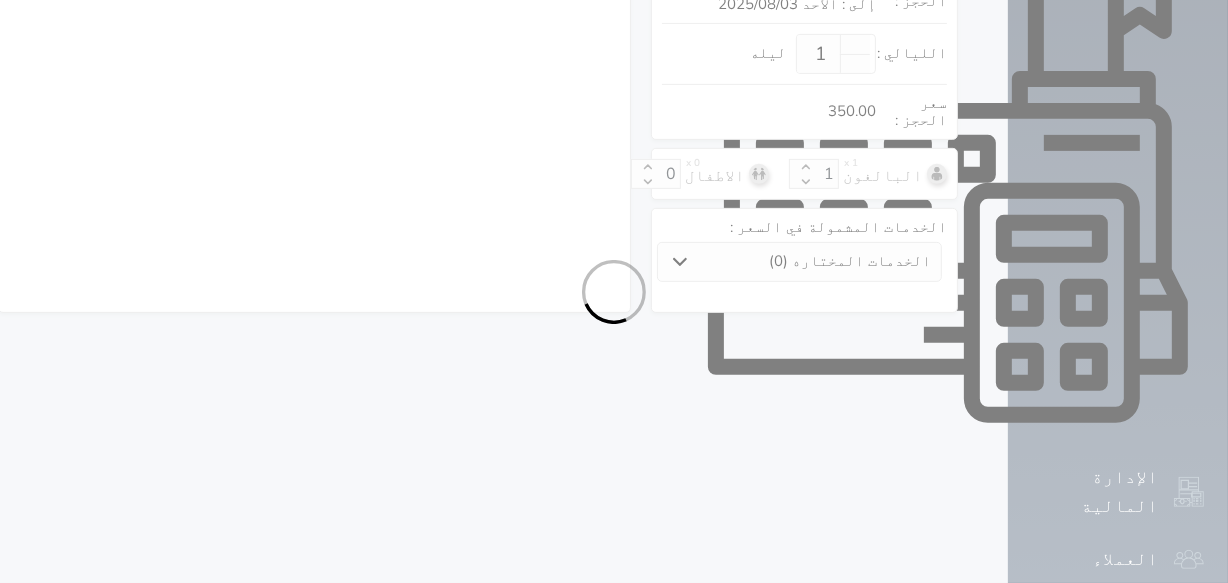 select on "1" 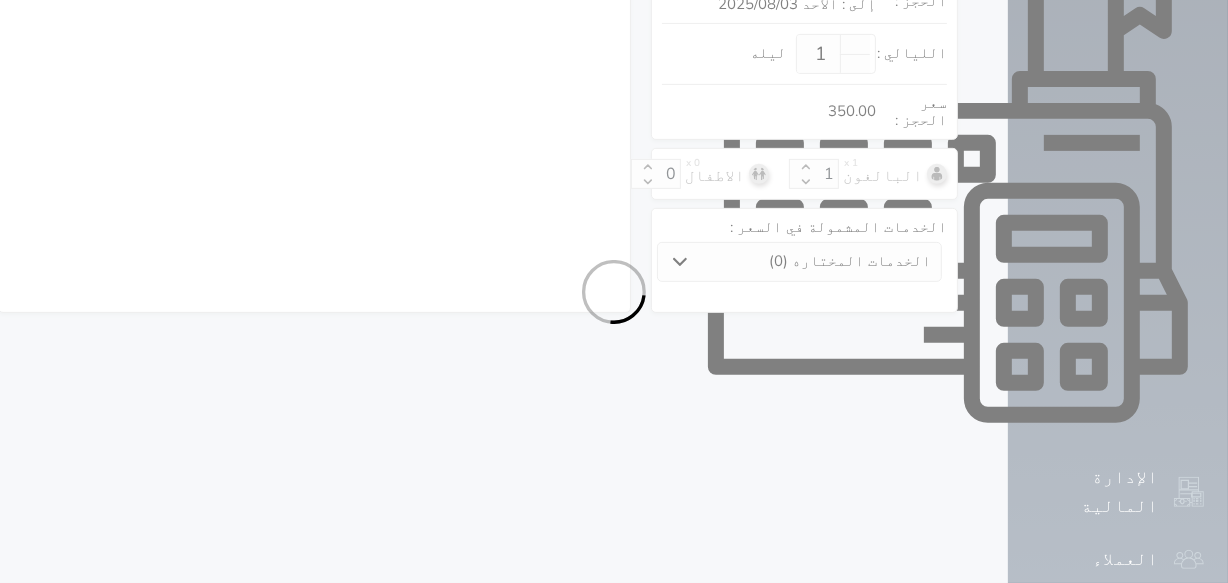 select on "113" 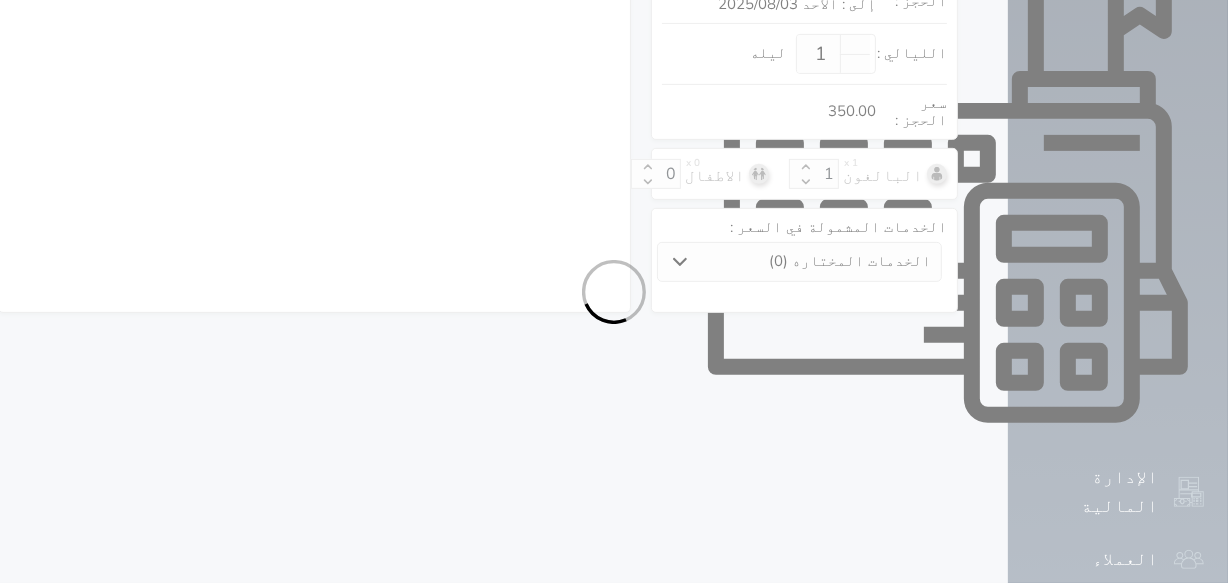 select on "1" 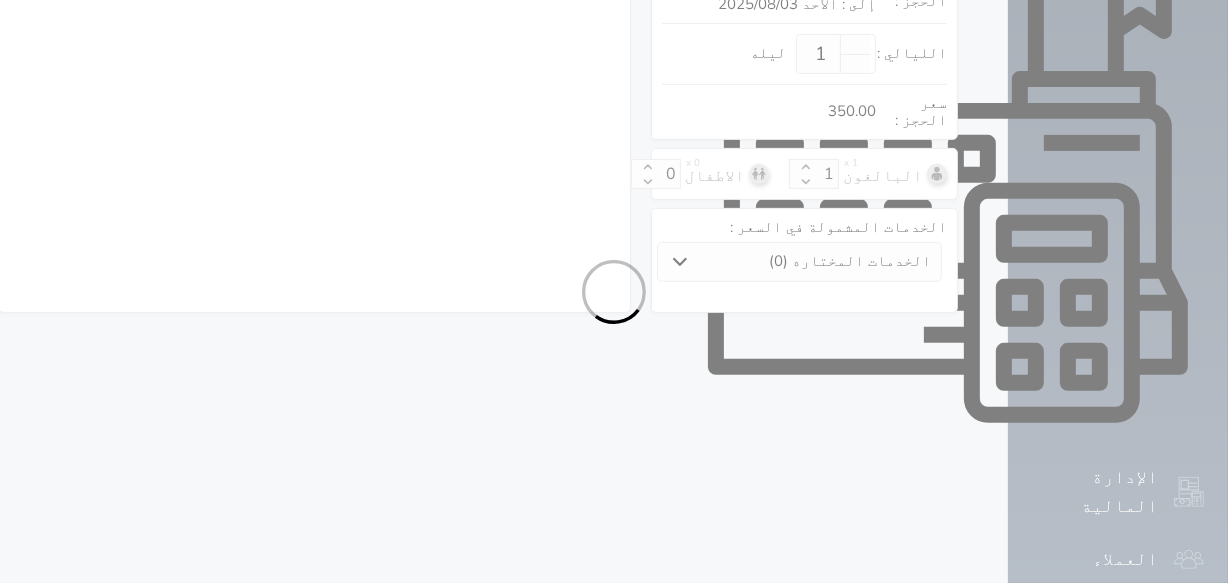 select on "7" 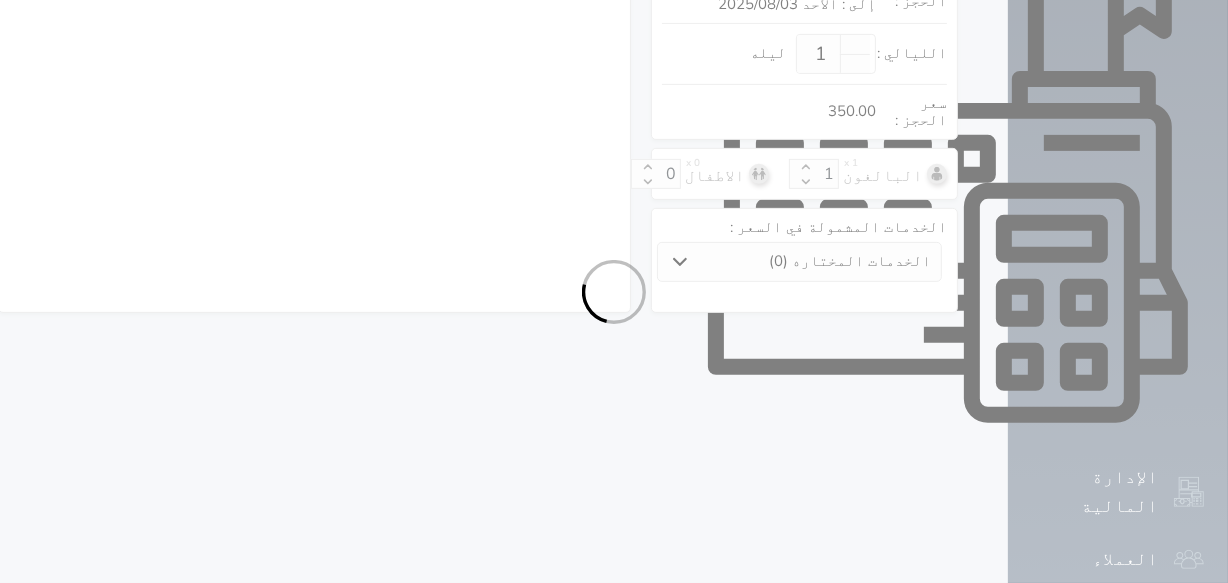 select 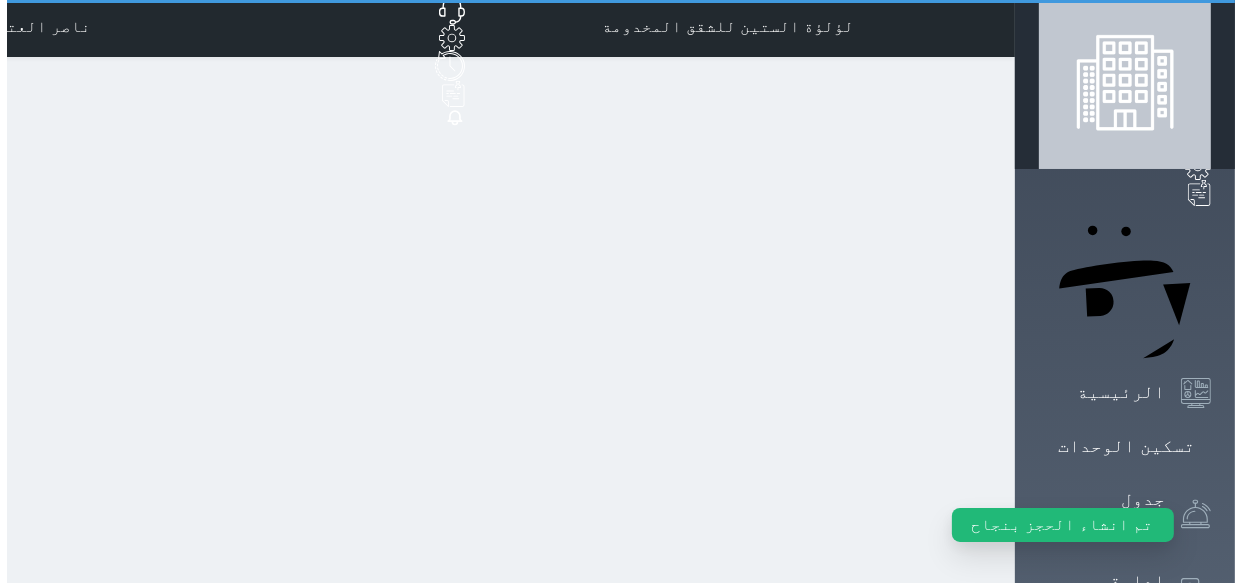 scroll, scrollTop: 0, scrollLeft: 0, axis: both 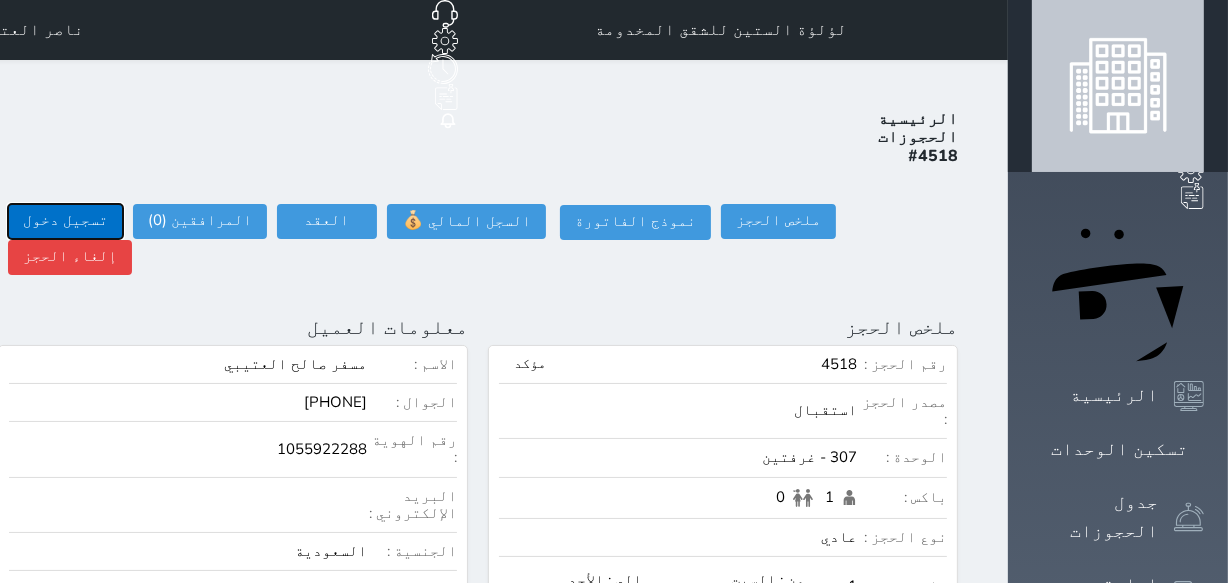 click on "تسجيل دخول" at bounding box center [65, 221] 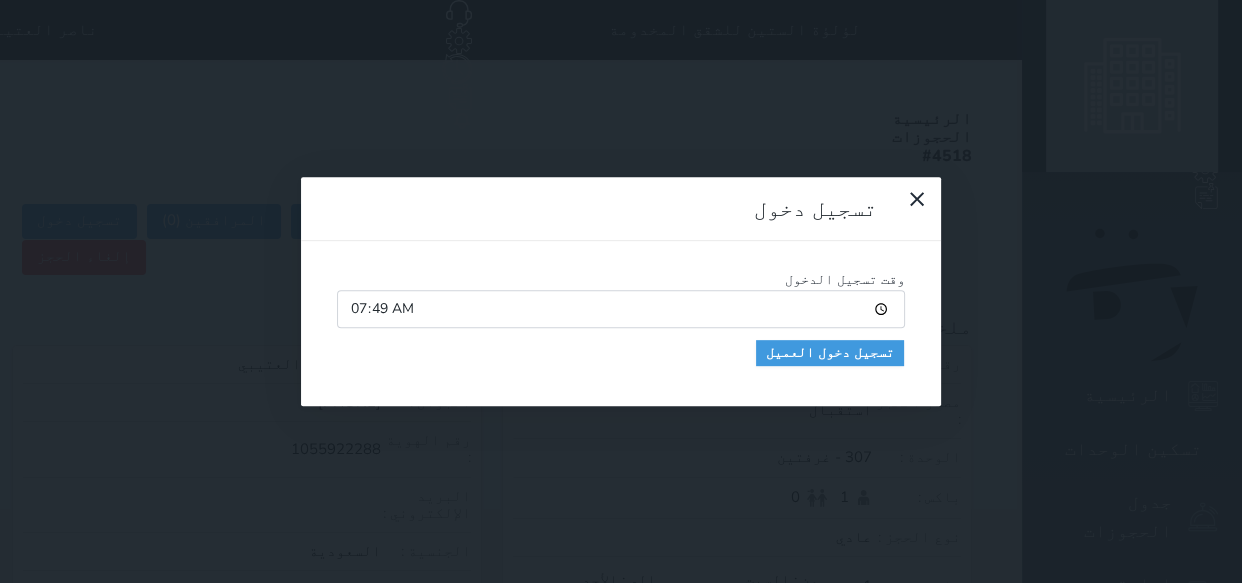drag, startPoint x: 320, startPoint y: 131, endPoint x: 381, endPoint y: 126, distance: 61.204575 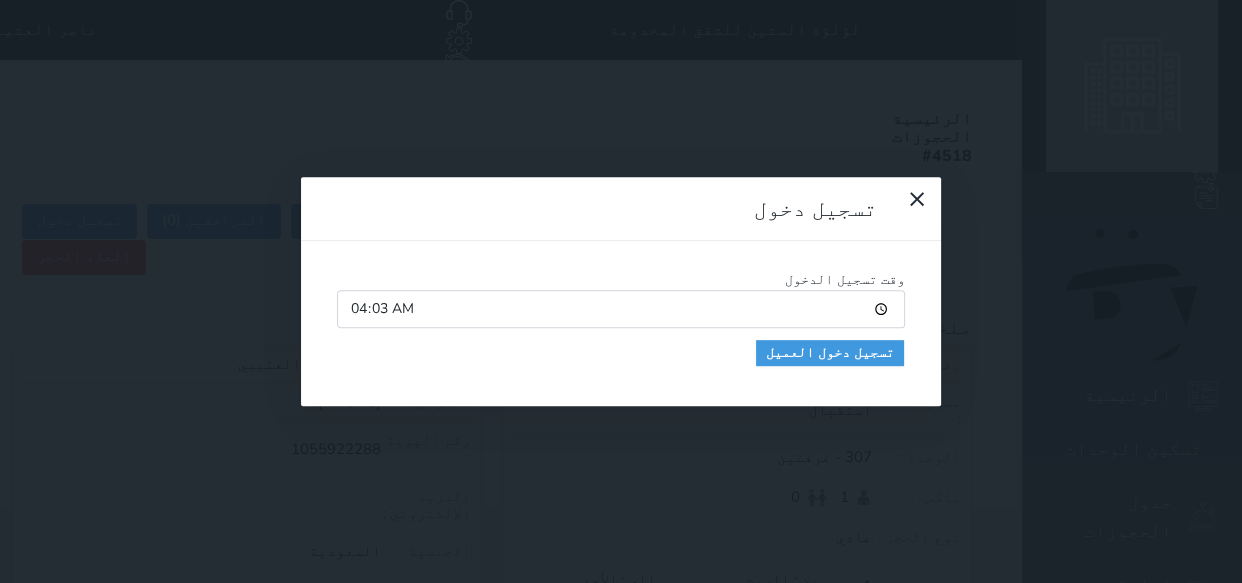 type on "04:30" 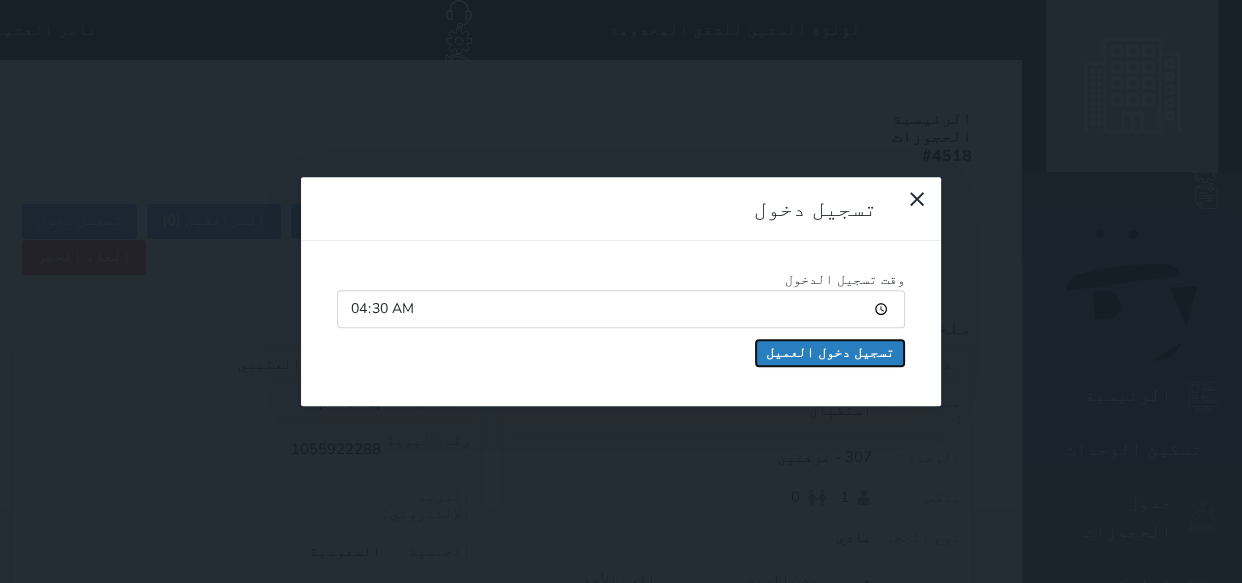 click on "تسجيل دخول العميل" at bounding box center (830, 353) 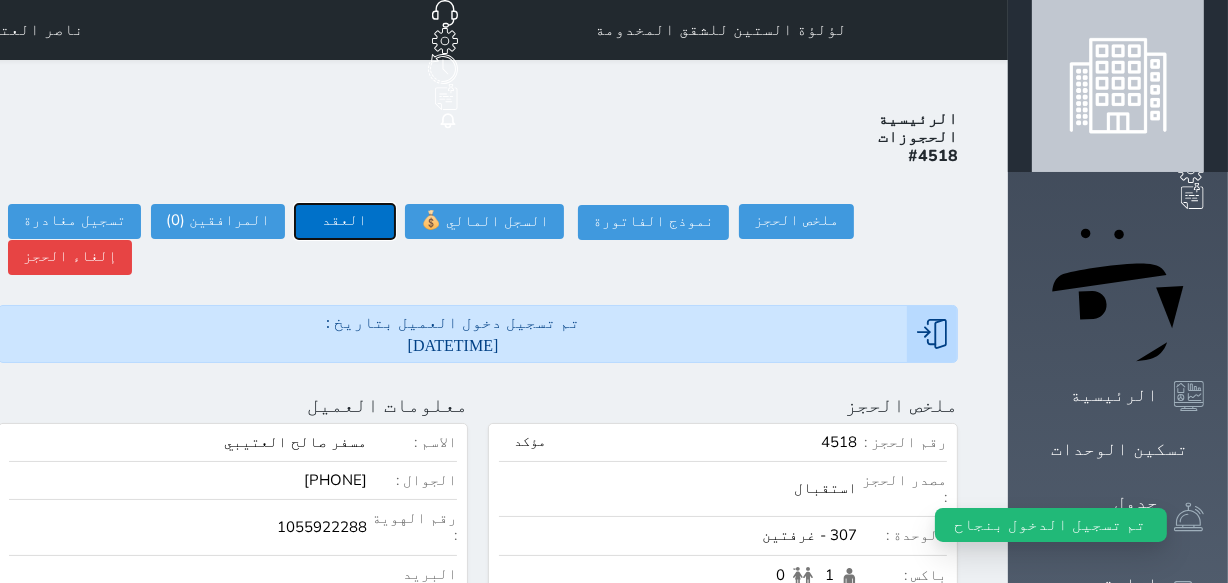 click on "العقد" at bounding box center [345, 221] 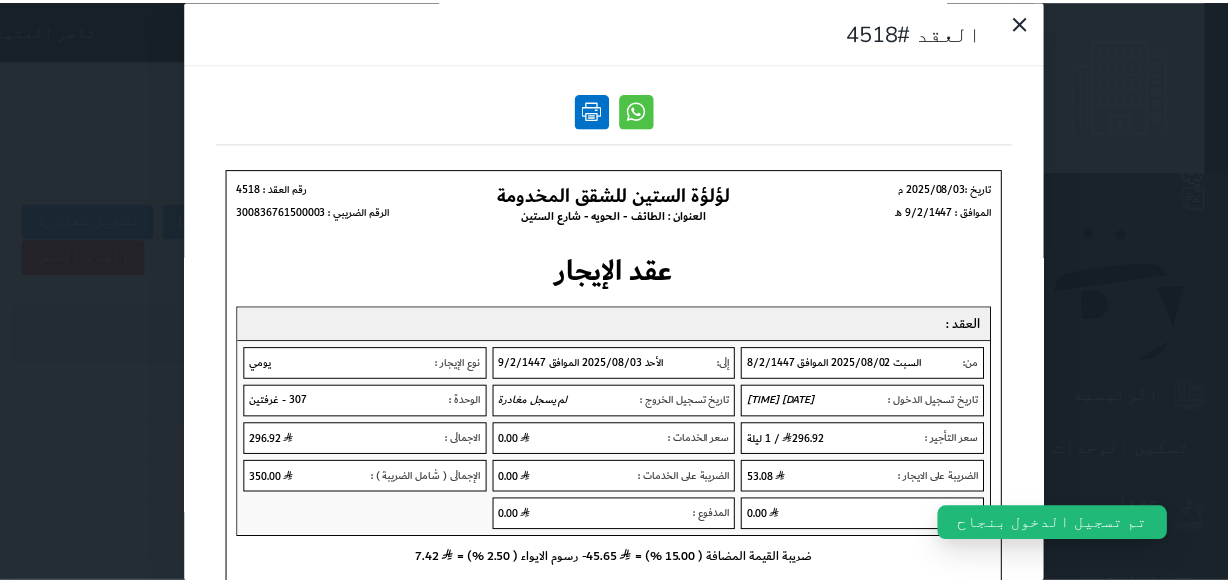 scroll, scrollTop: 0, scrollLeft: 0, axis: both 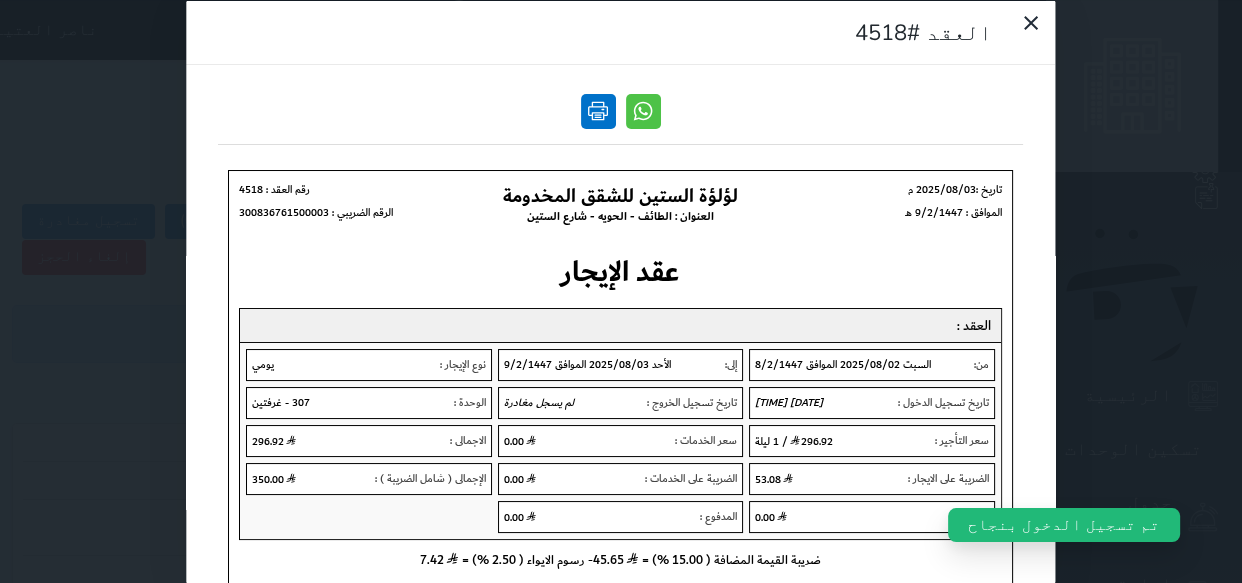 click at bounding box center [598, 110] 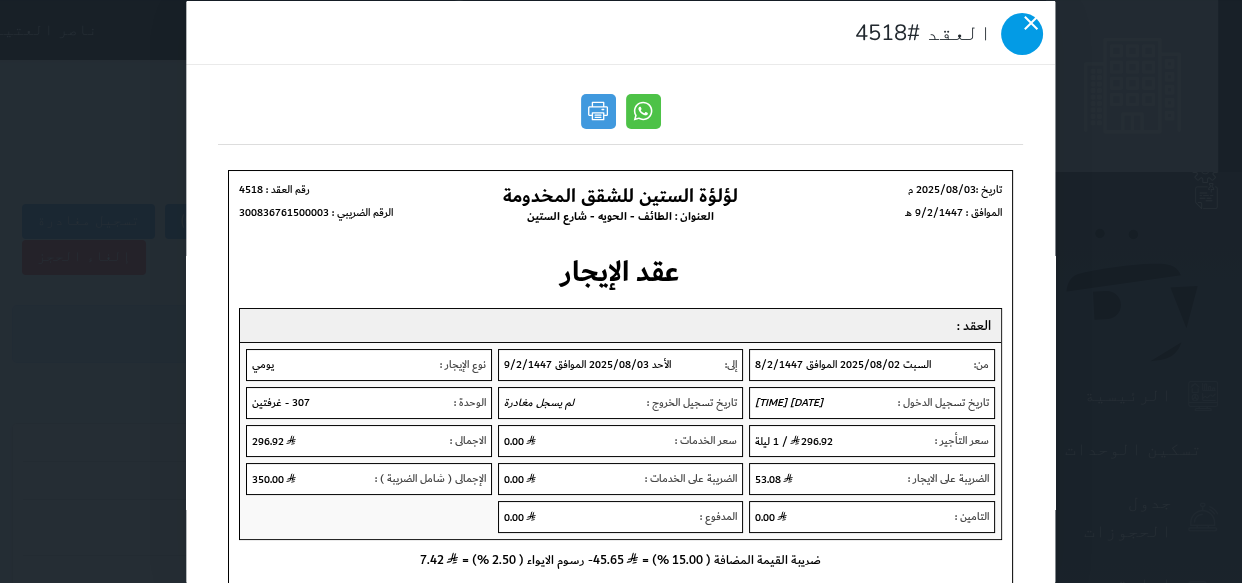 click 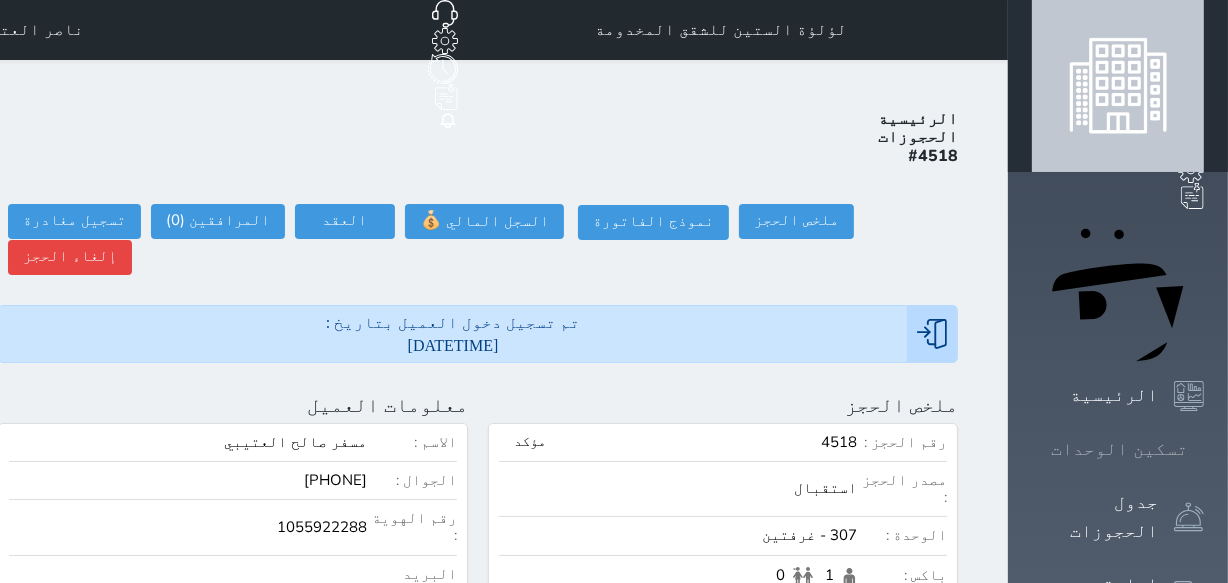 click 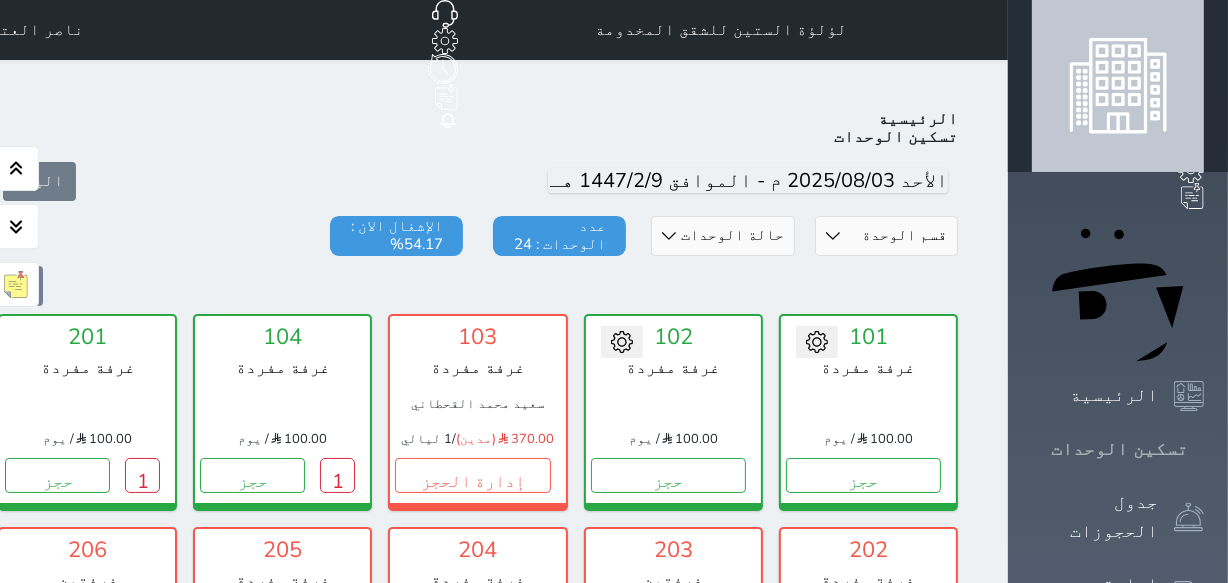 scroll, scrollTop: 78, scrollLeft: 0, axis: vertical 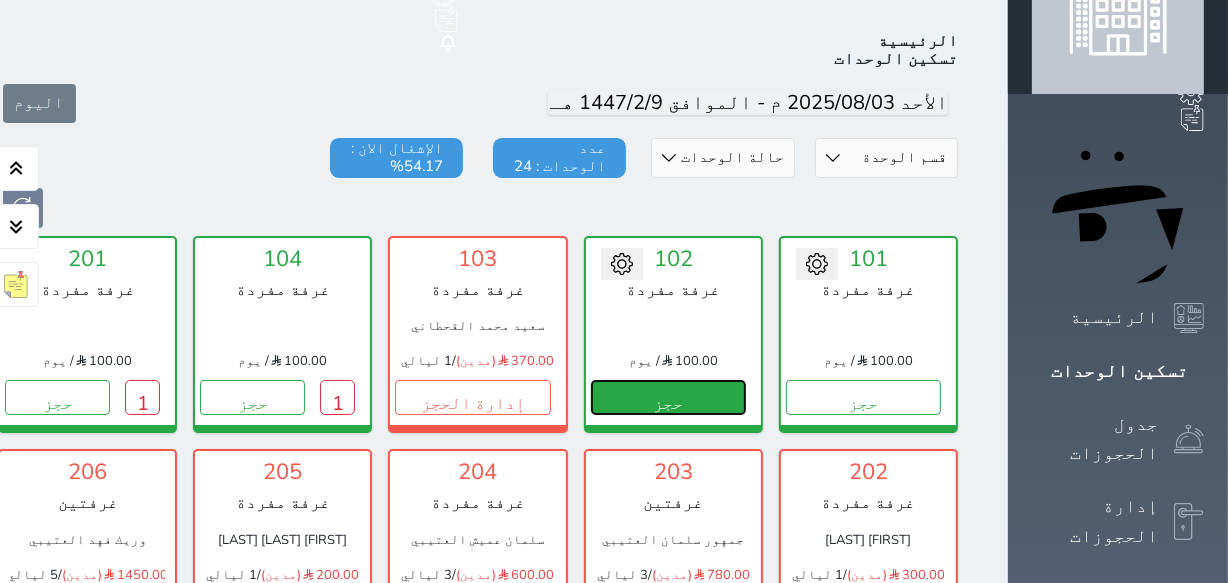 click on "حجز" at bounding box center (668, 397) 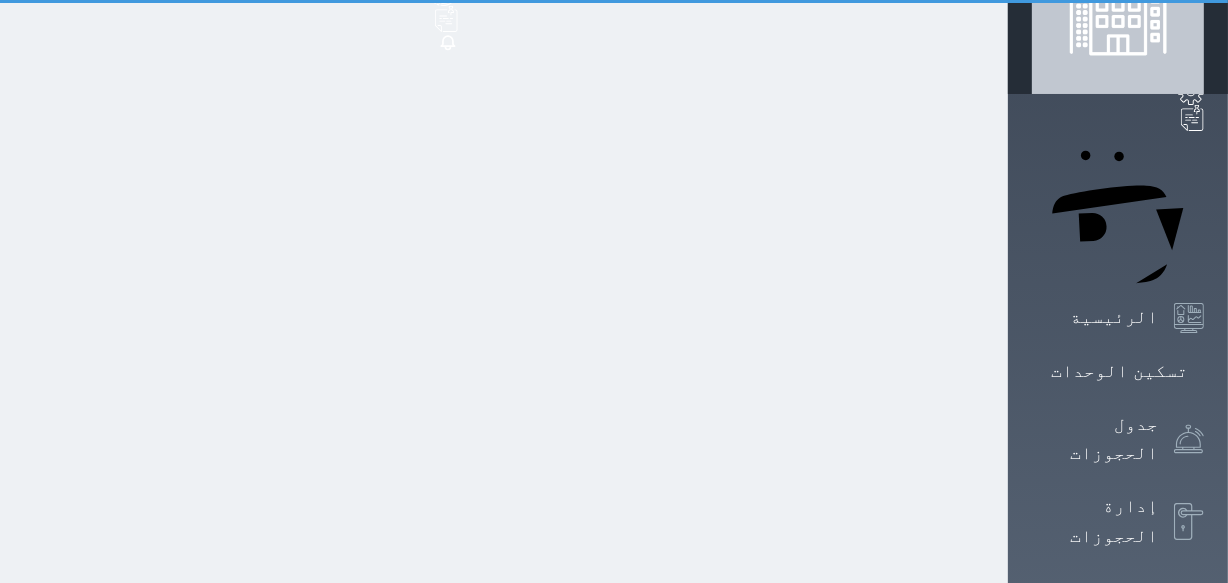 scroll, scrollTop: 15, scrollLeft: 0, axis: vertical 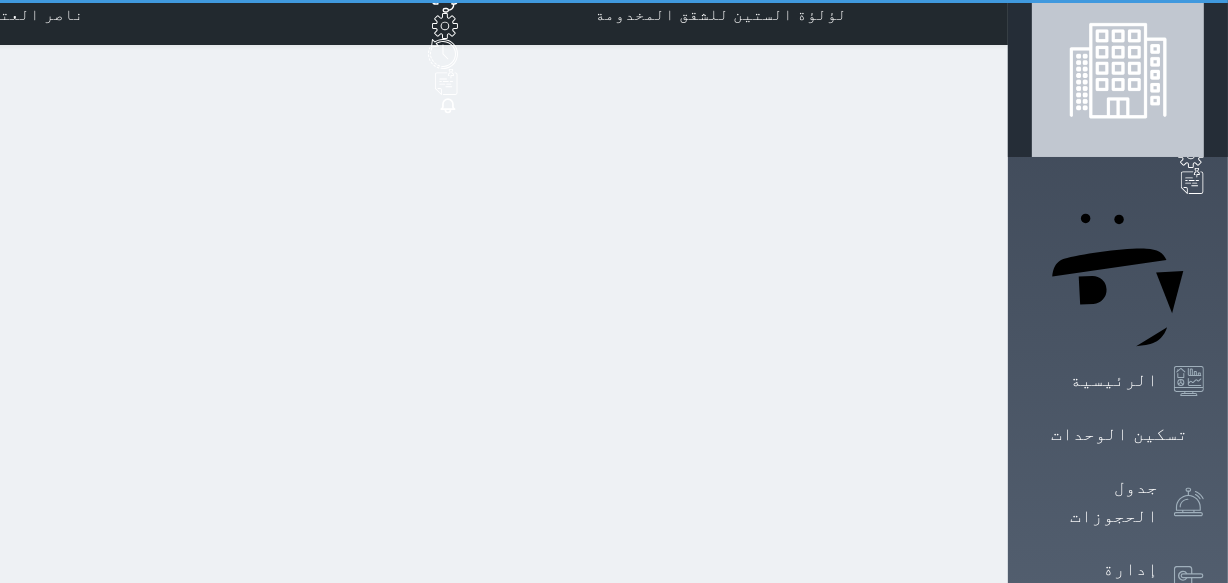 select on "1" 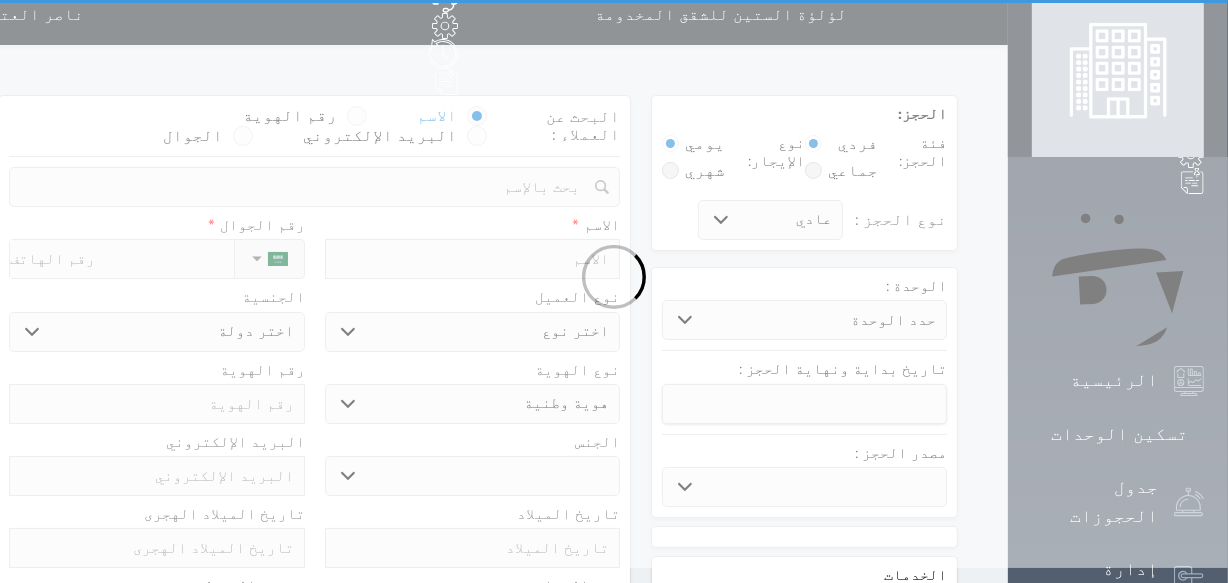 scroll, scrollTop: 0, scrollLeft: 0, axis: both 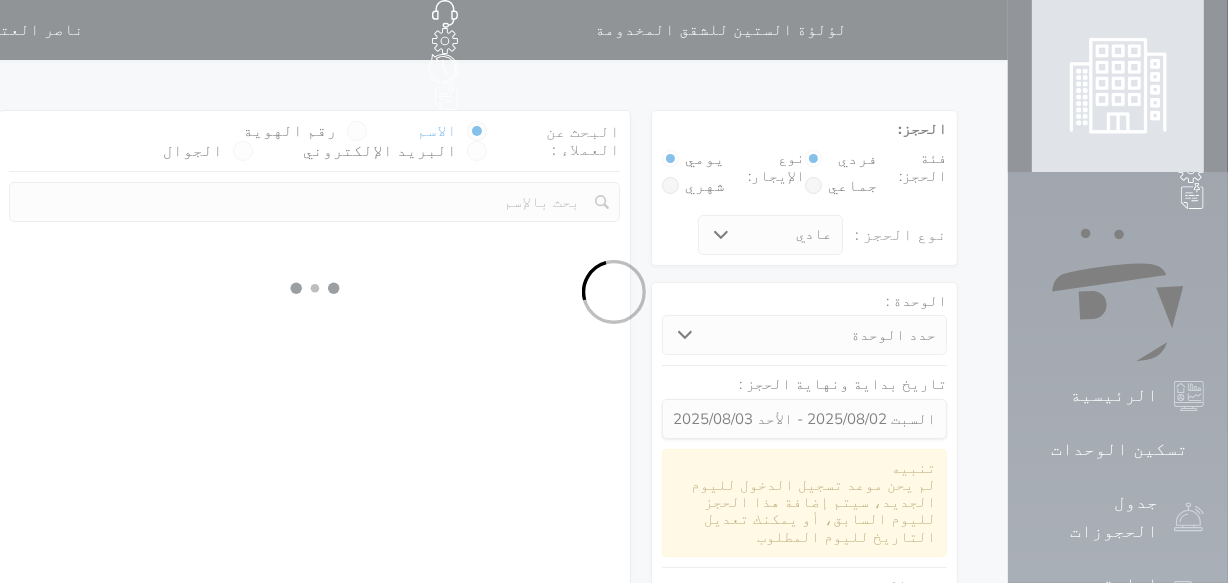 select 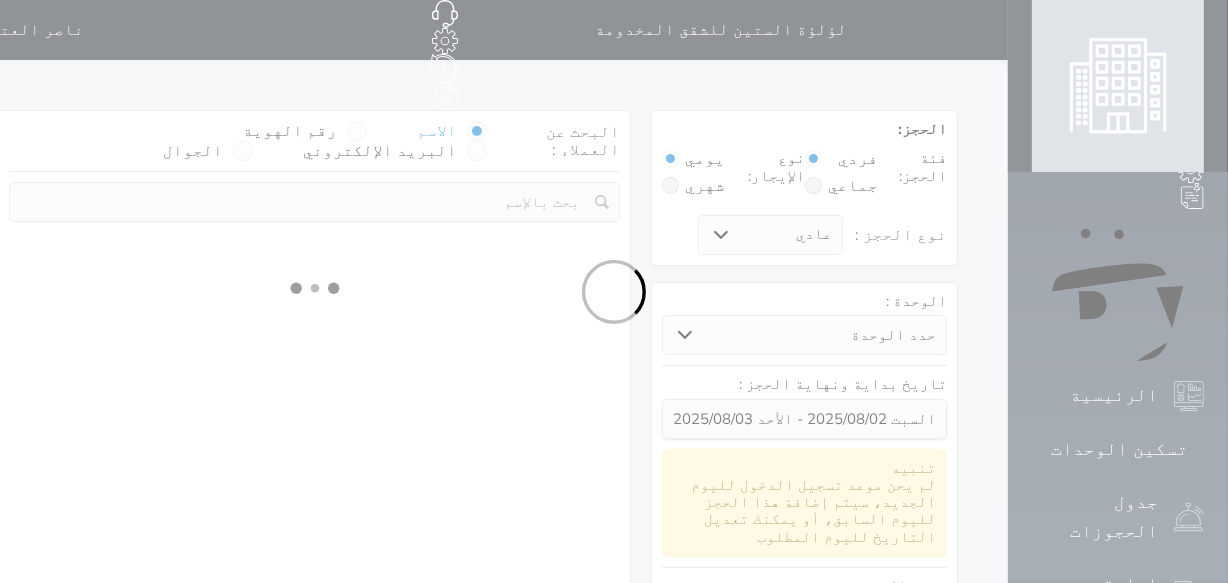 select on "1" 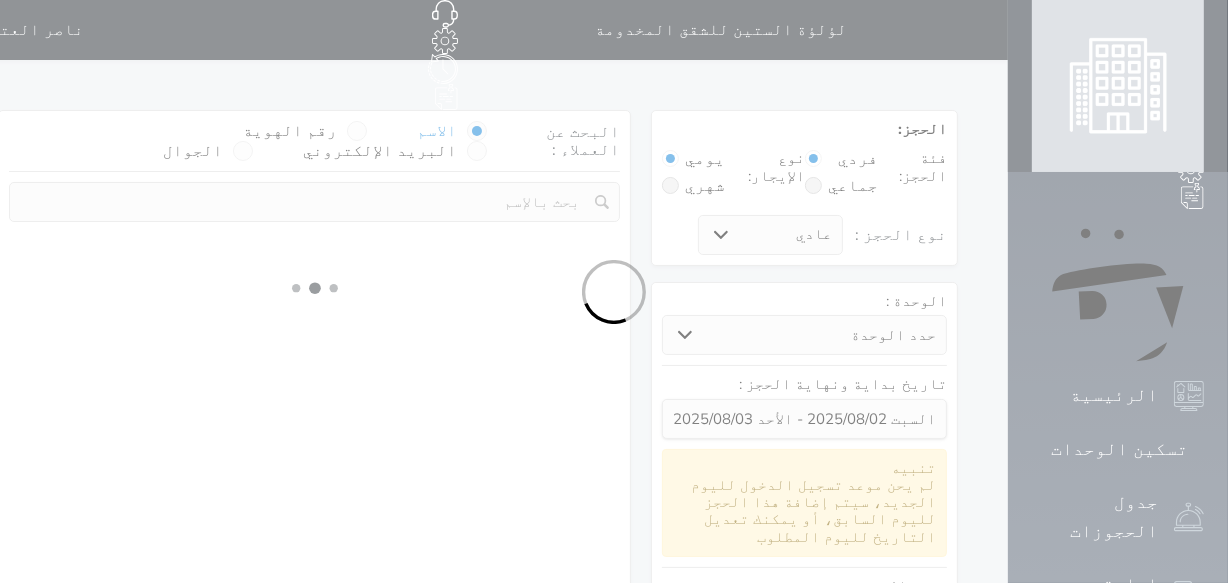 select on "113" 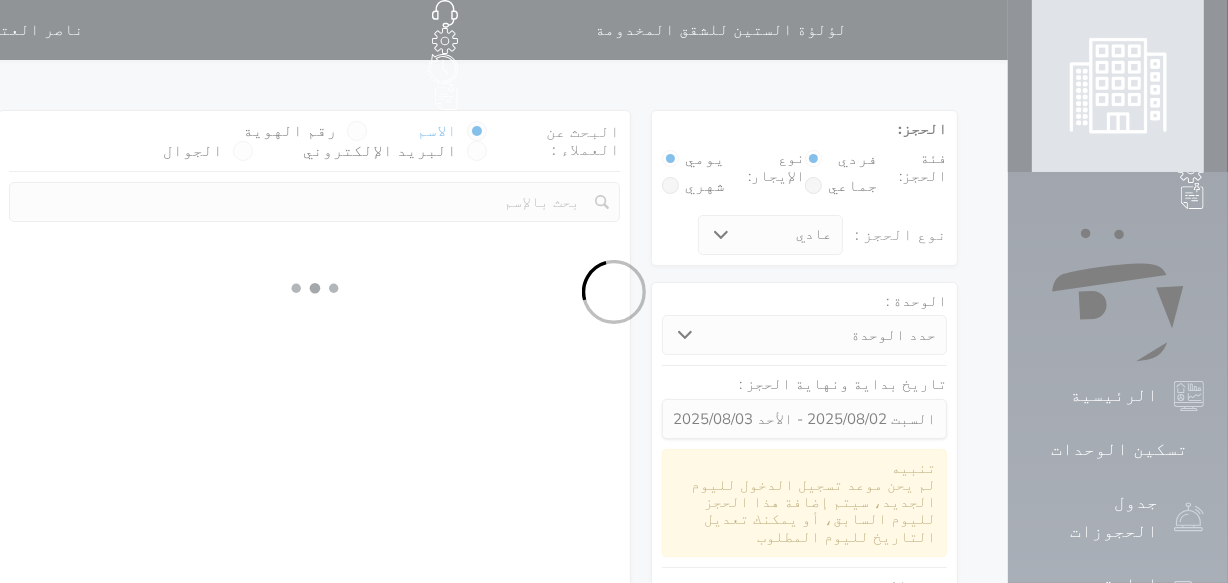 select on "1" 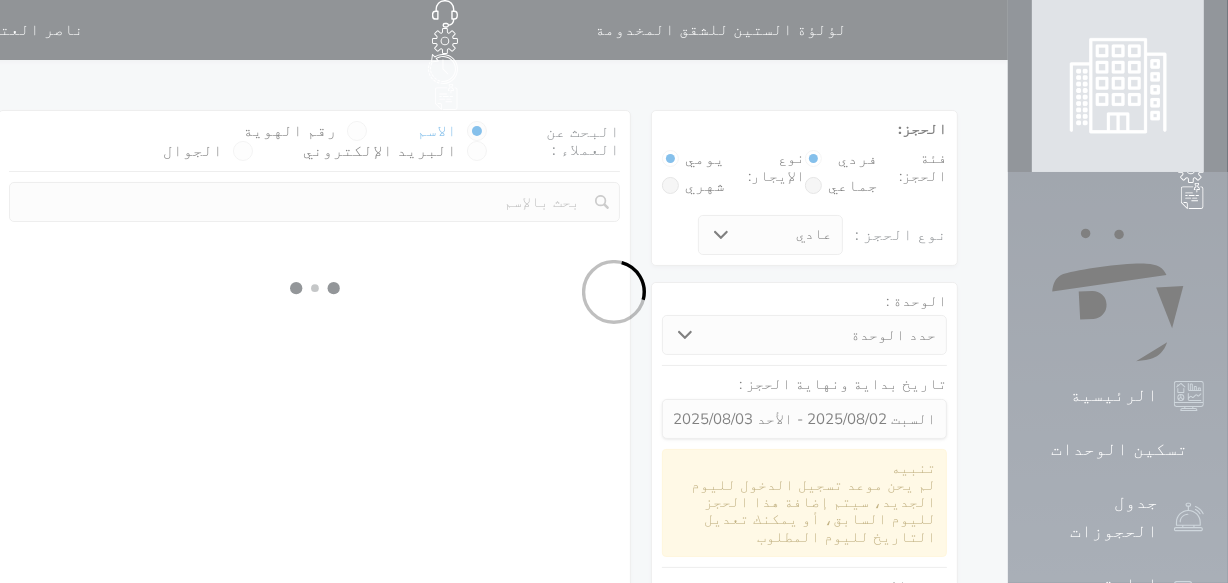 select 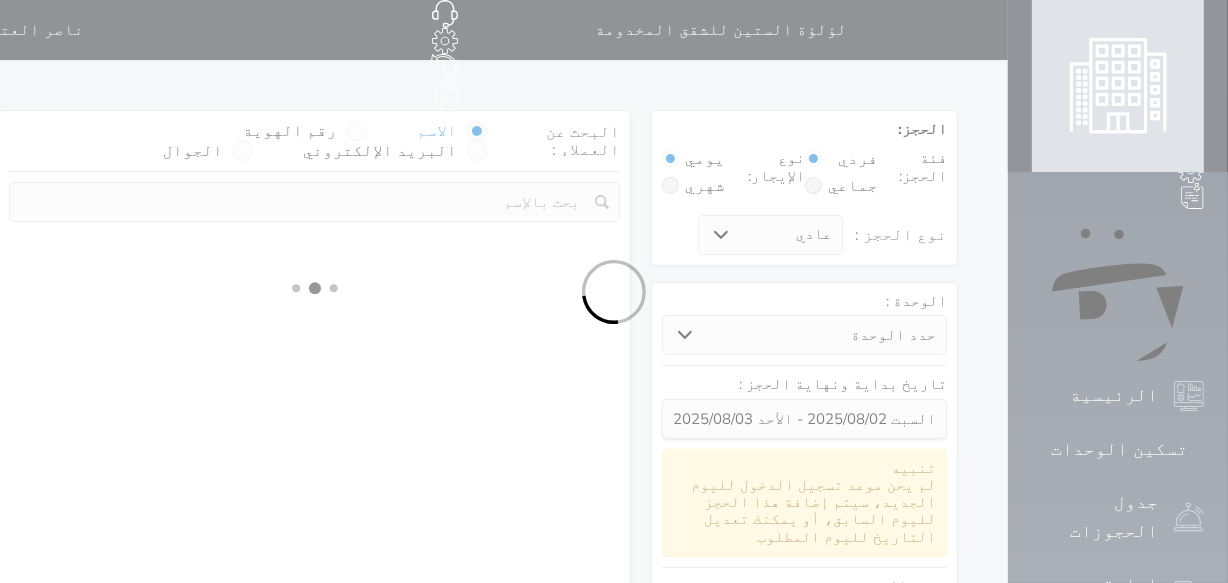 select on "7" 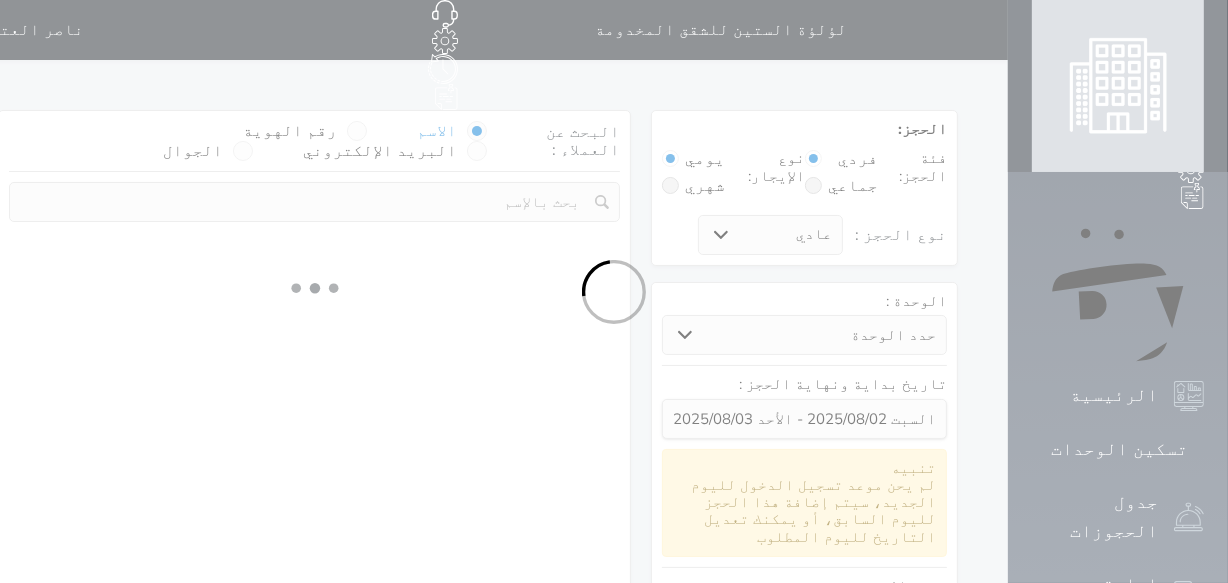 select 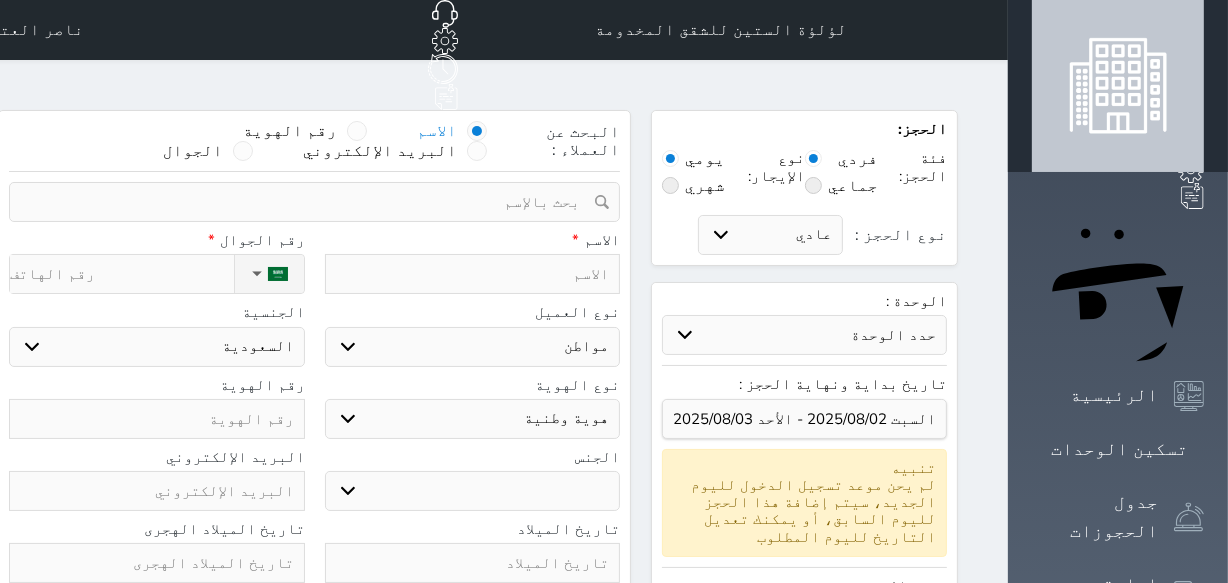 select 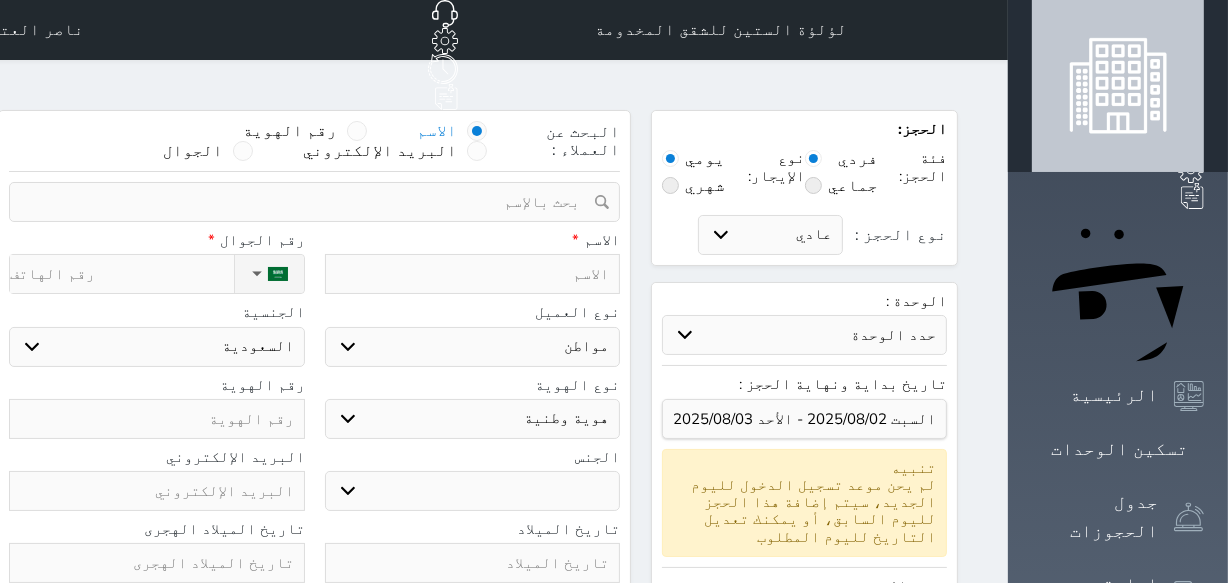 select 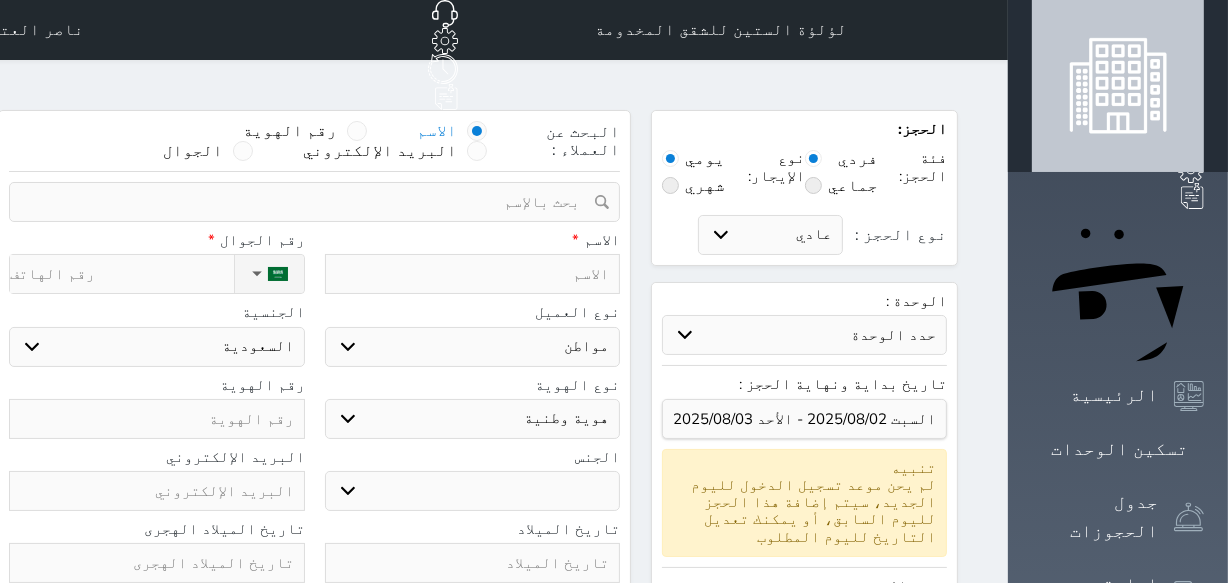 select 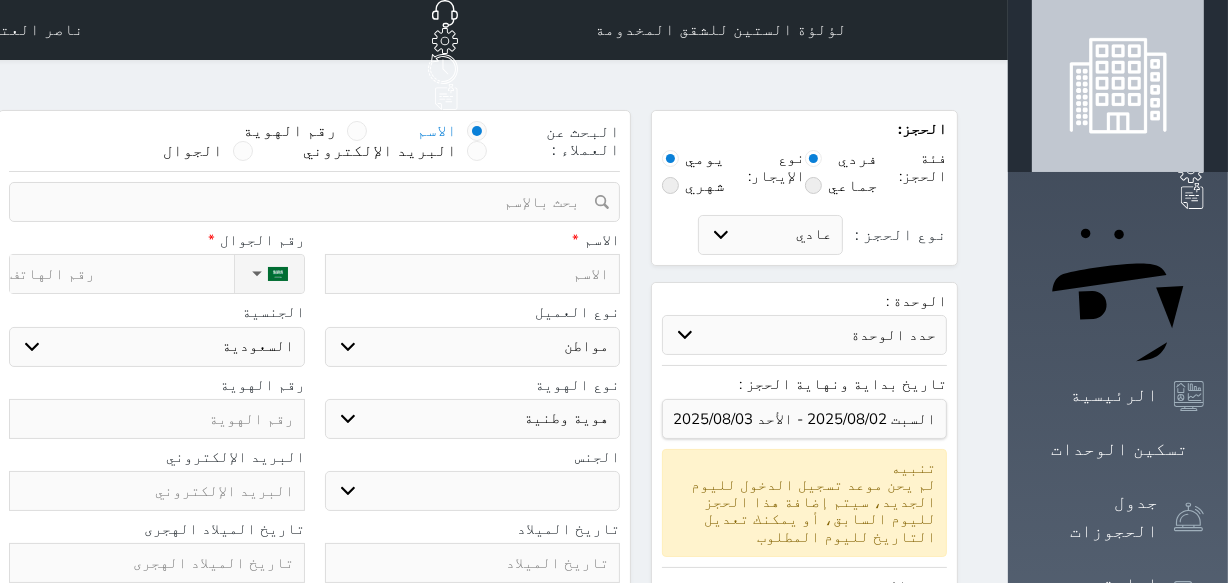 select 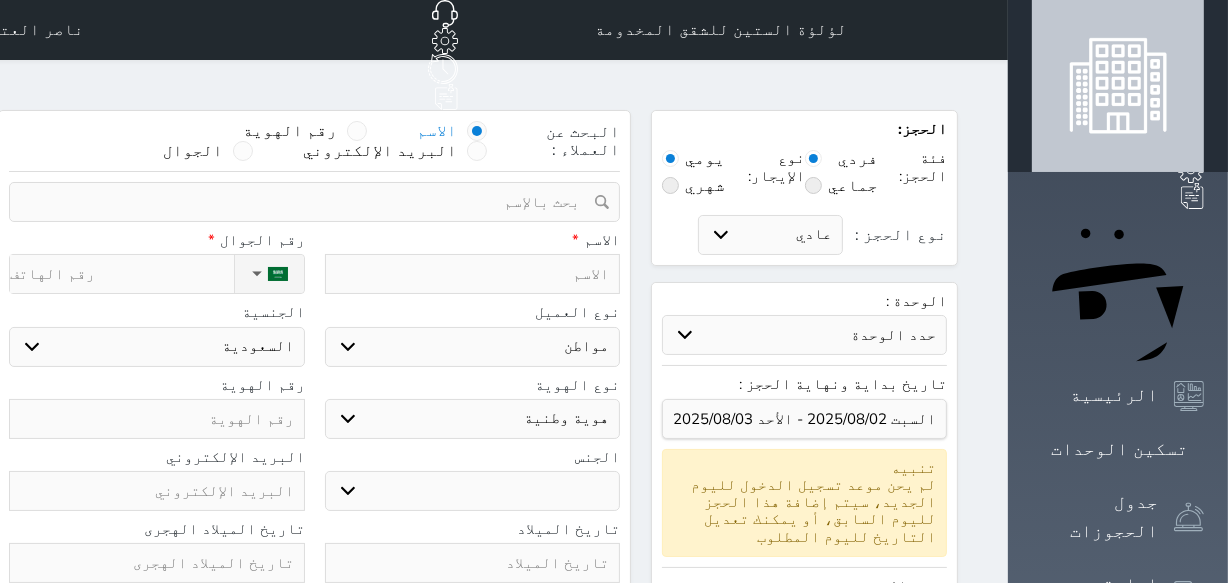 select 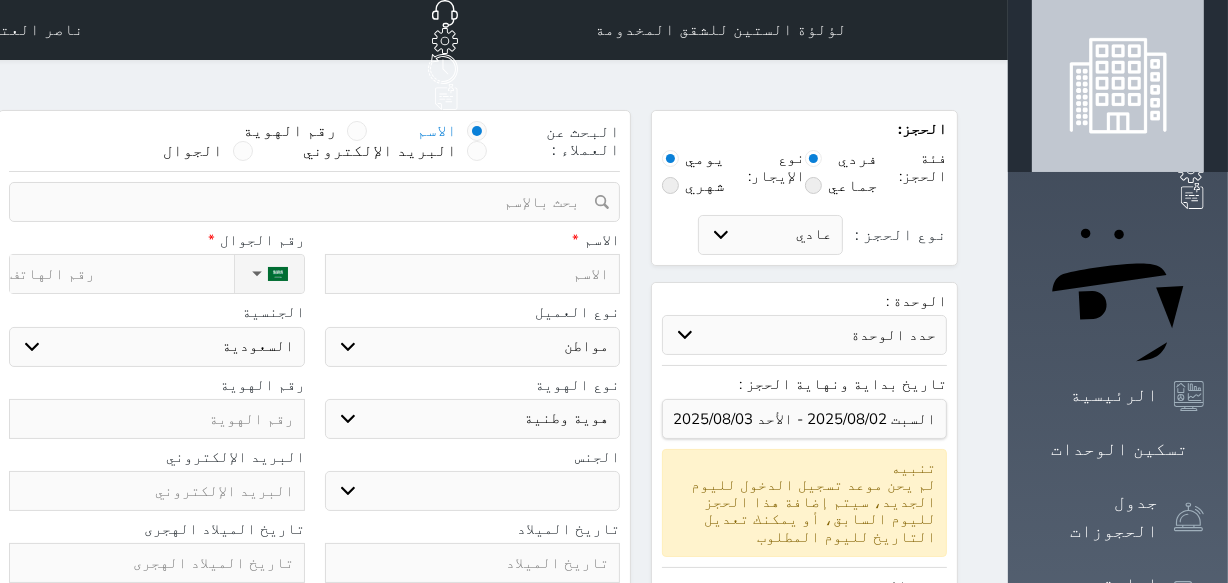 select 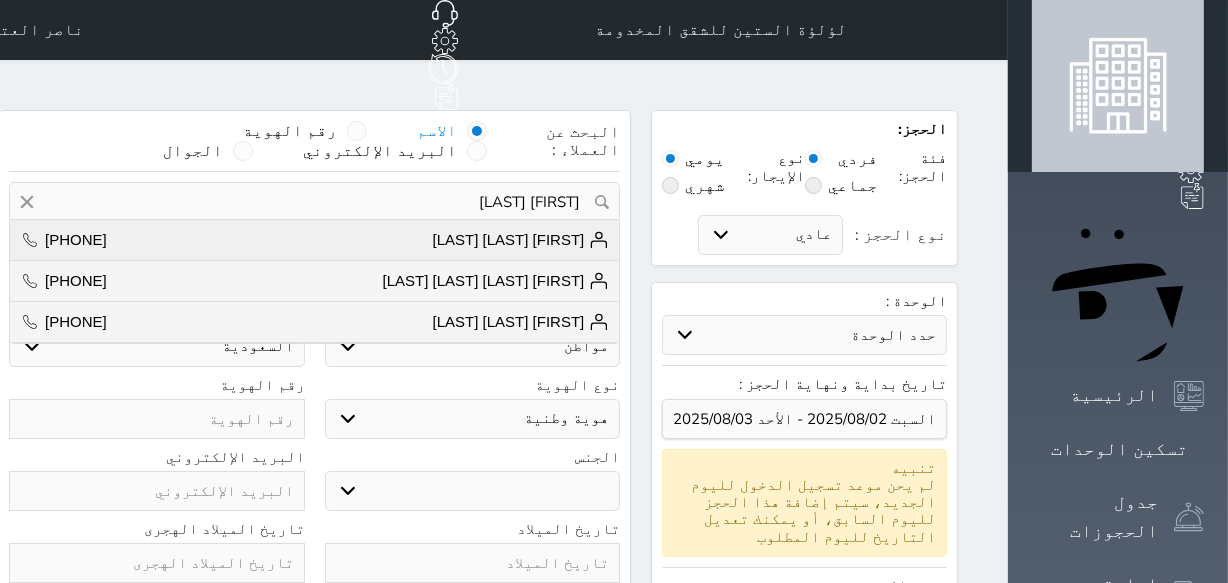 click on "[FIRST] [LAST] [LAST]" at bounding box center (521, 240) 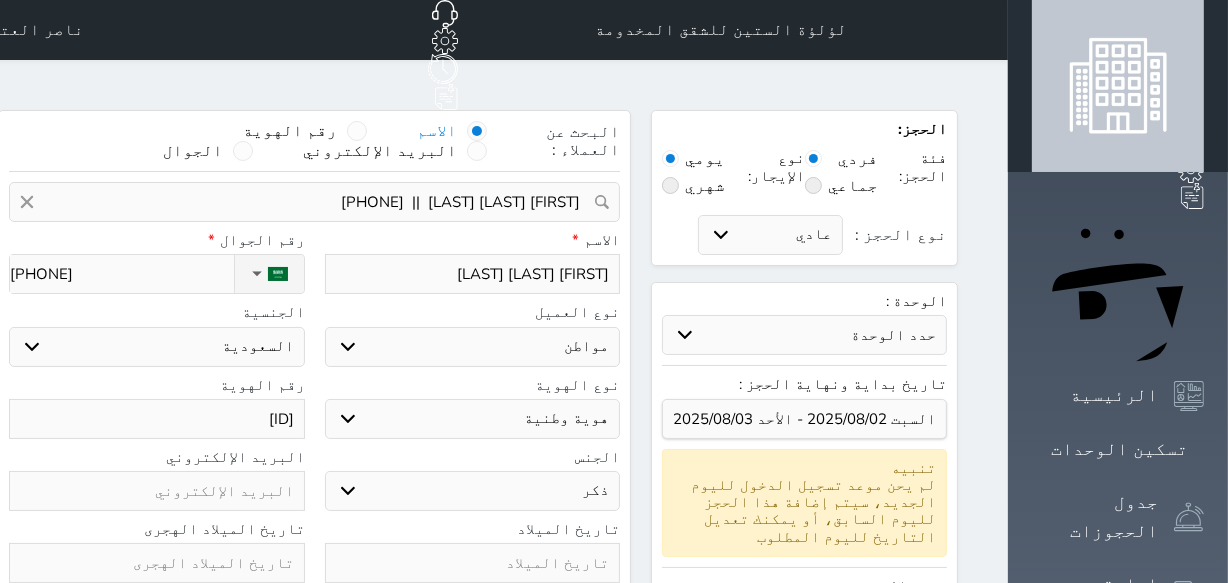 drag, startPoint x: 631, startPoint y: 219, endPoint x: 569, endPoint y: 238, distance: 64.84597 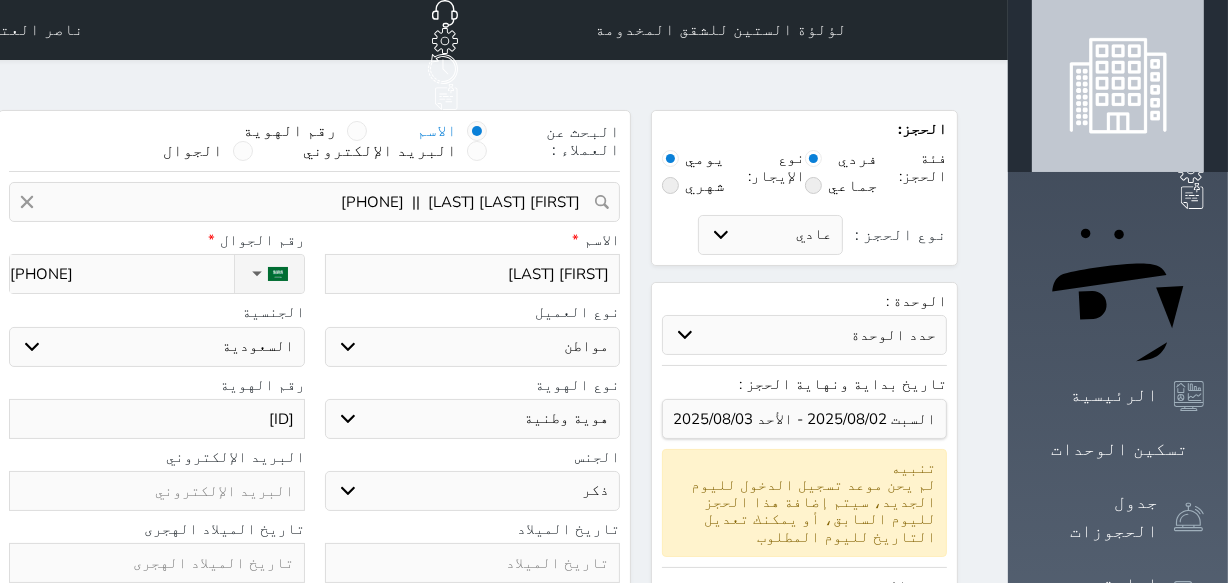 type on "[FIRST] [LAST]" 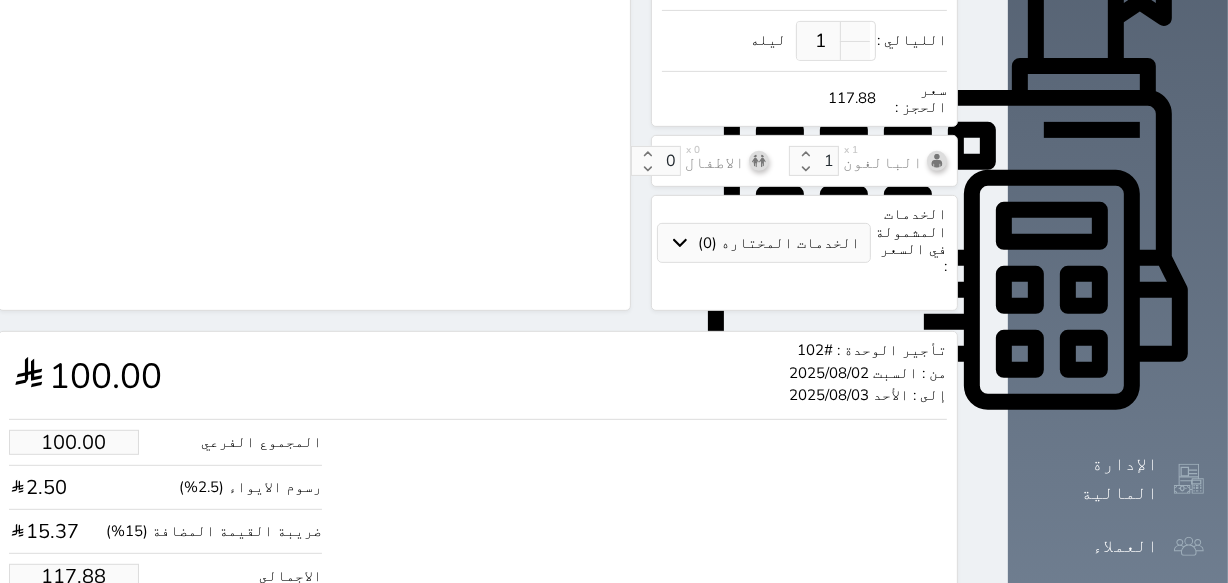scroll, scrollTop: 742, scrollLeft: 0, axis: vertical 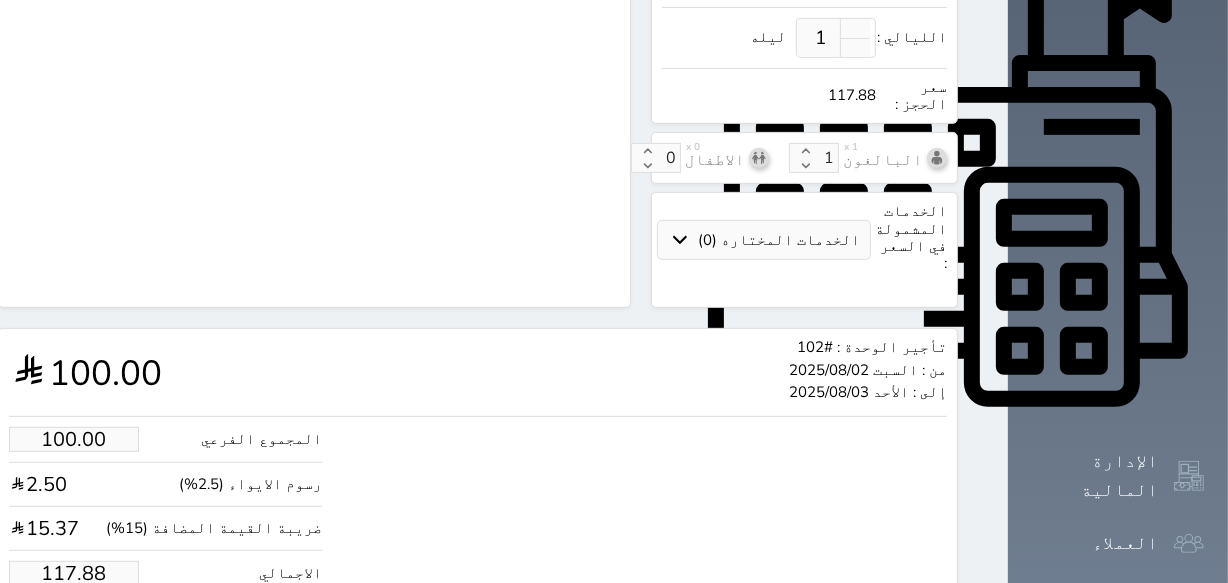 type 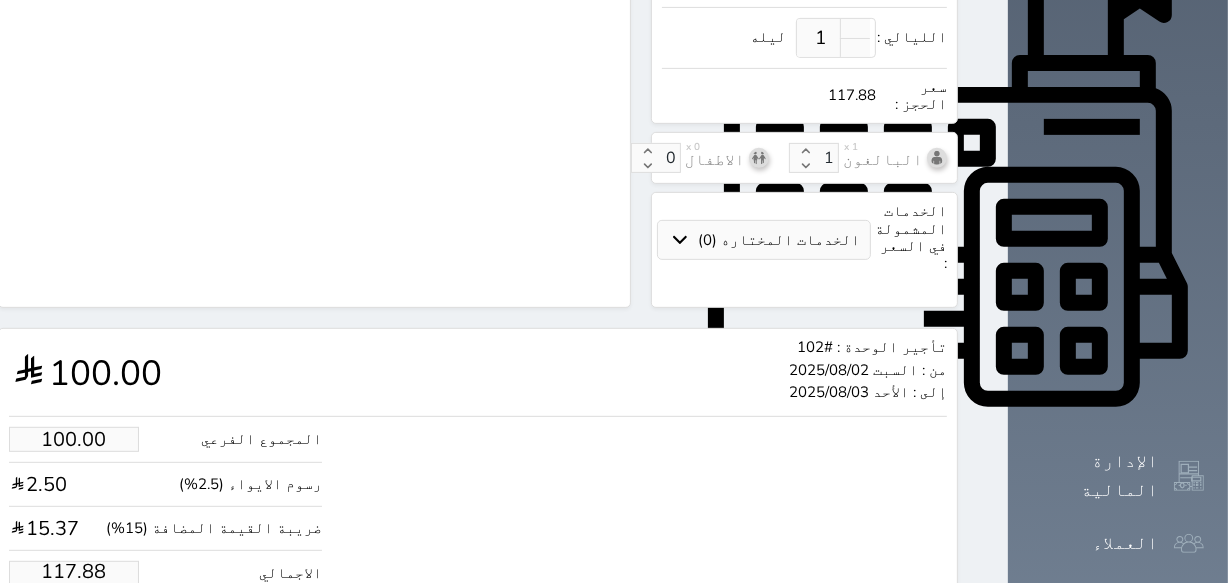 drag, startPoint x: 52, startPoint y: 484, endPoint x: 147, endPoint y: 499, distance: 96.17692 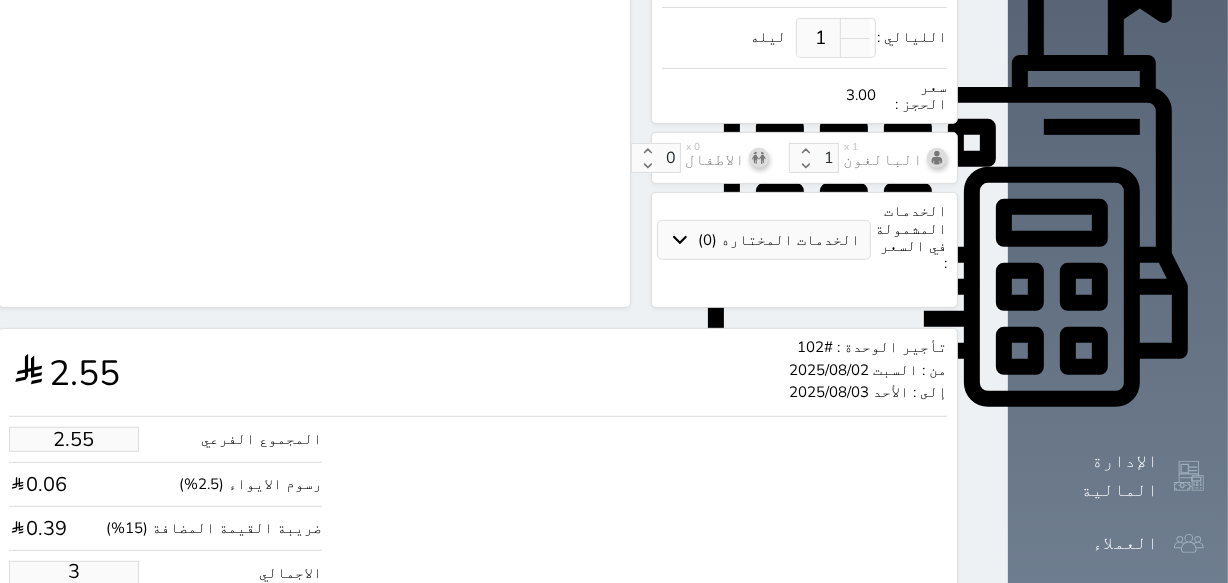 type on "29.69" 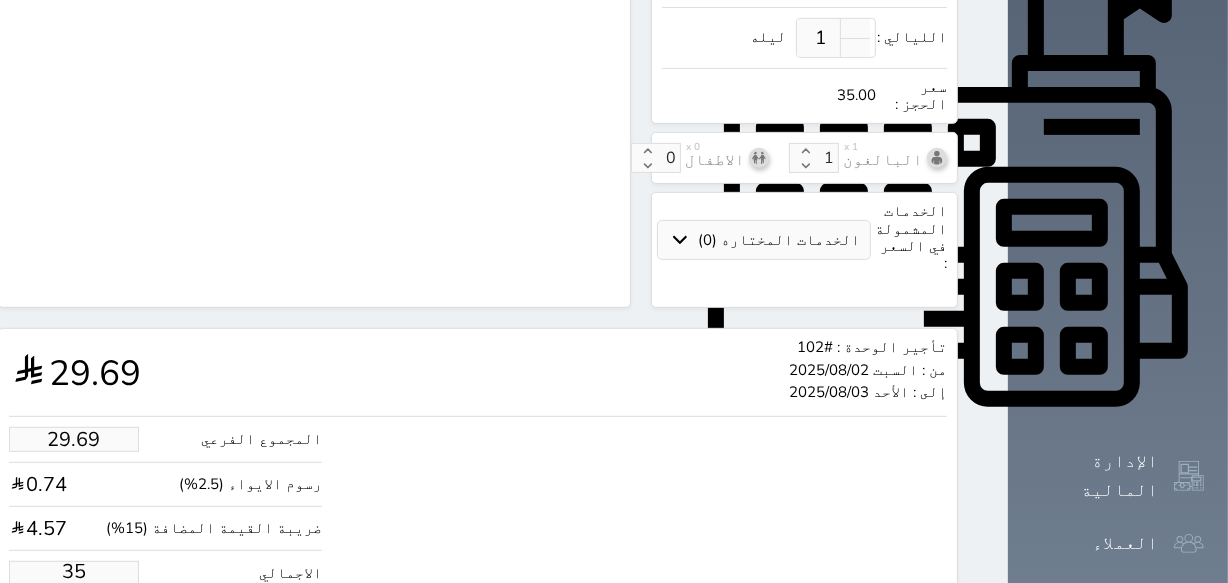 type on "296.92" 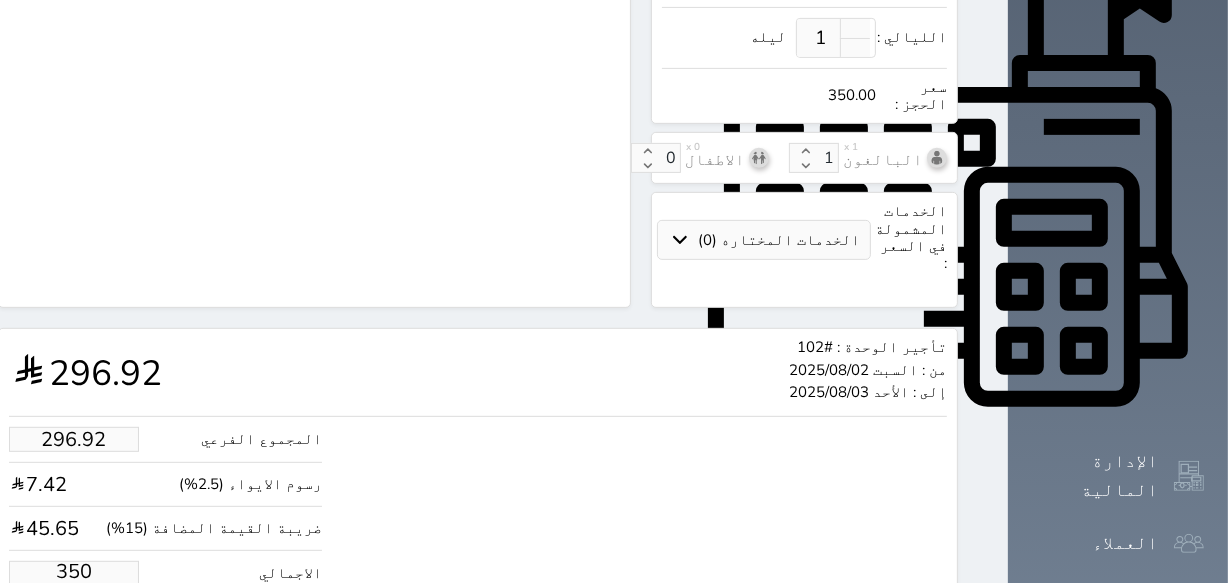 type on "350.00" 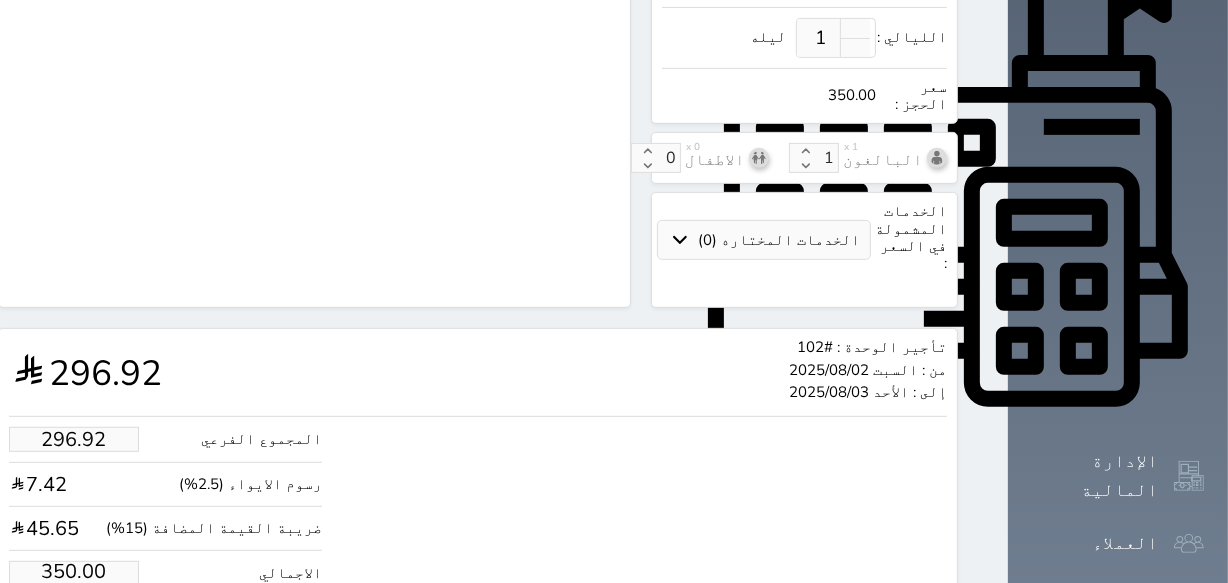 scroll, scrollTop: 0, scrollLeft: 0, axis: both 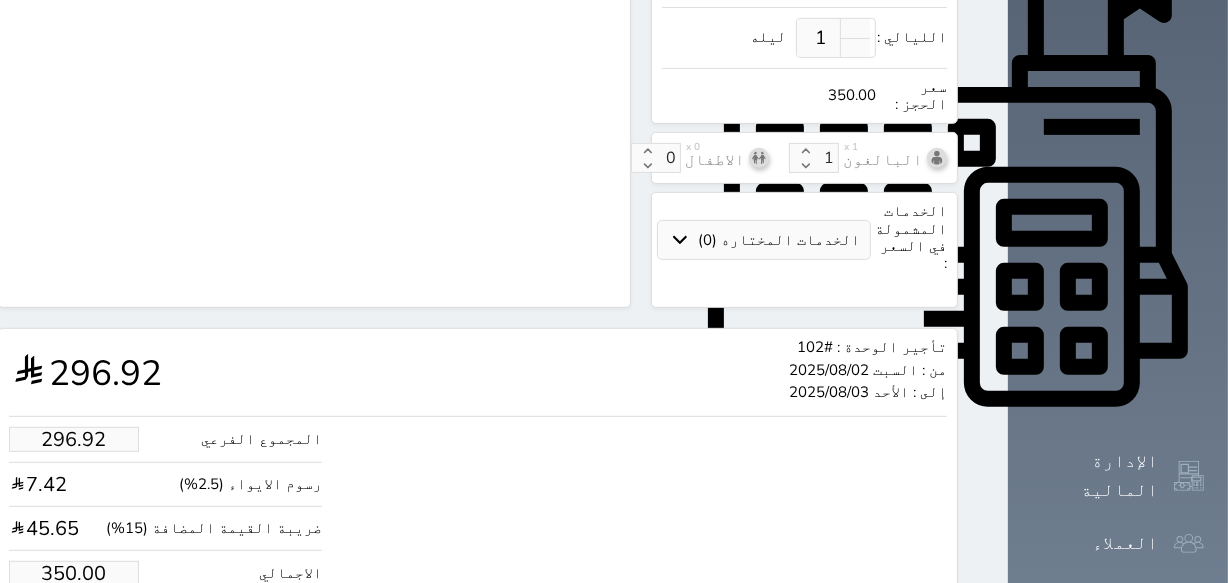 drag, startPoint x: 129, startPoint y: 551, endPoint x: 119, endPoint y: 557, distance: 11.661903 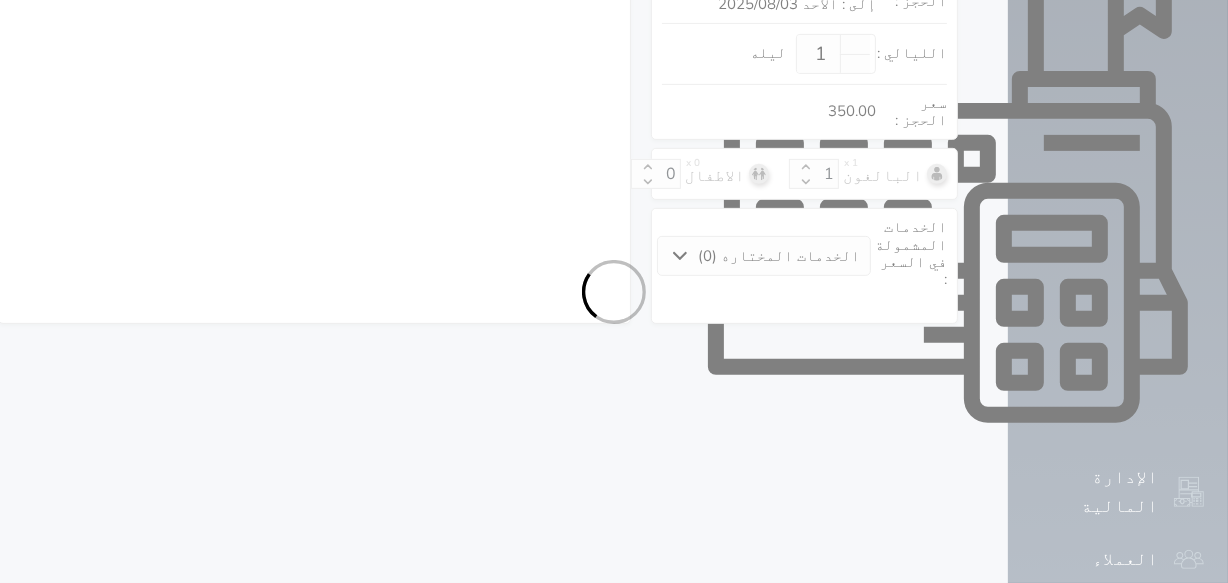 select on "1" 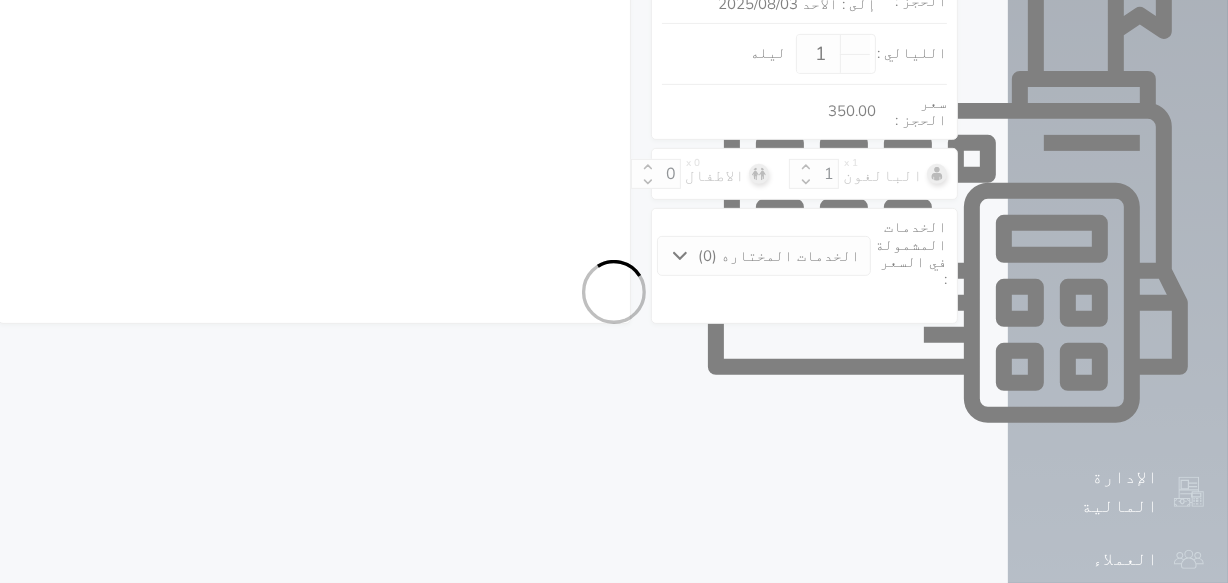 select on "113" 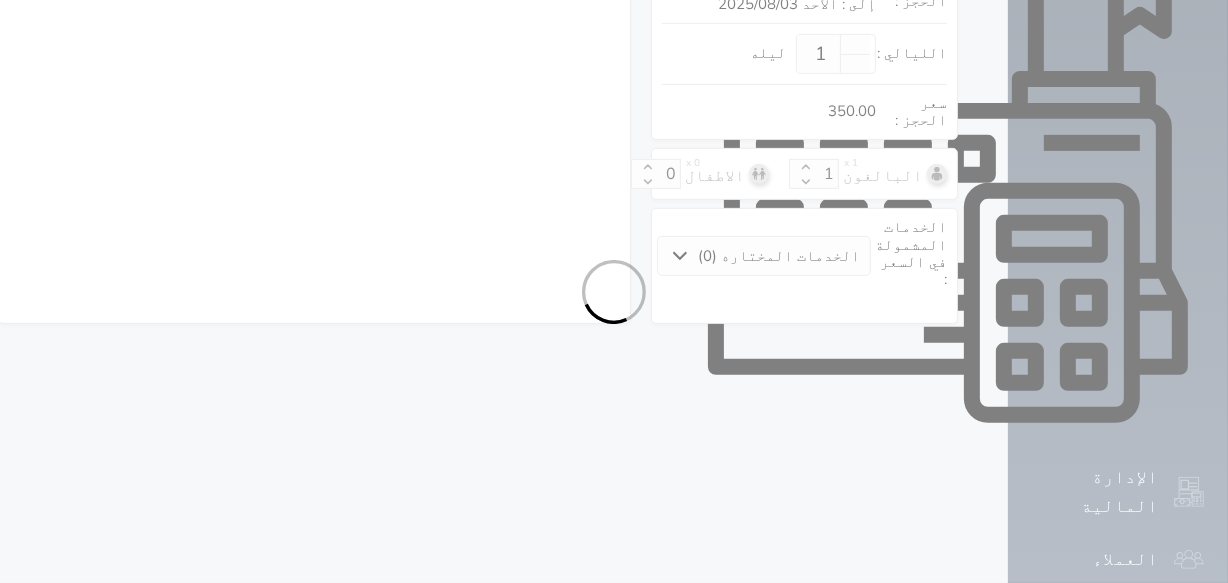 select on "1" 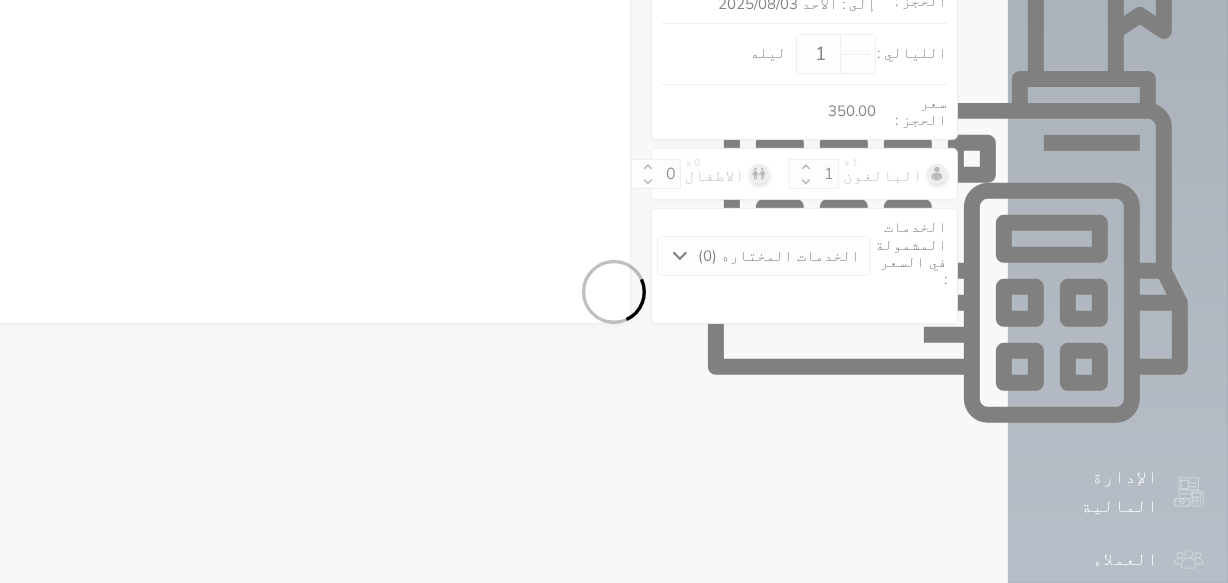 select on "7" 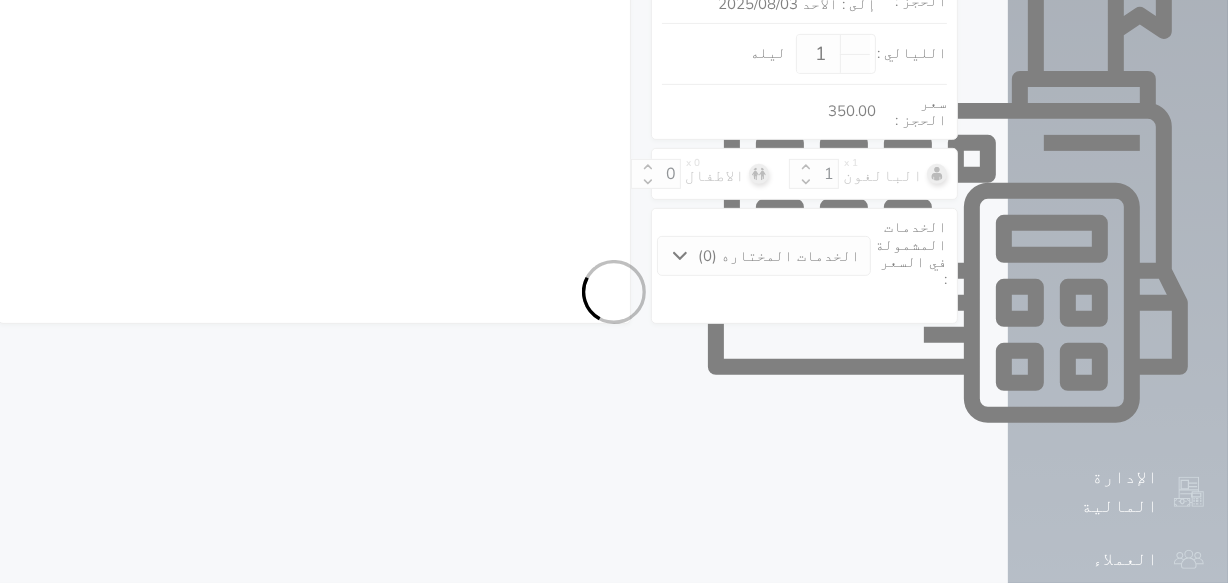 select on "9" 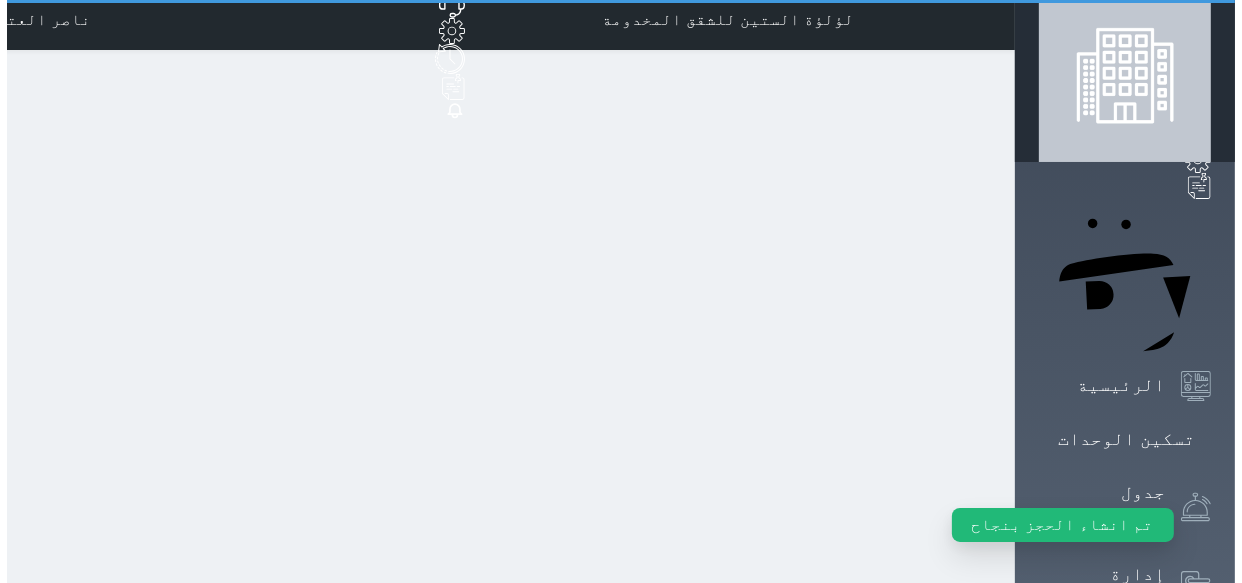 scroll, scrollTop: 0, scrollLeft: 0, axis: both 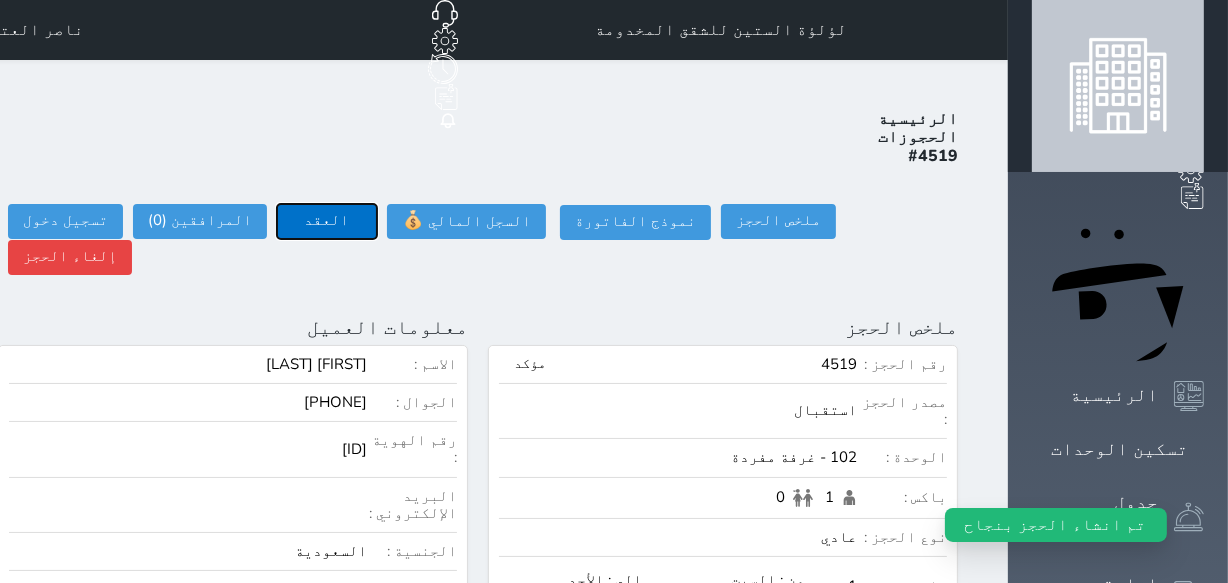 click on "العقد" at bounding box center [327, 221] 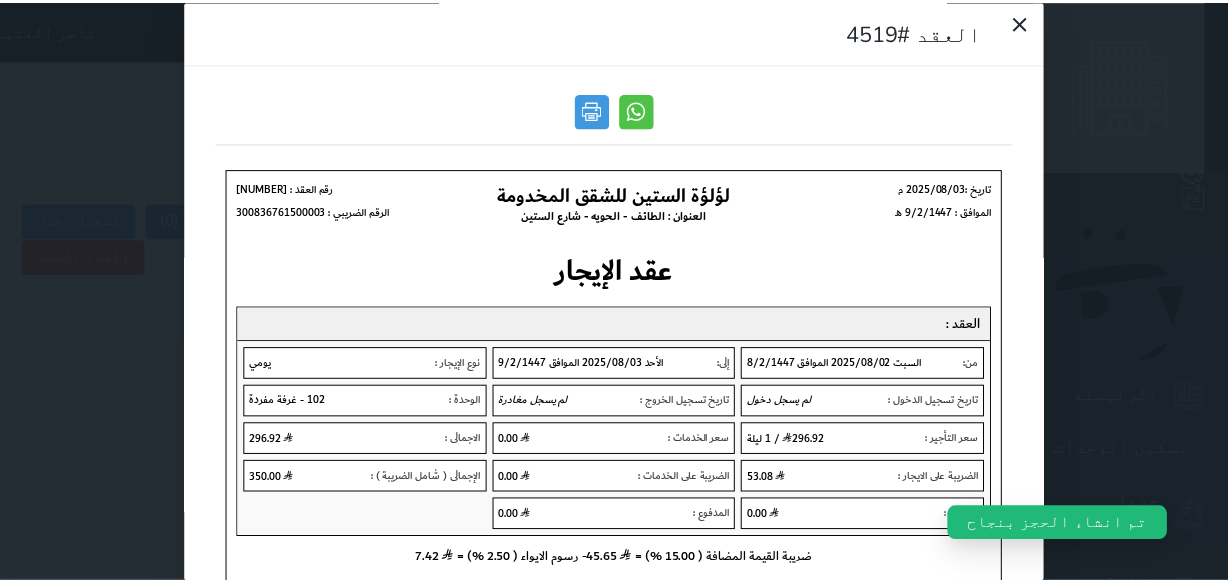 scroll, scrollTop: 0, scrollLeft: 0, axis: both 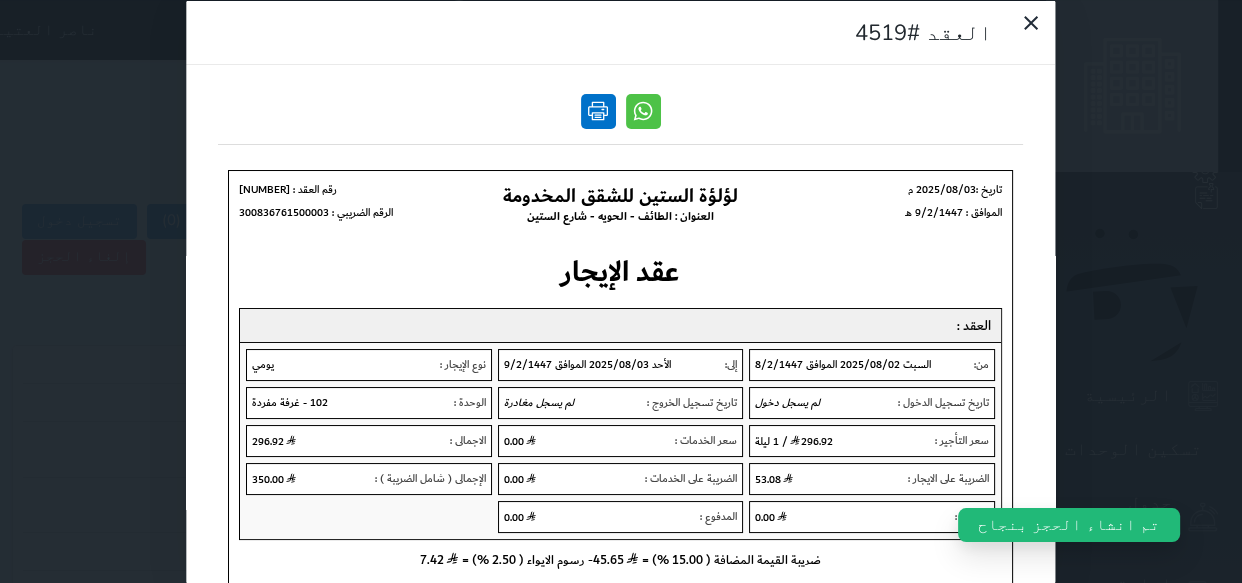 click at bounding box center [598, 110] 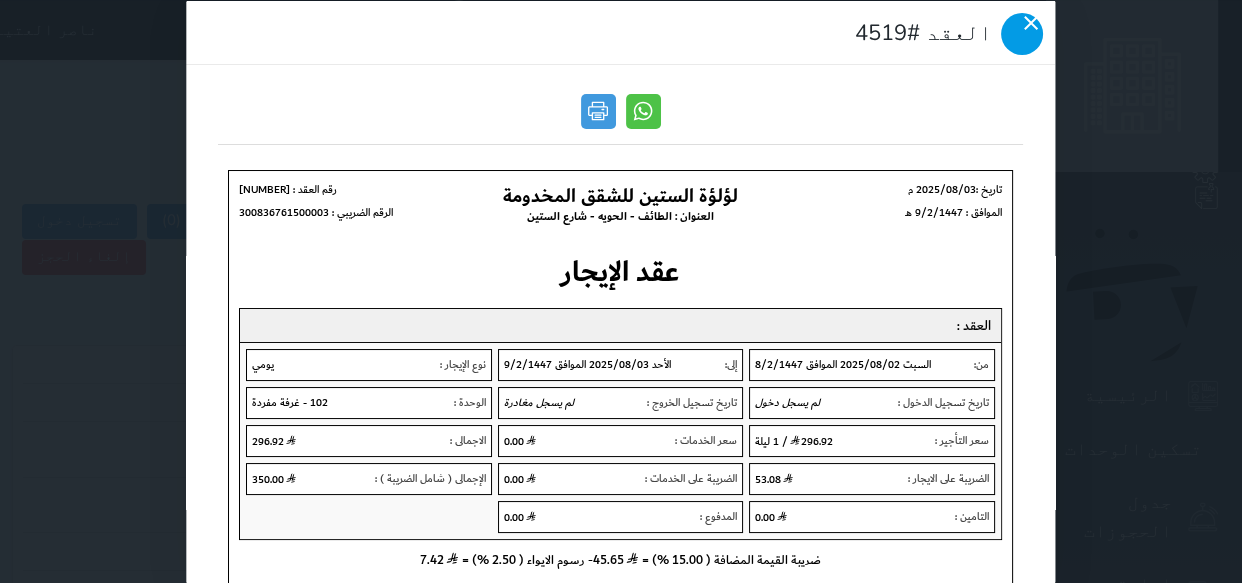 click 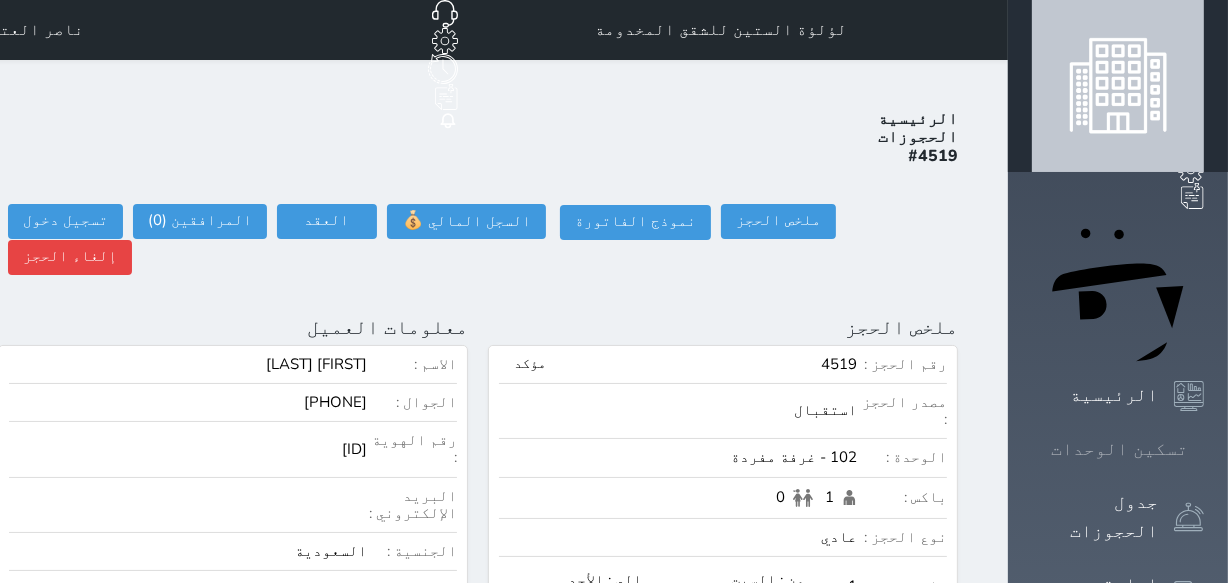 drag, startPoint x: 1170, startPoint y: 198, endPoint x: 1151, endPoint y: 210, distance: 22.472204 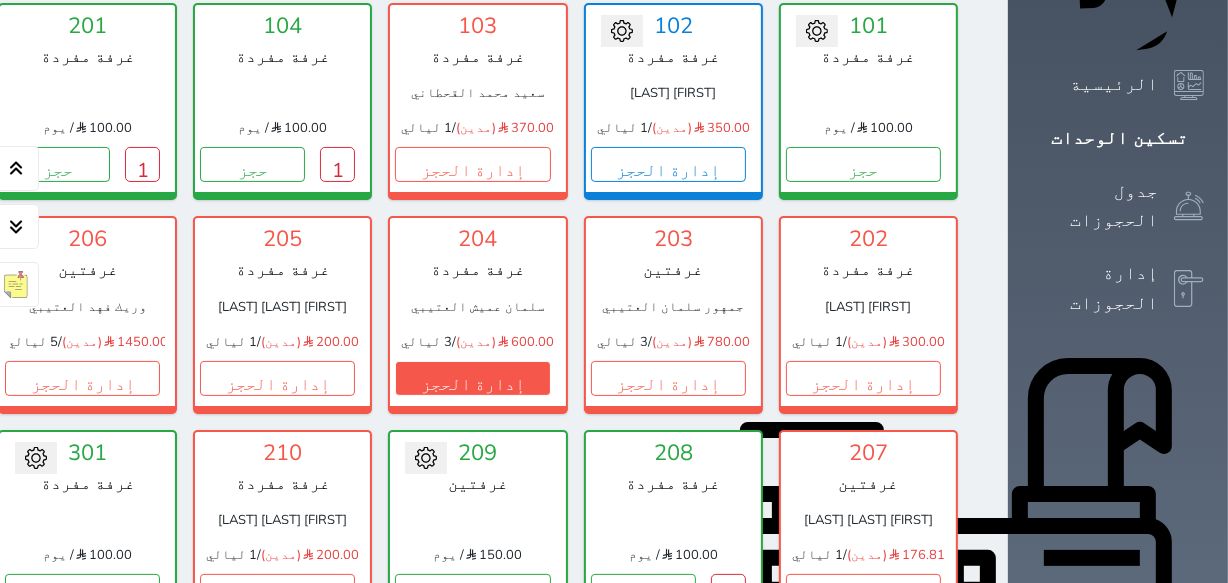 scroll, scrollTop: 78, scrollLeft: 0, axis: vertical 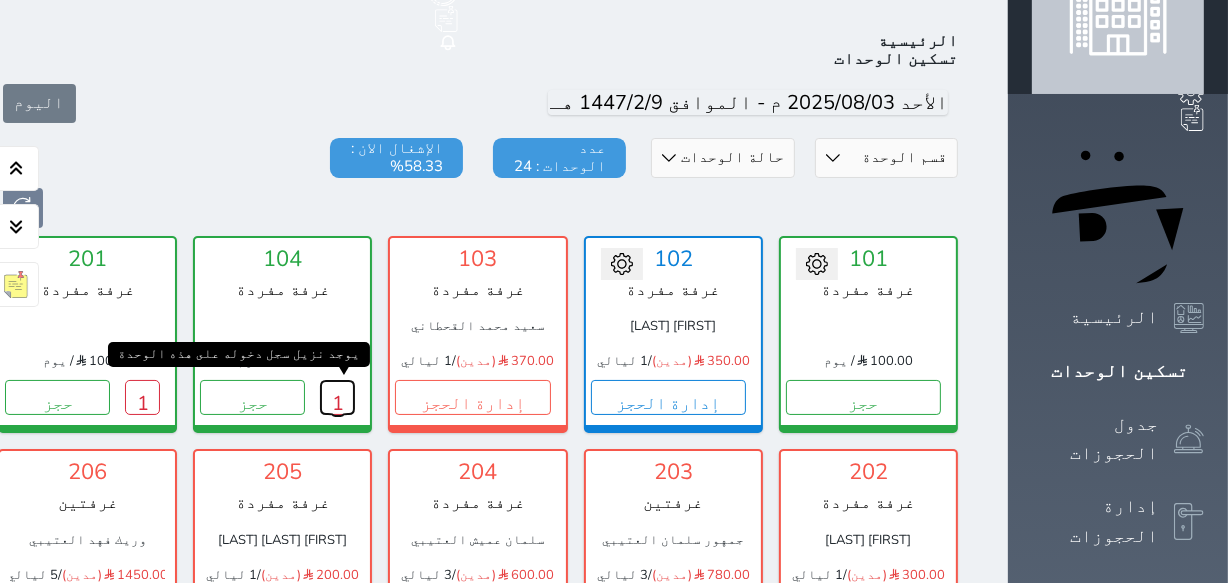 click on "1" at bounding box center [337, 397] 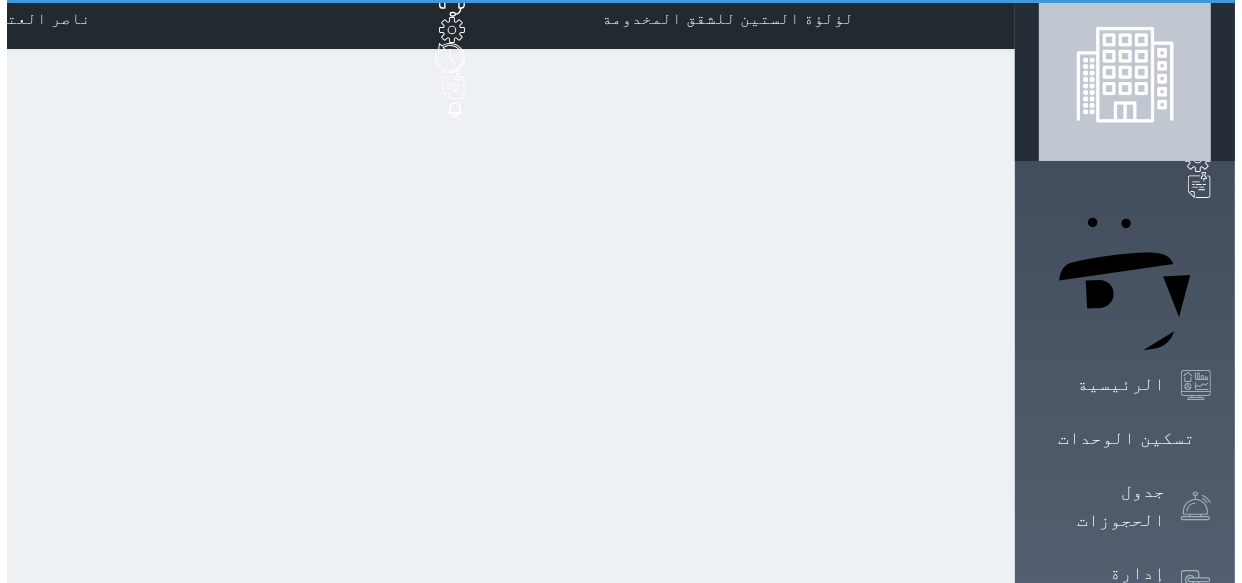 scroll, scrollTop: 0, scrollLeft: 0, axis: both 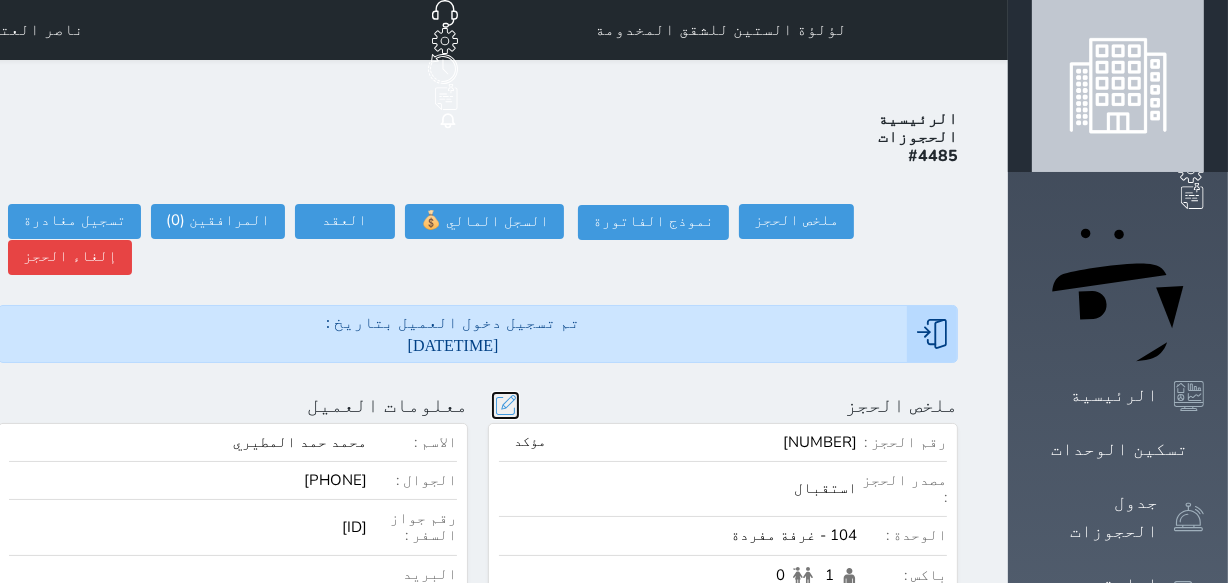 click at bounding box center (505, 405) 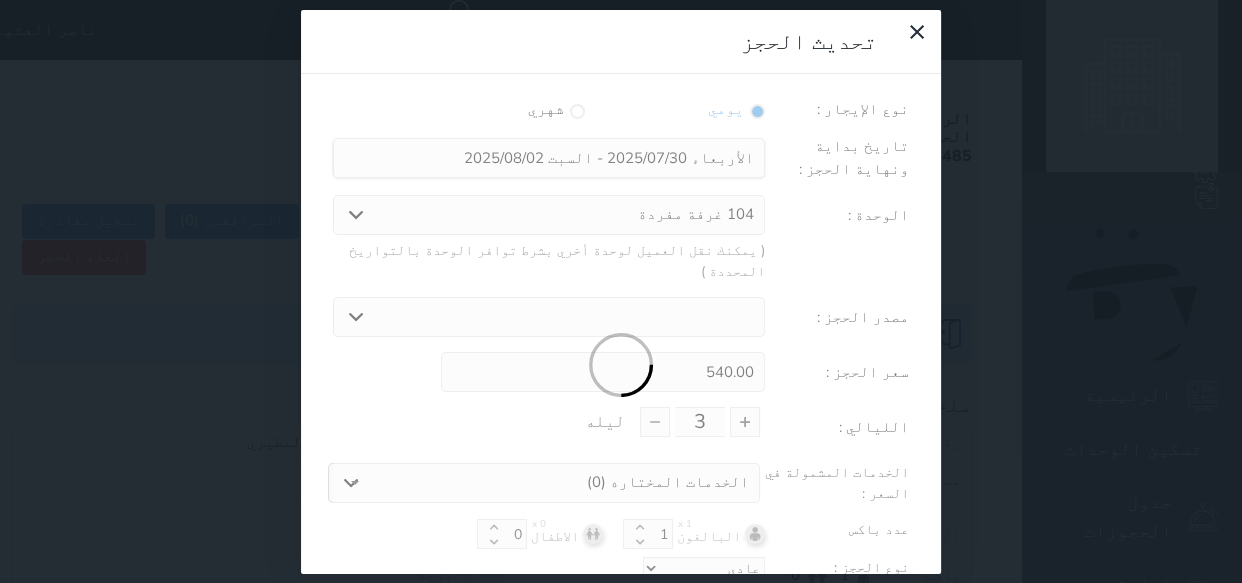 click at bounding box center [621, 366] 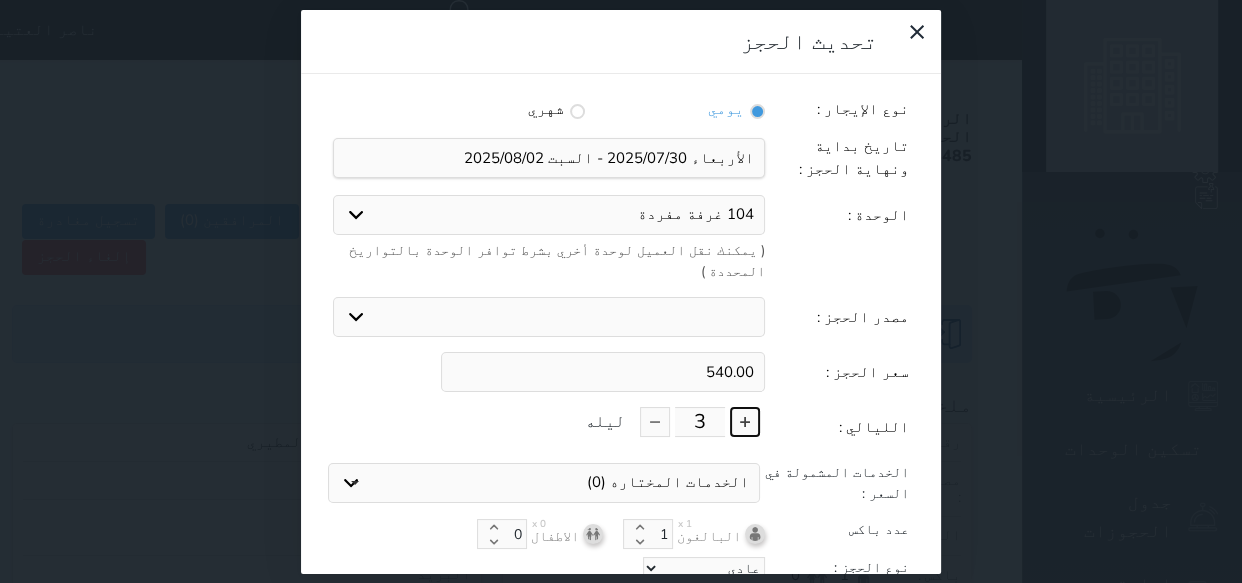 click at bounding box center [745, 422] 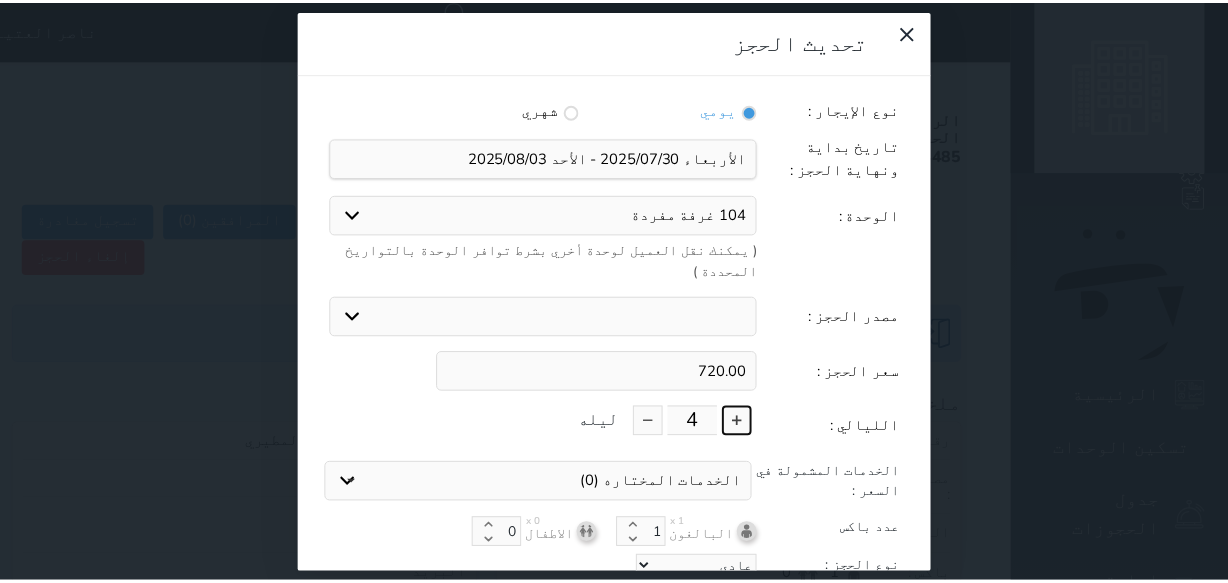 scroll, scrollTop: 44, scrollLeft: 0, axis: vertical 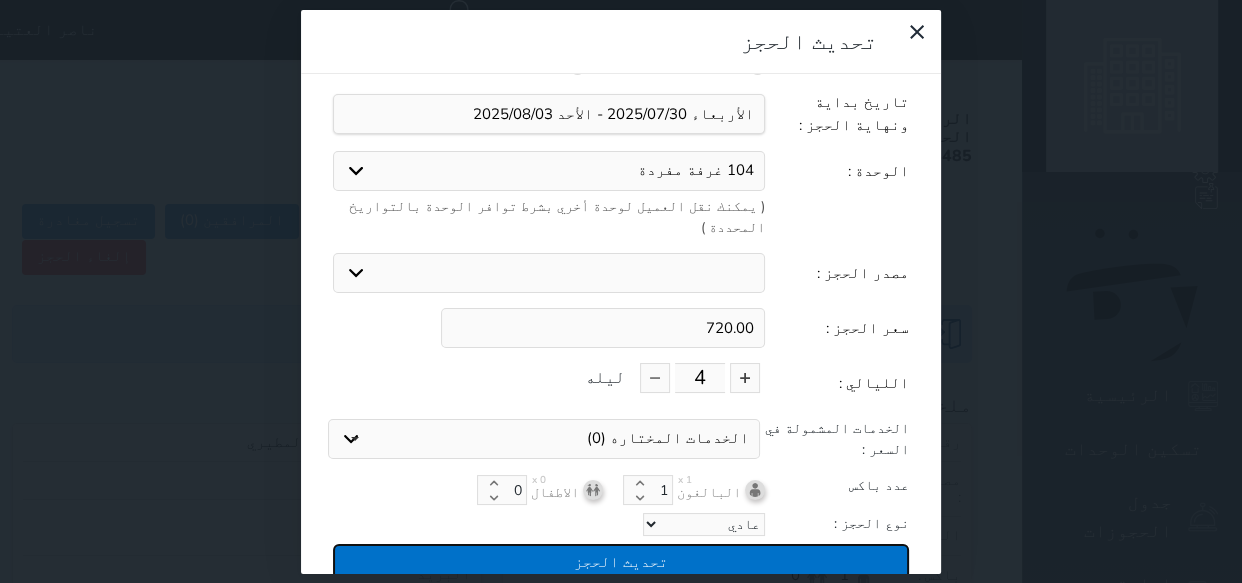 click on "تحديث الحجز" at bounding box center (621, 561) 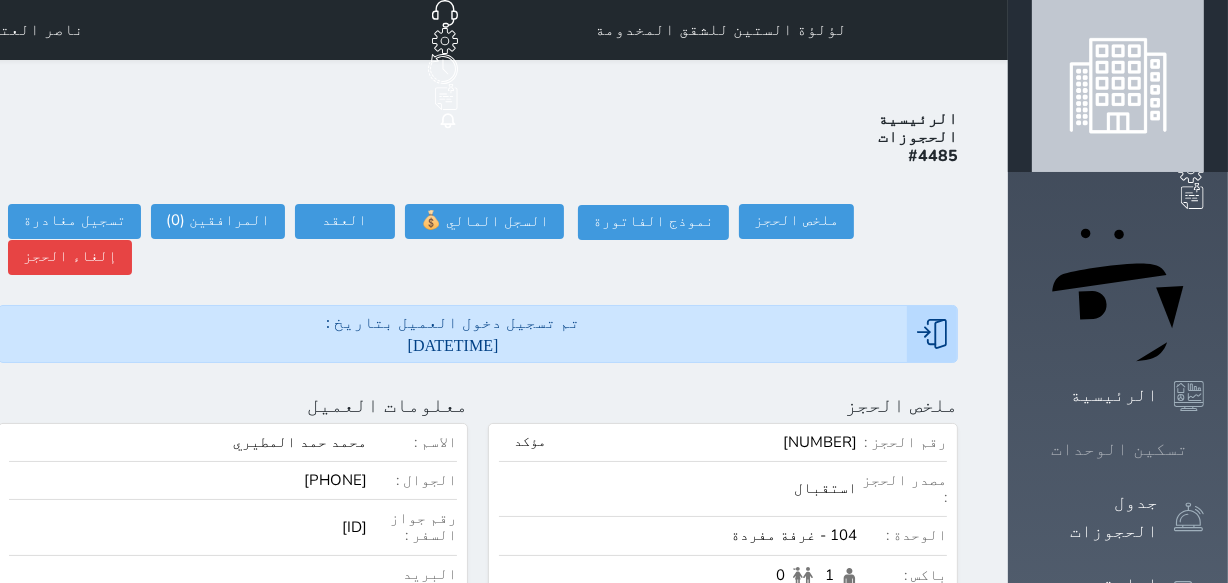 click on "تسكين الوحدات" at bounding box center [1119, 449] 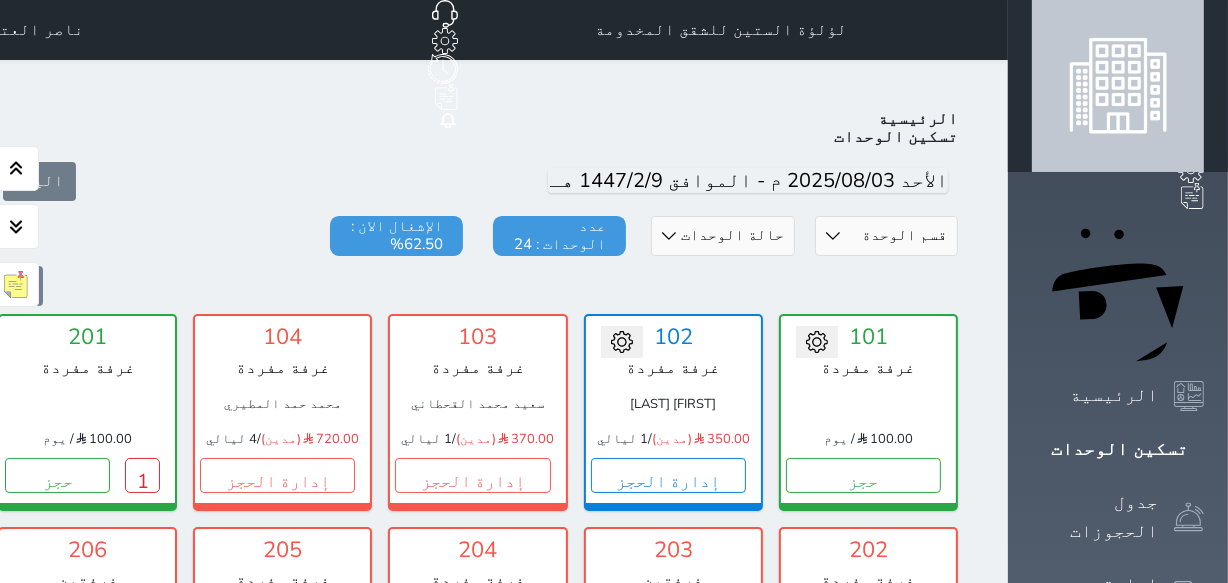 scroll, scrollTop: 78, scrollLeft: 0, axis: vertical 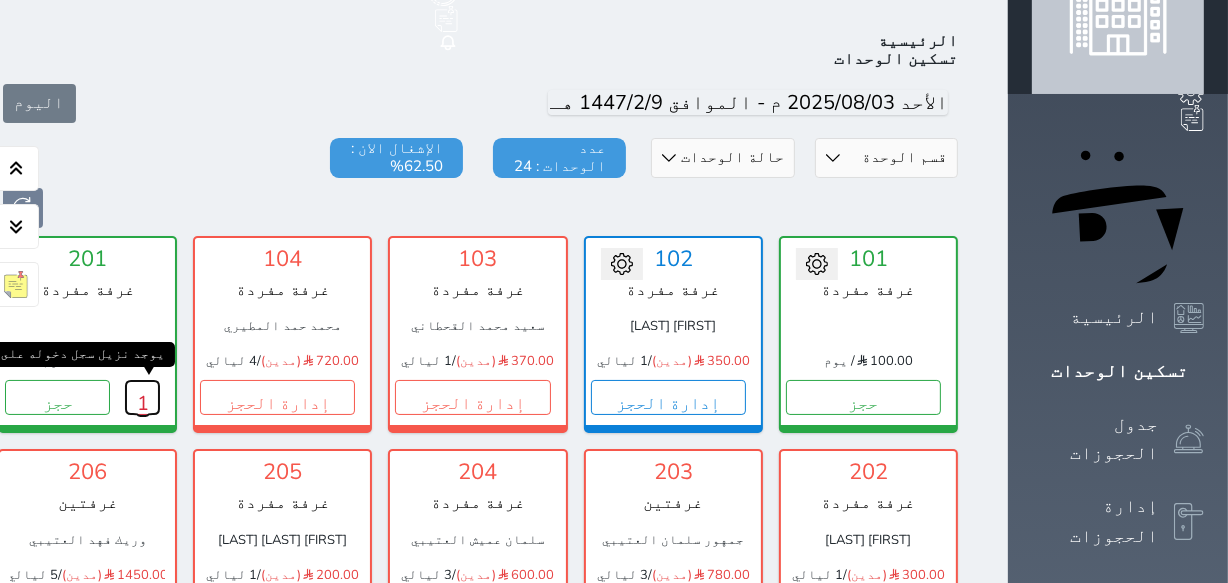 click on "1" at bounding box center [142, 397] 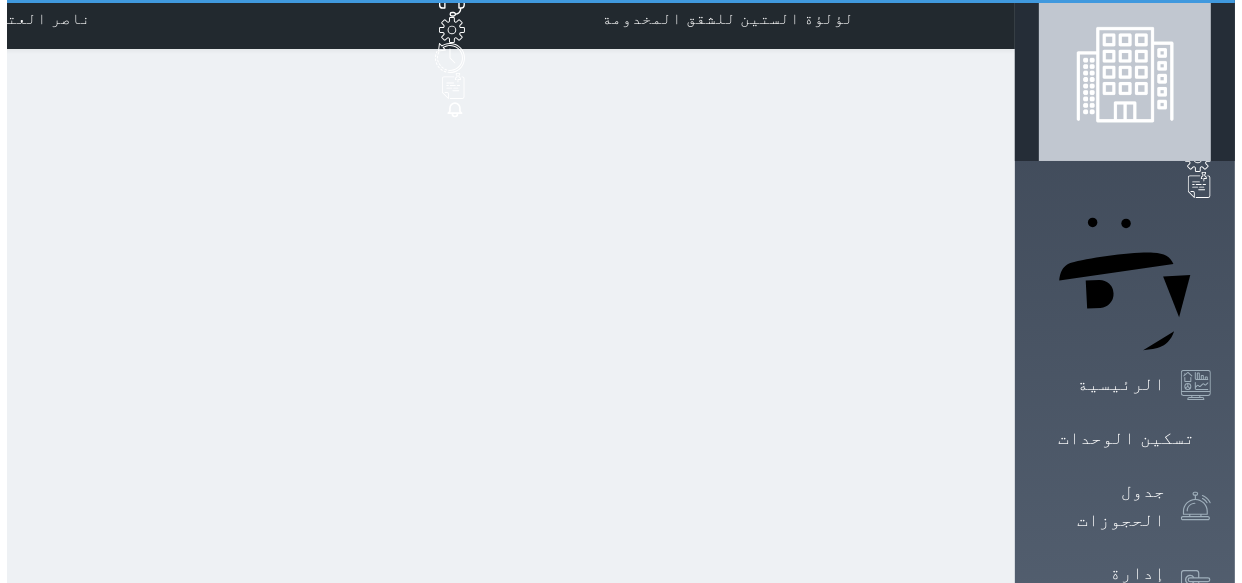 scroll, scrollTop: 0, scrollLeft: 0, axis: both 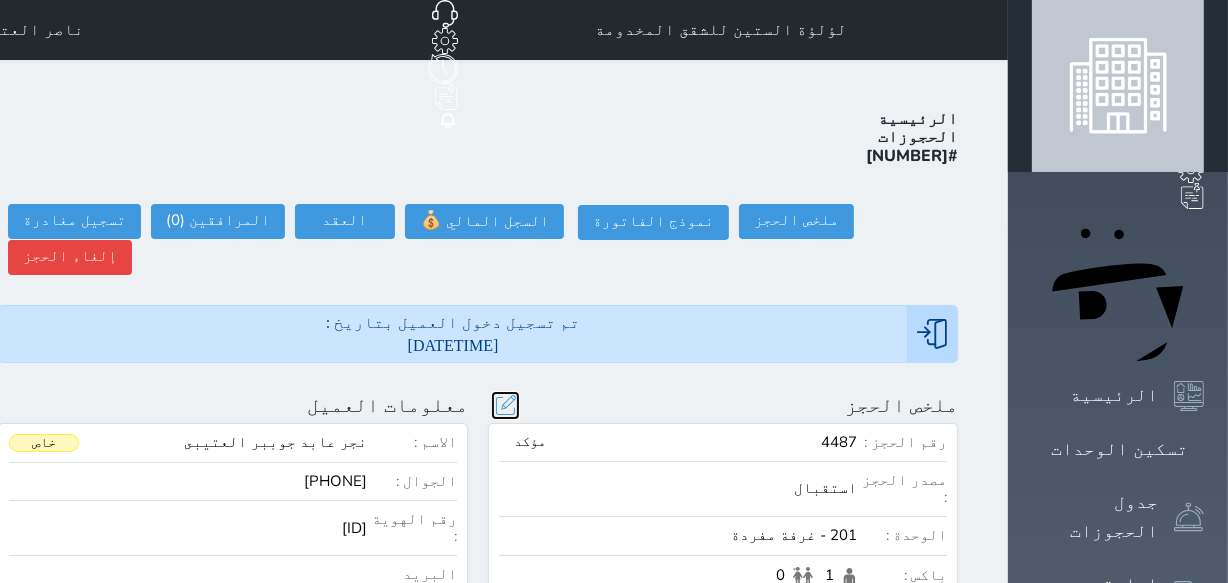 click at bounding box center (505, 405) 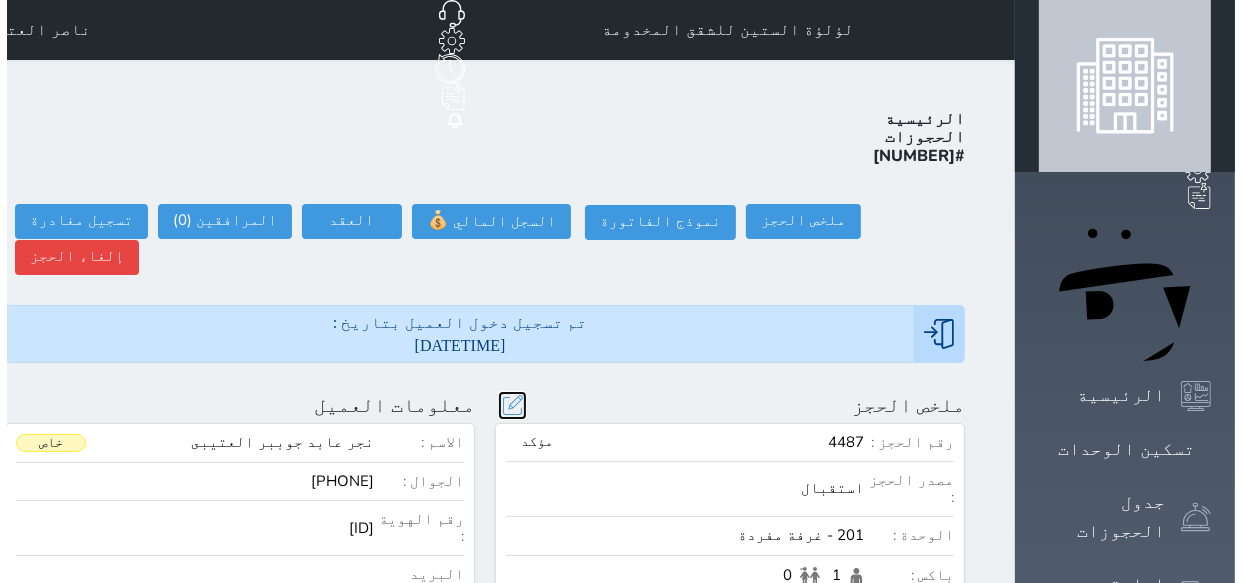 select on "6809" 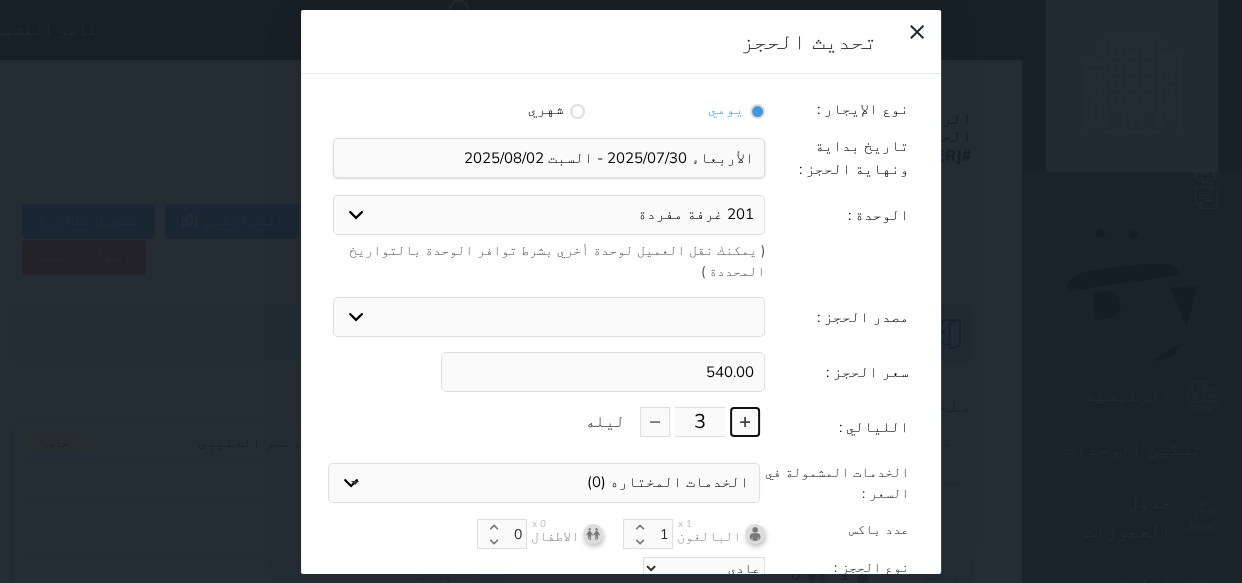 click at bounding box center [745, 422] 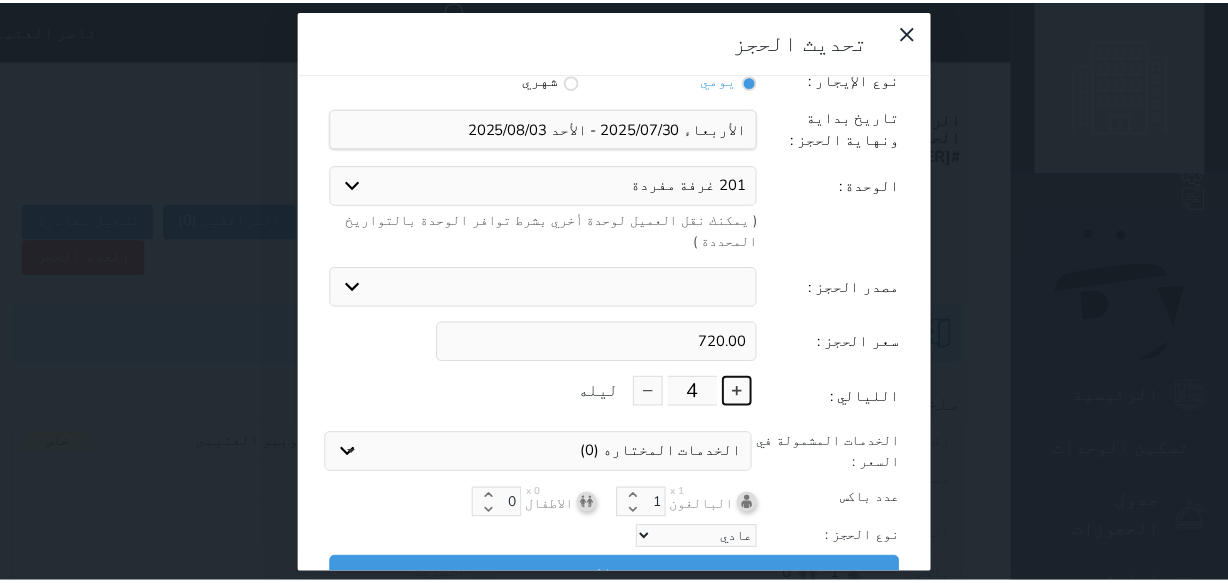 scroll, scrollTop: 44, scrollLeft: 0, axis: vertical 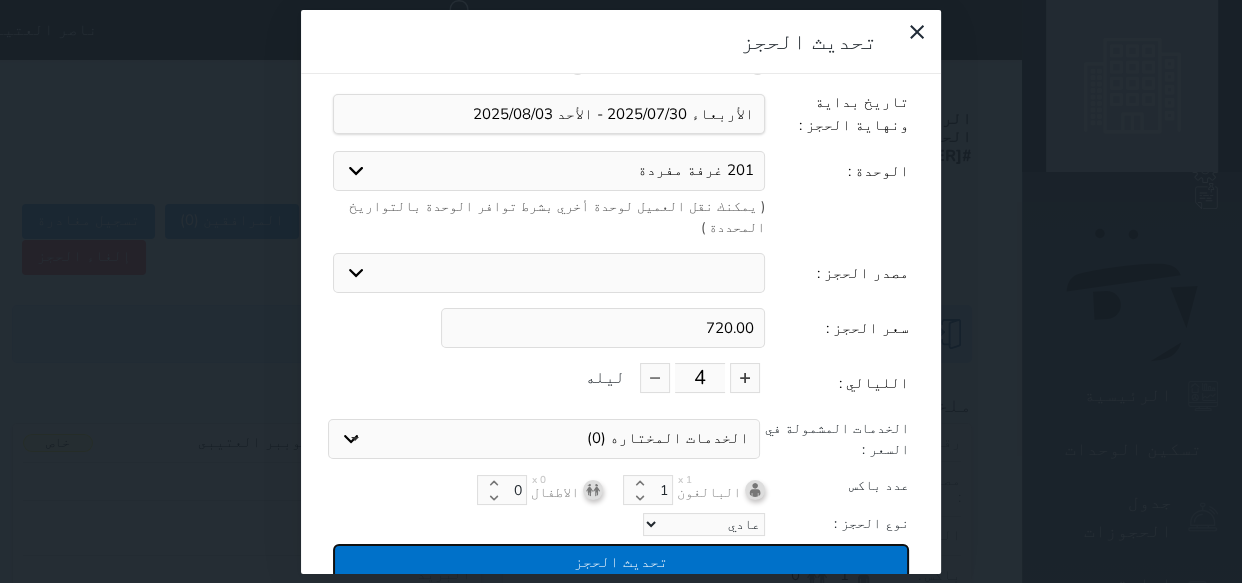 click on "تحديث الحجز" at bounding box center [621, 561] 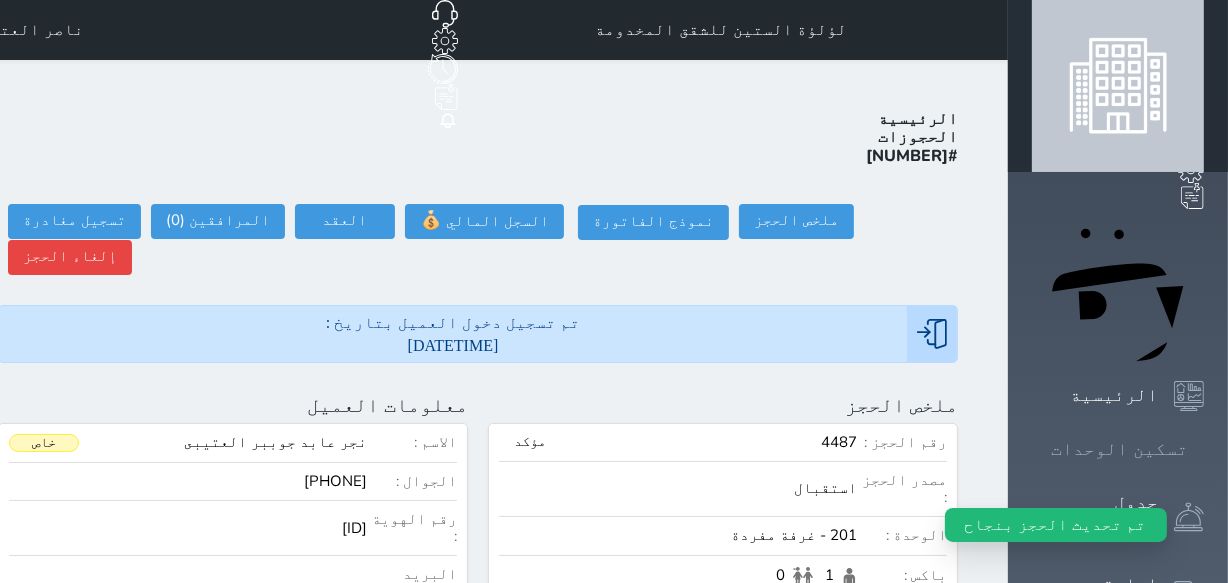 click 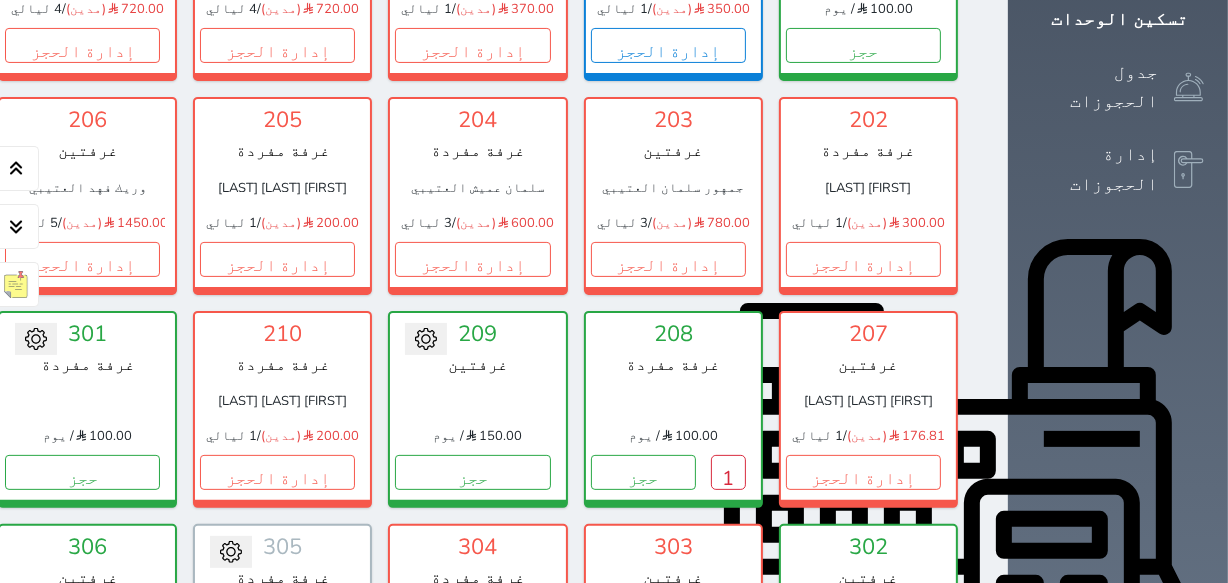 scroll, scrollTop: 441, scrollLeft: 0, axis: vertical 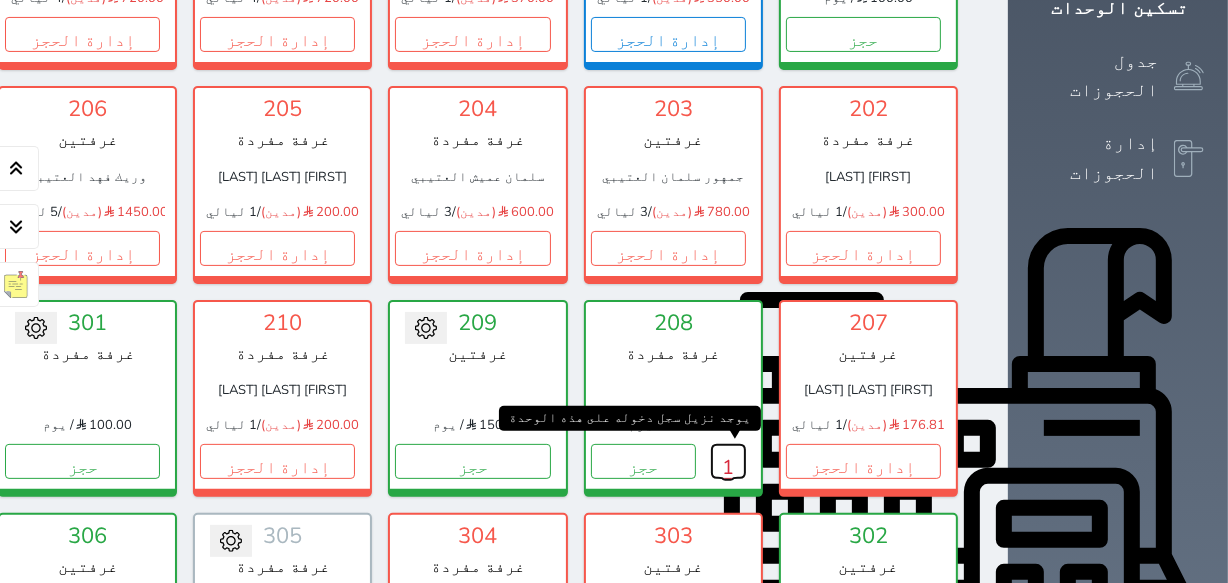 click on "1" at bounding box center [728, 461] 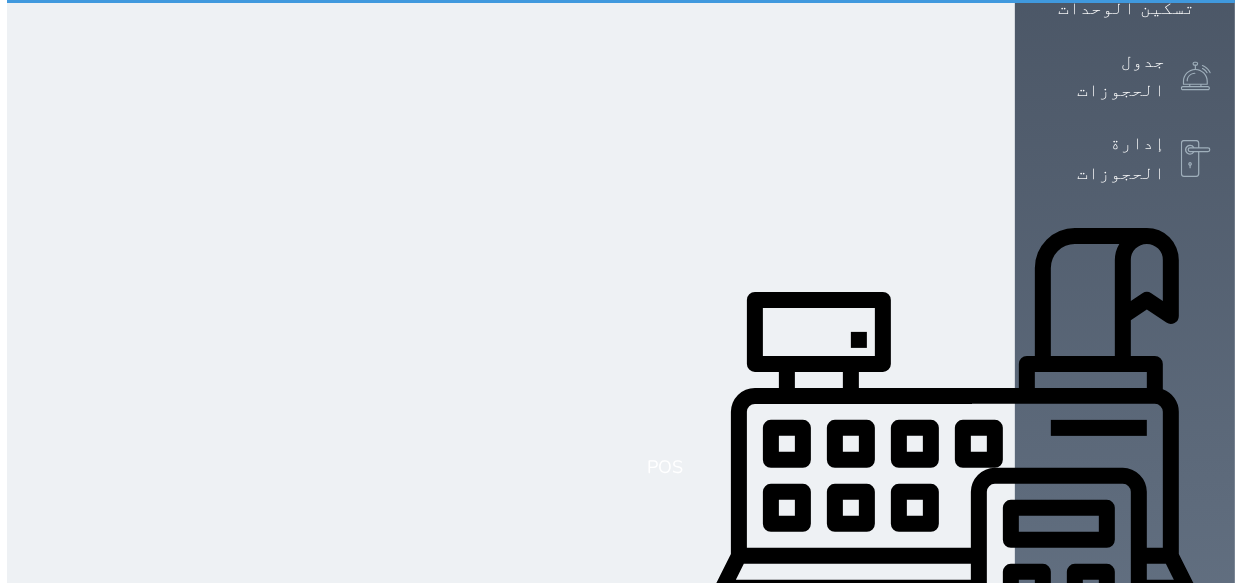 scroll, scrollTop: 0, scrollLeft: 0, axis: both 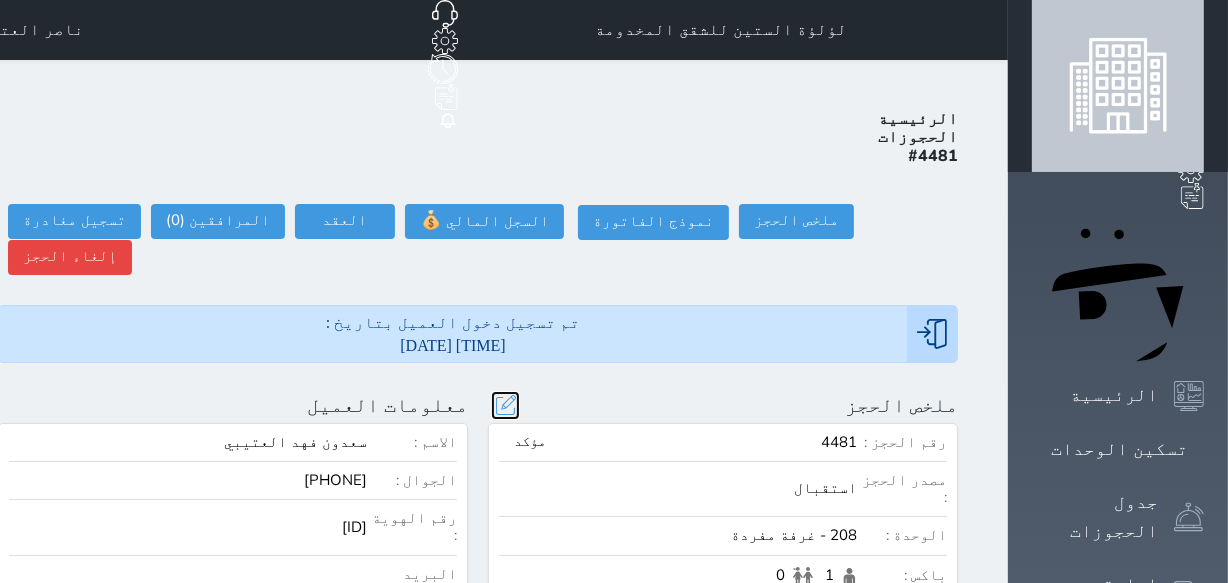 click at bounding box center (505, 405) 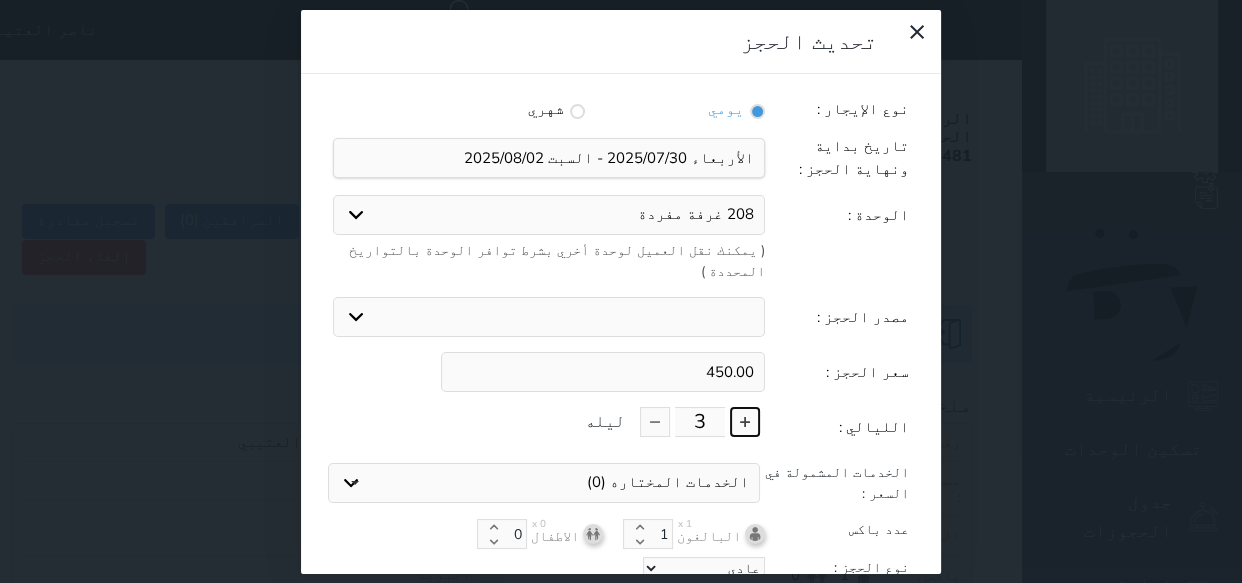 click at bounding box center [745, 422] 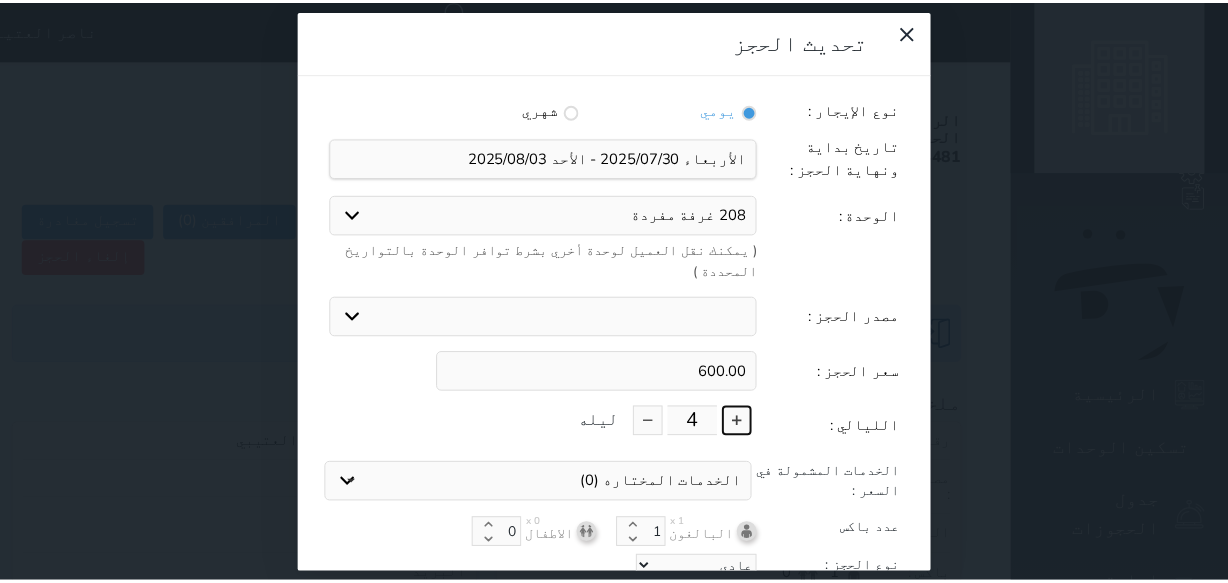 scroll, scrollTop: 44, scrollLeft: 0, axis: vertical 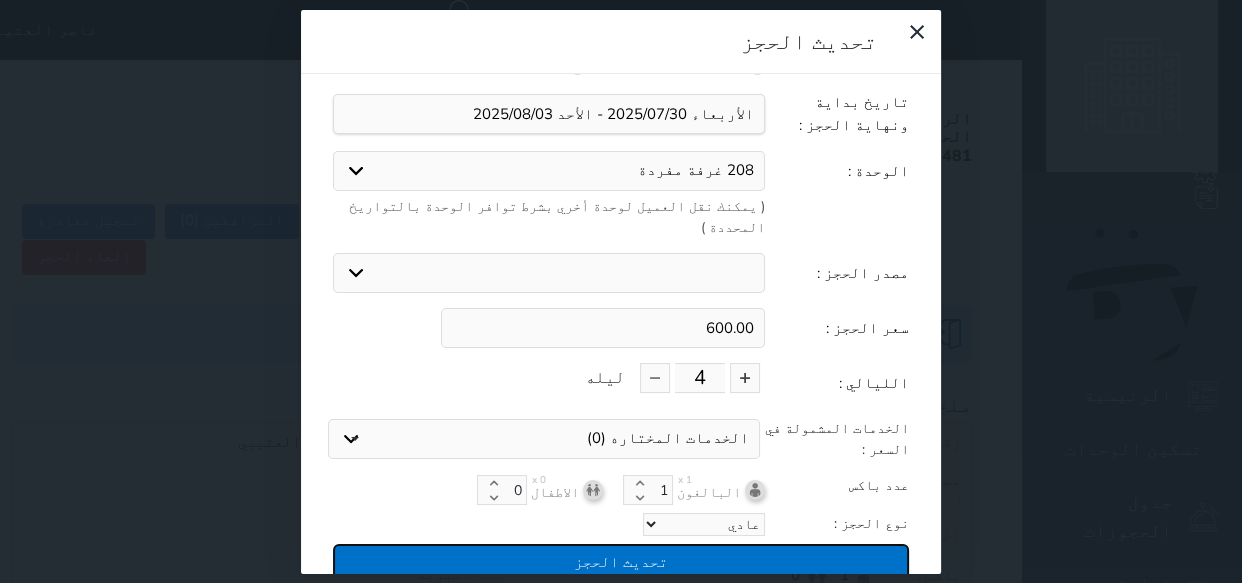click on "تحديث الحجز" at bounding box center (621, 561) 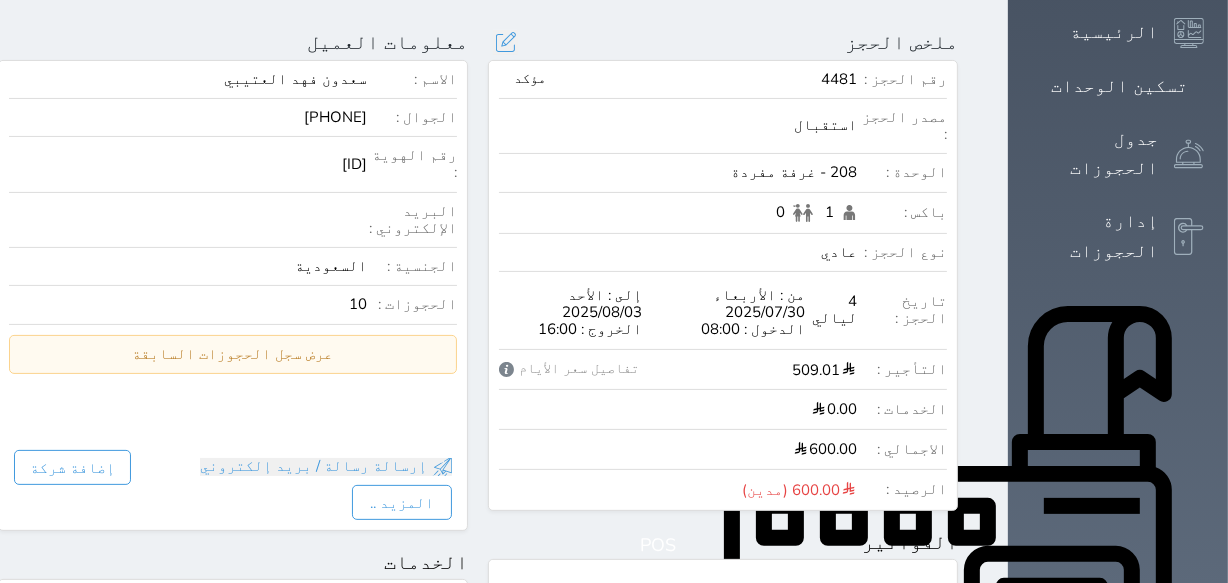 scroll, scrollTop: 0, scrollLeft: 0, axis: both 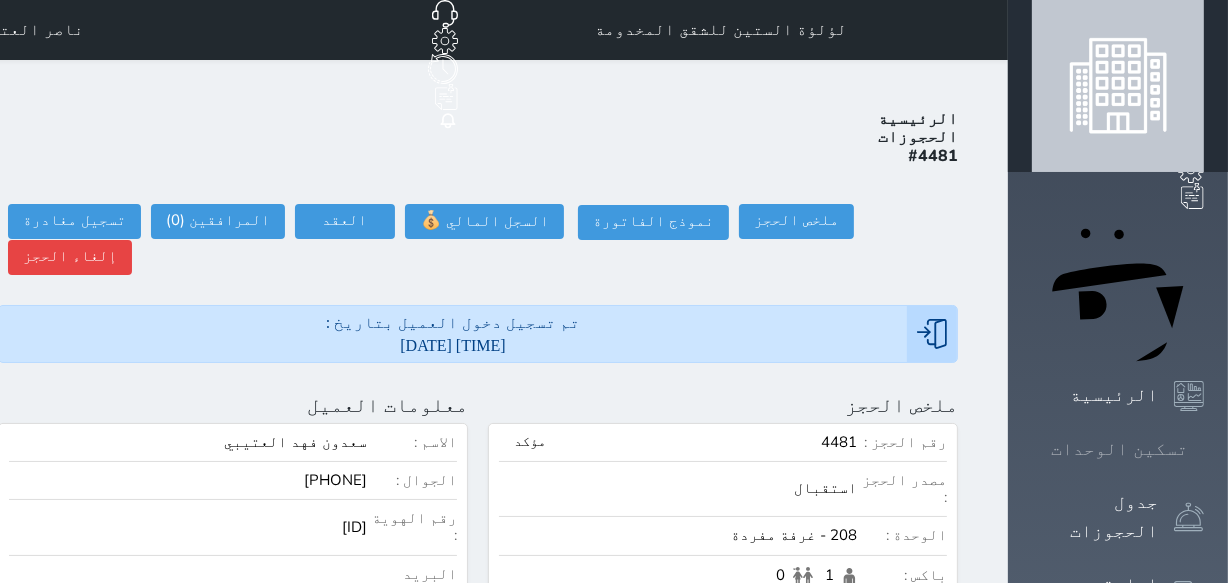 click 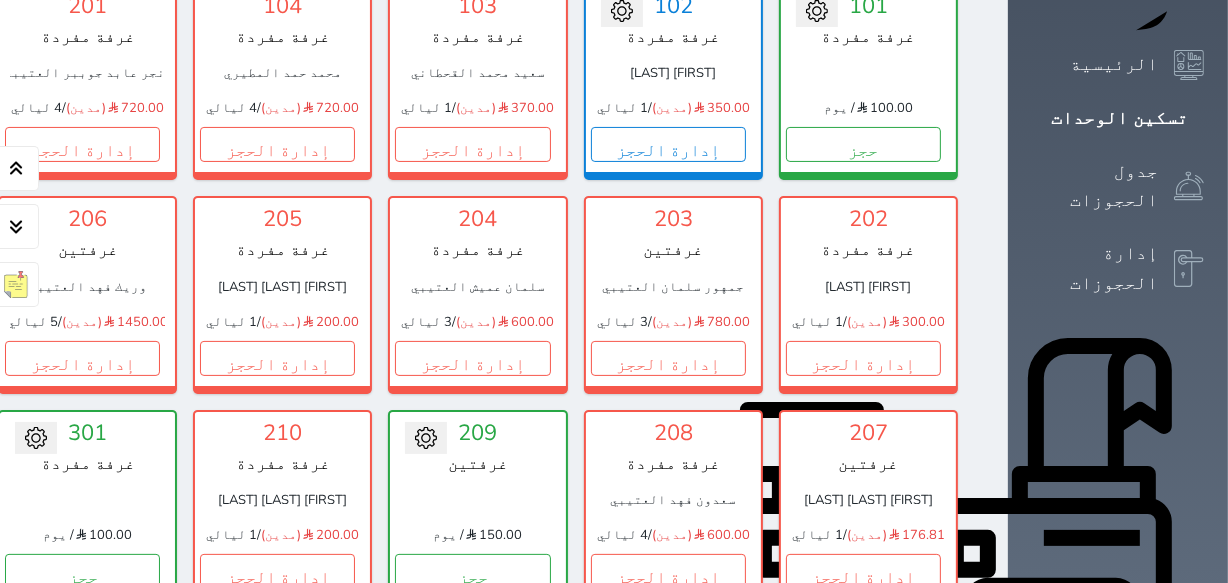 scroll, scrollTop: 350, scrollLeft: 0, axis: vertical 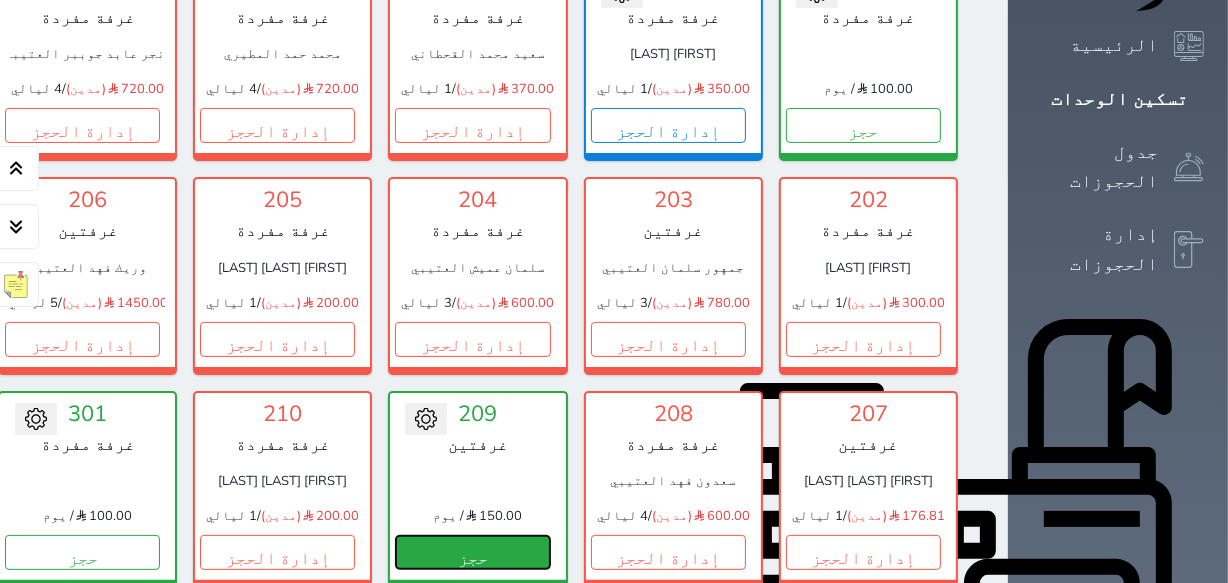 click on "حجز" at bounding box center (472, 552) 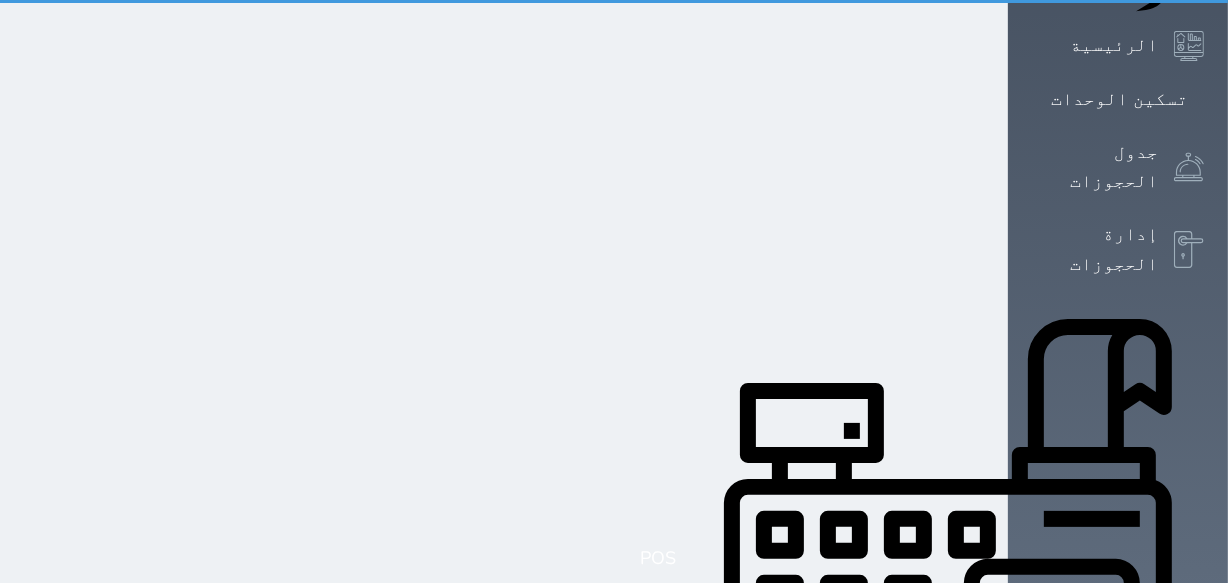scroll, scrollTop: 48, scrollLeft: 0, axis: vertical 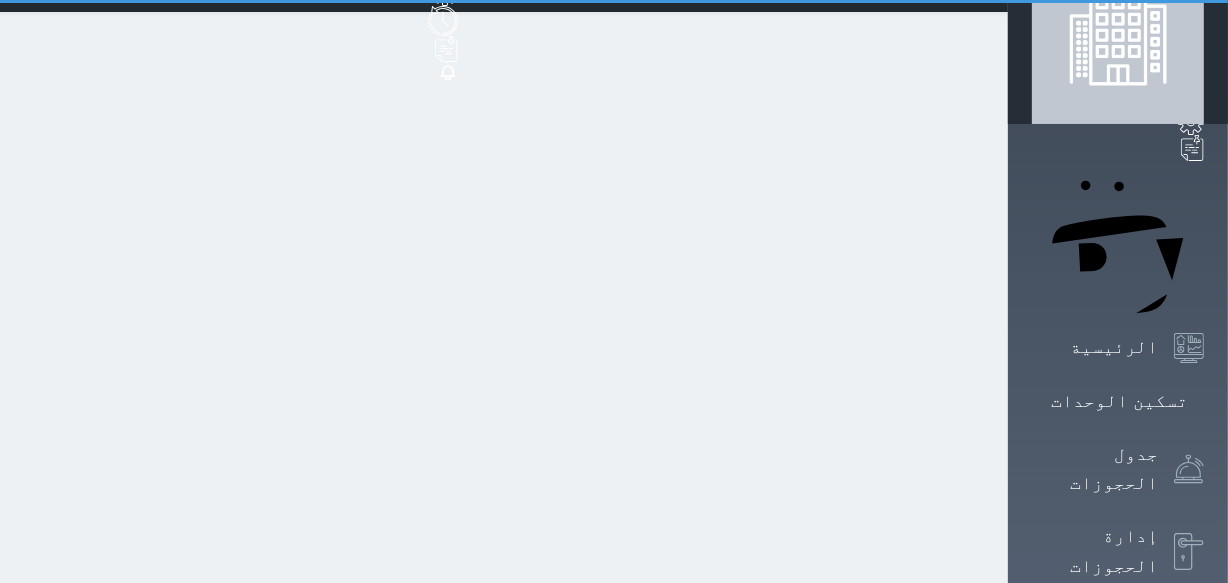 select on "1" 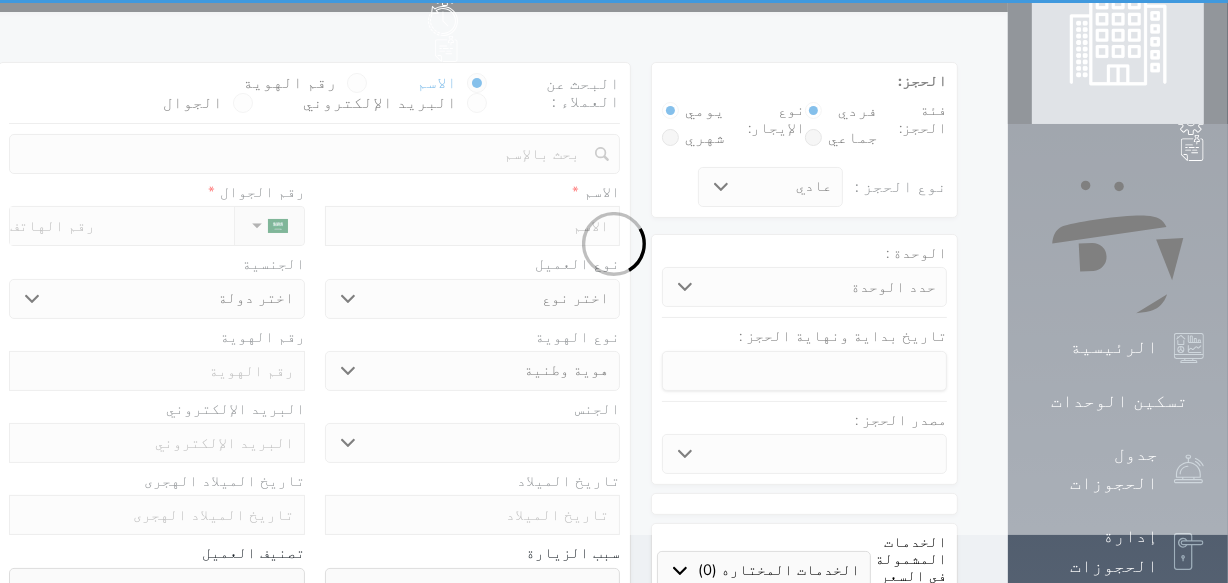 scroll, scrollTop: 0, scrollLeft: 0, axis: both 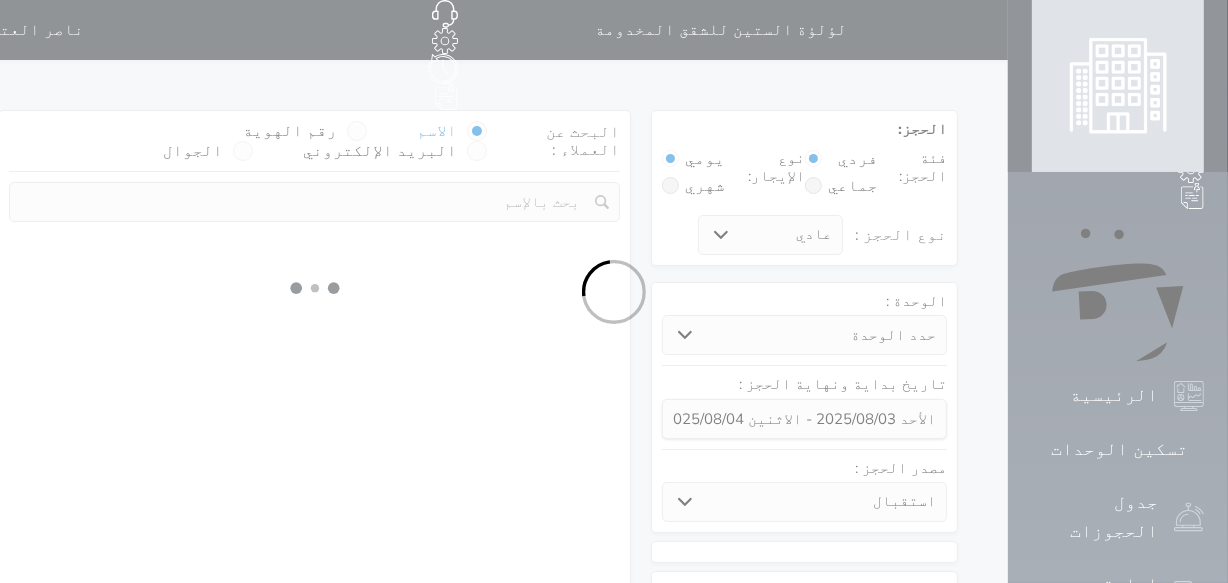 select 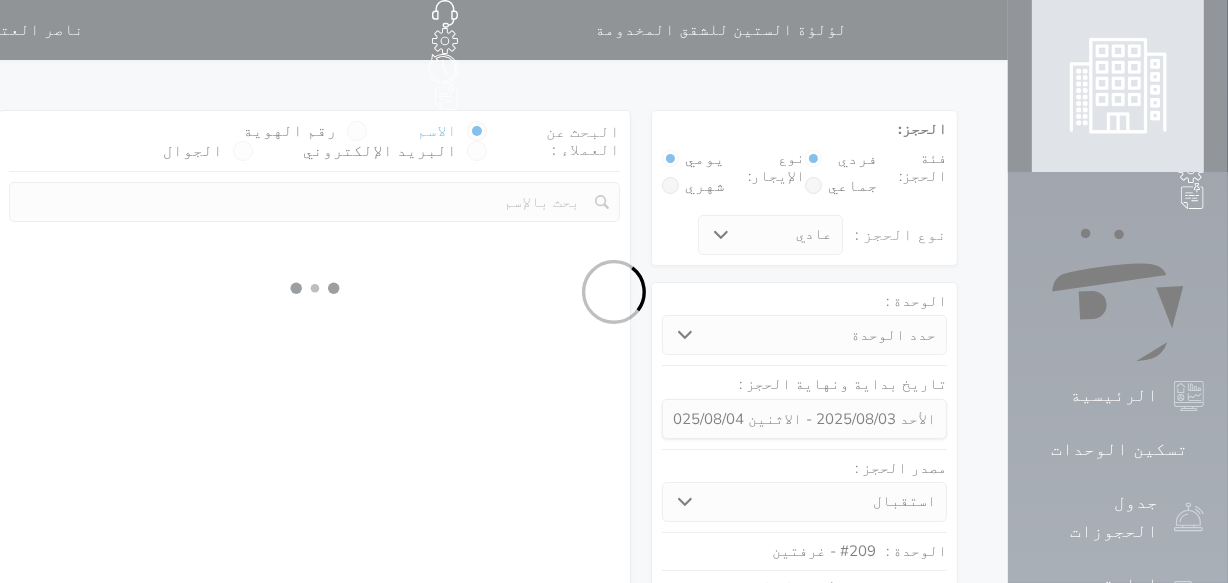select on "1" 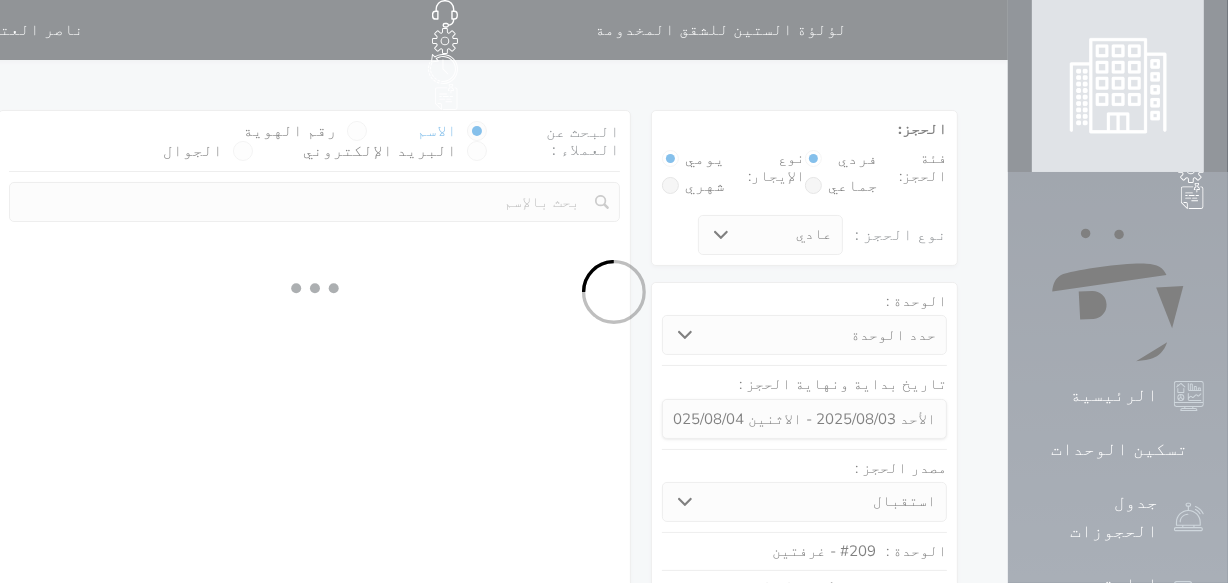 select on "113" 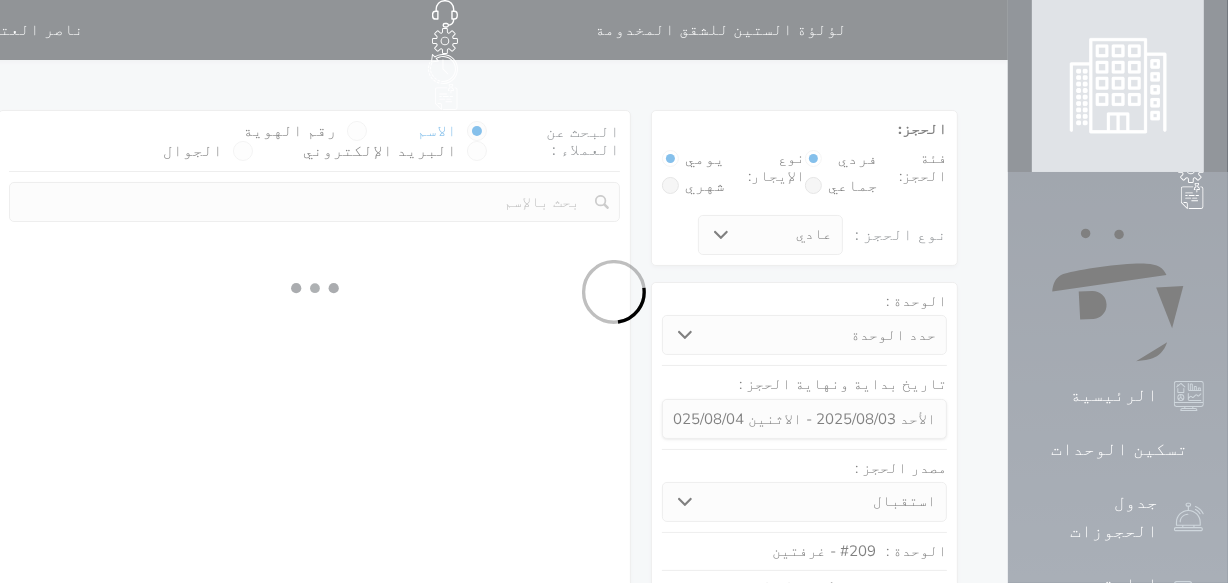 select on "1" 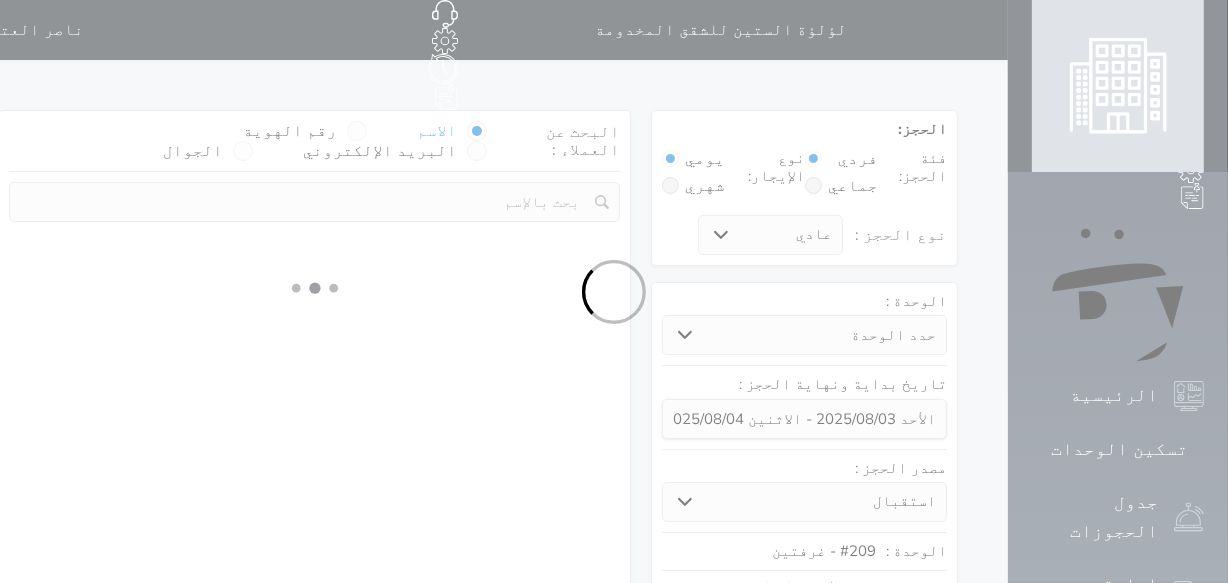 select 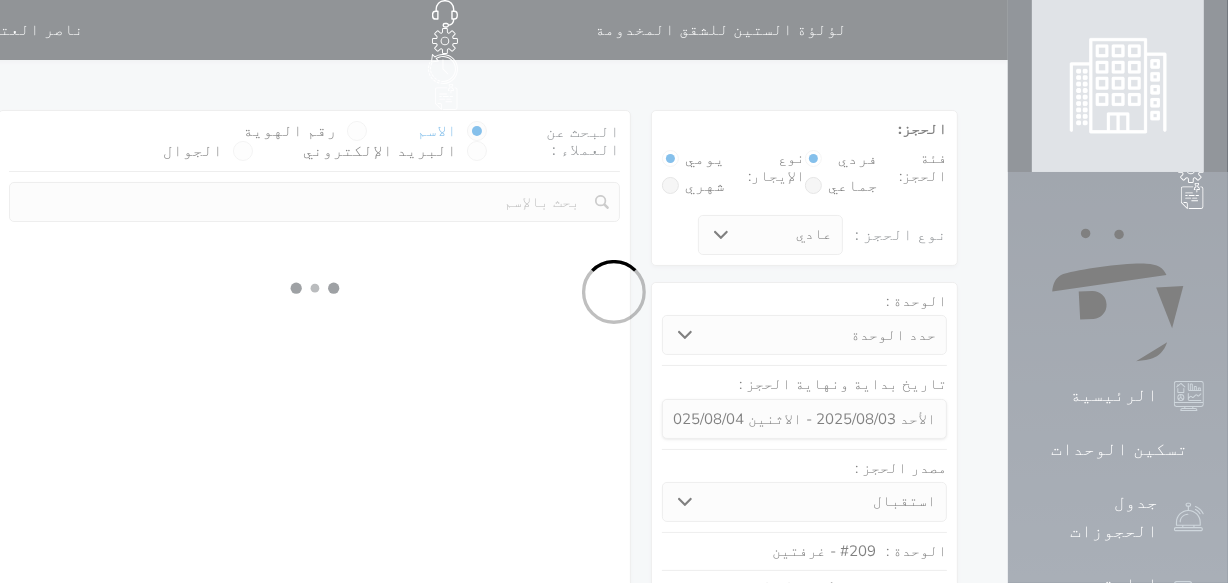 select on "7" 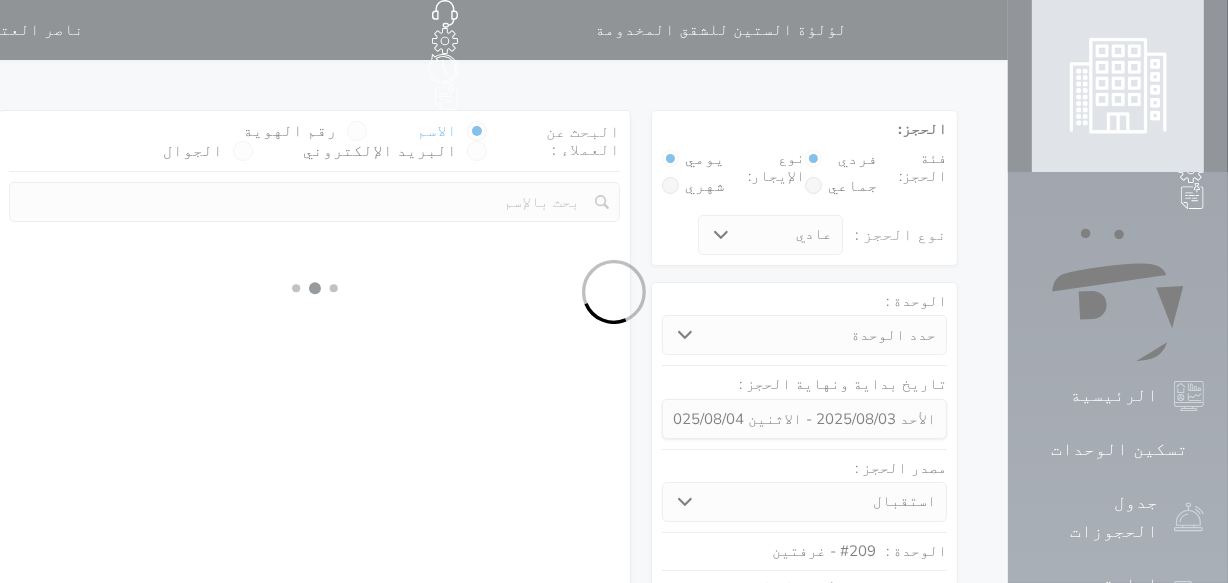 select 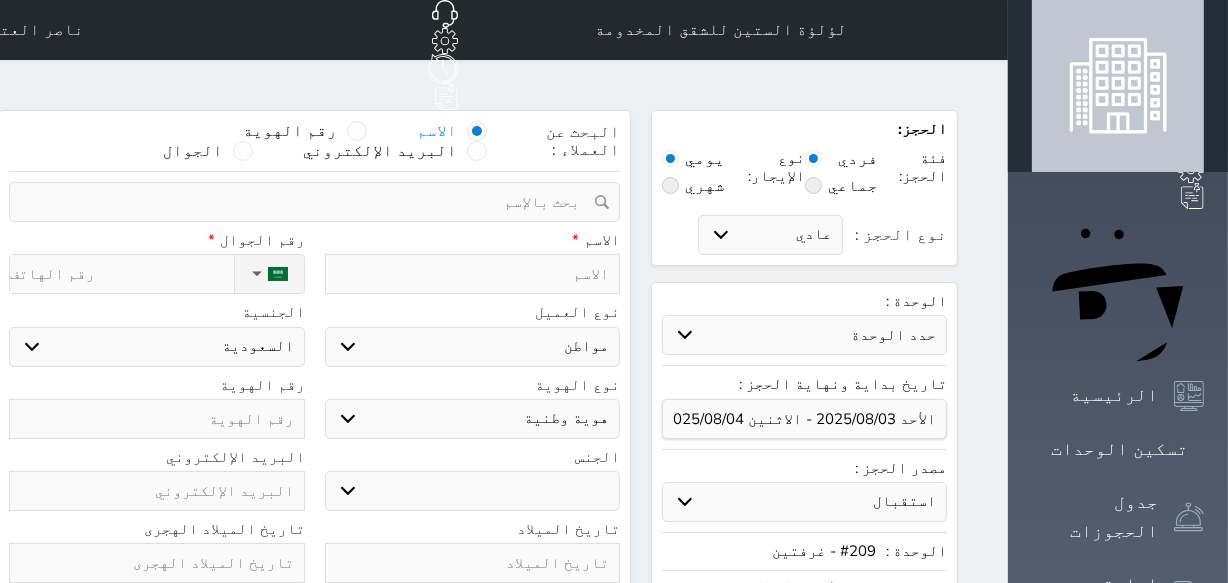 select 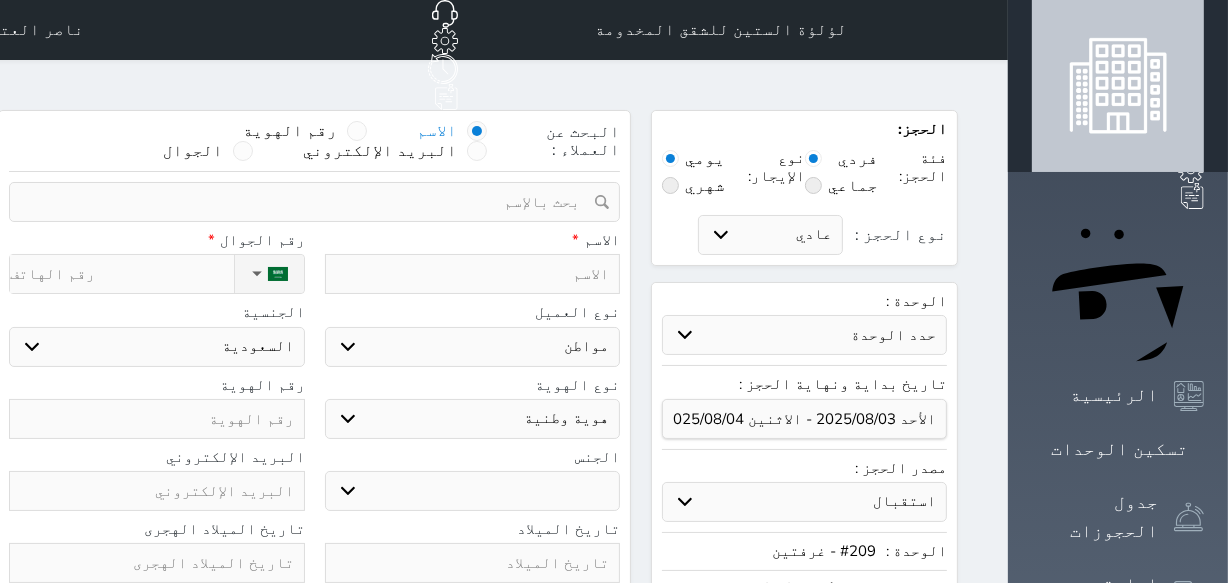 select 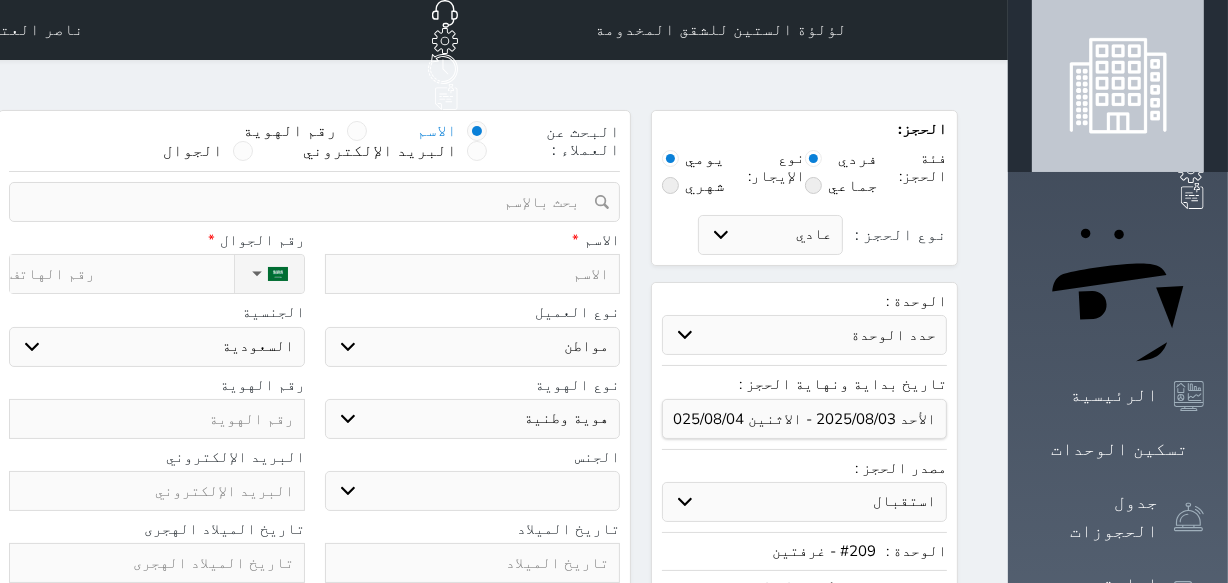 select 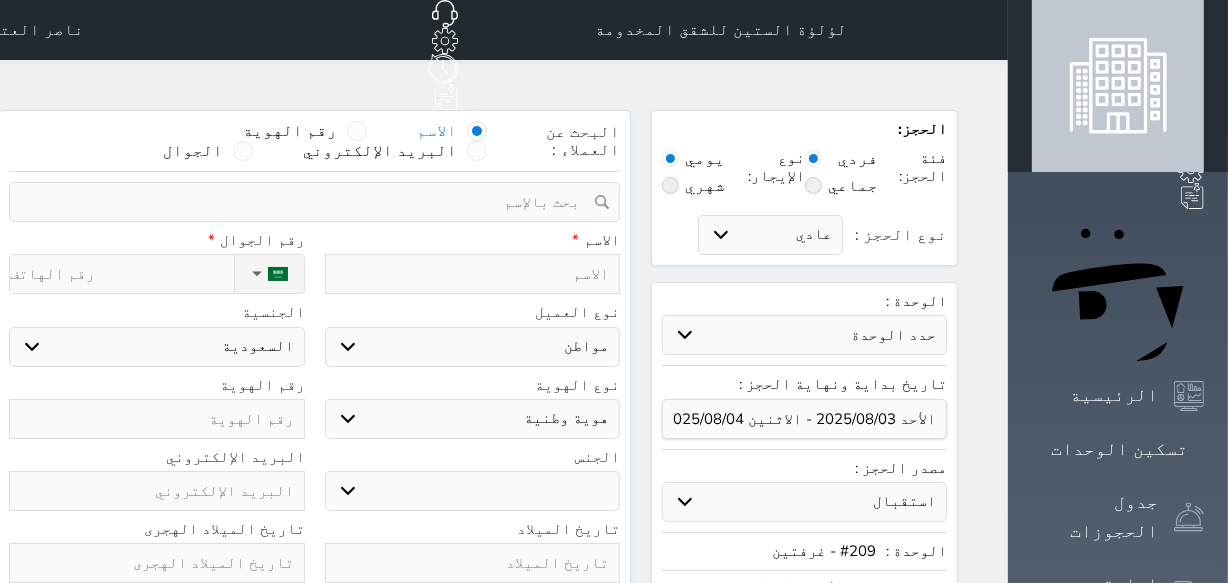 select 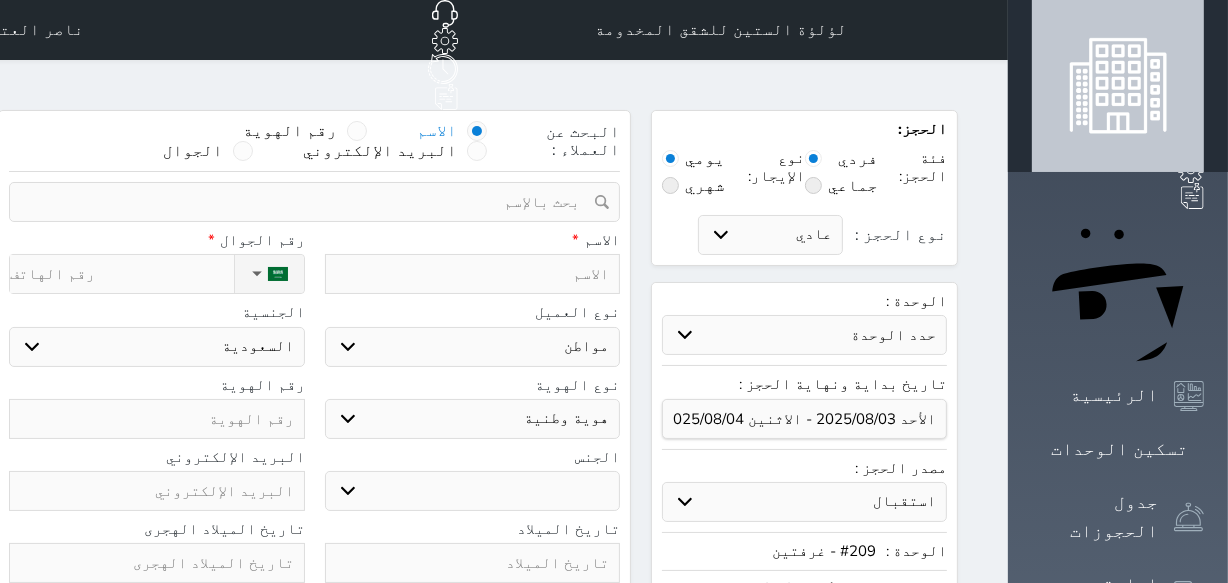 select 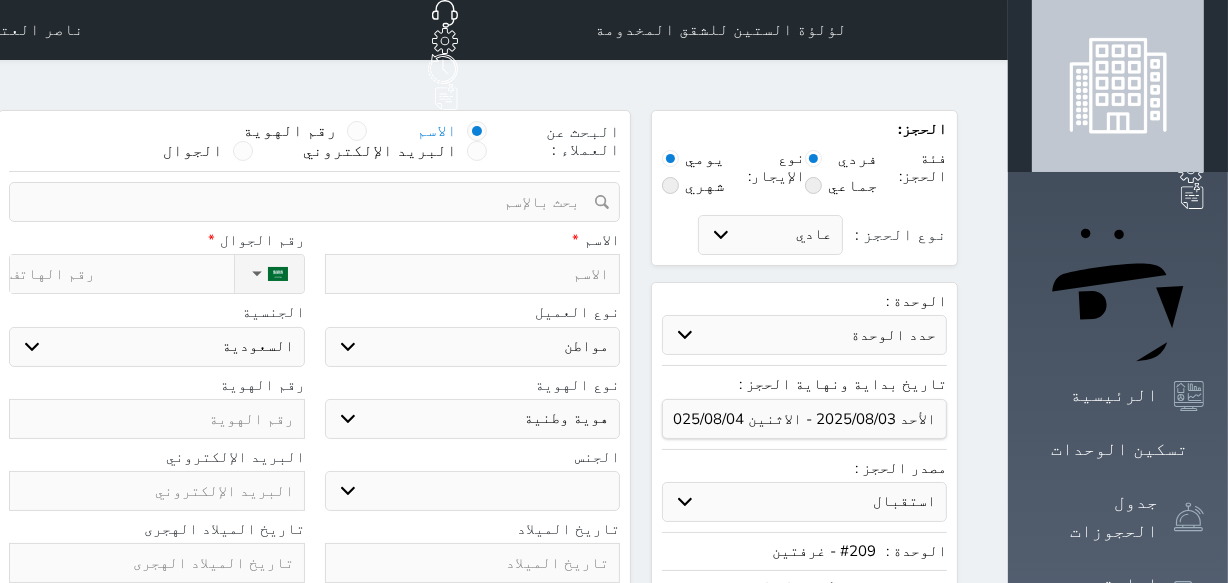 select 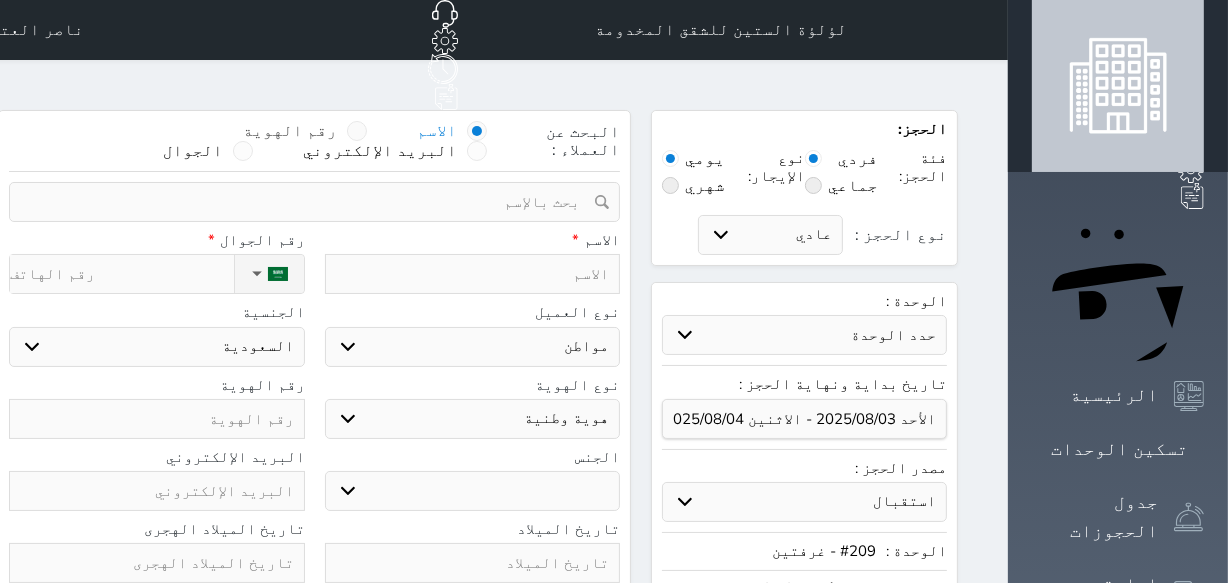 click at bounding box center [357, 131] 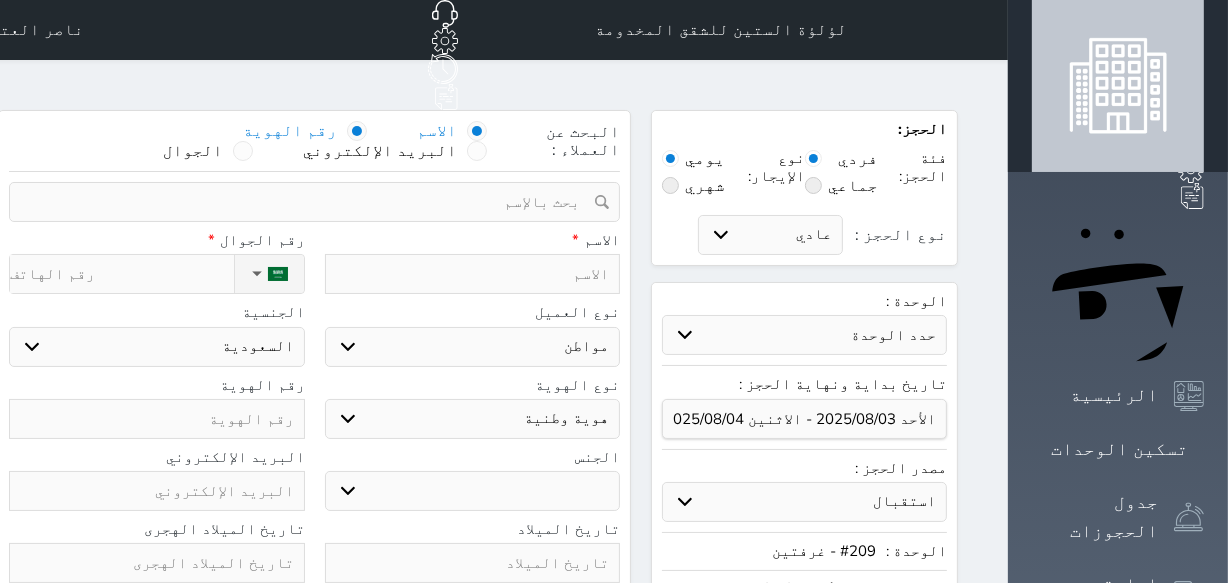 select 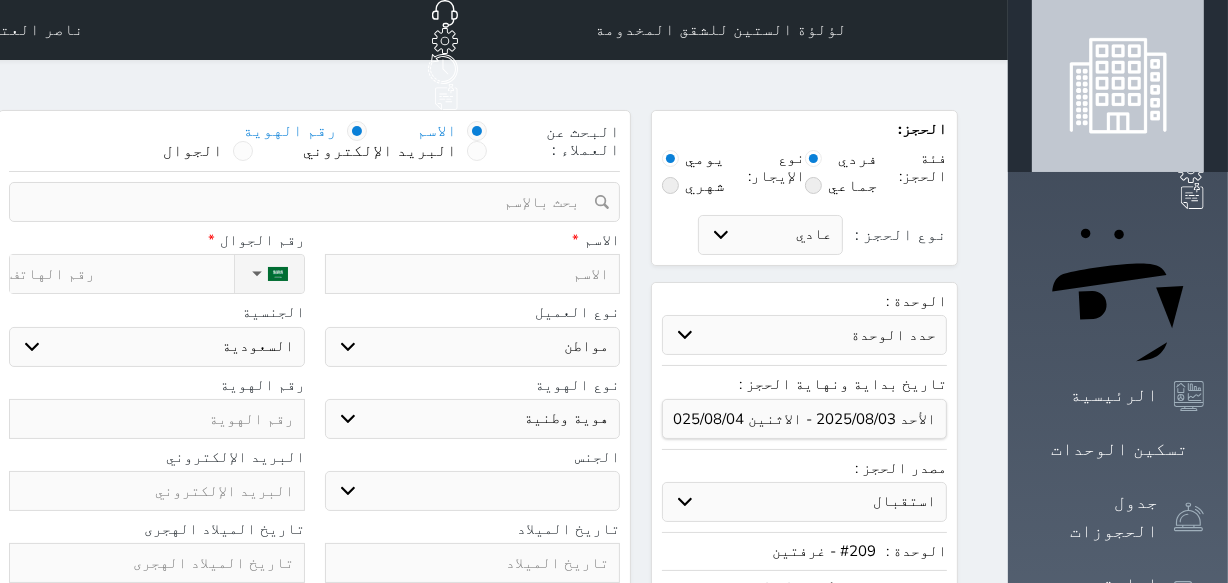 select 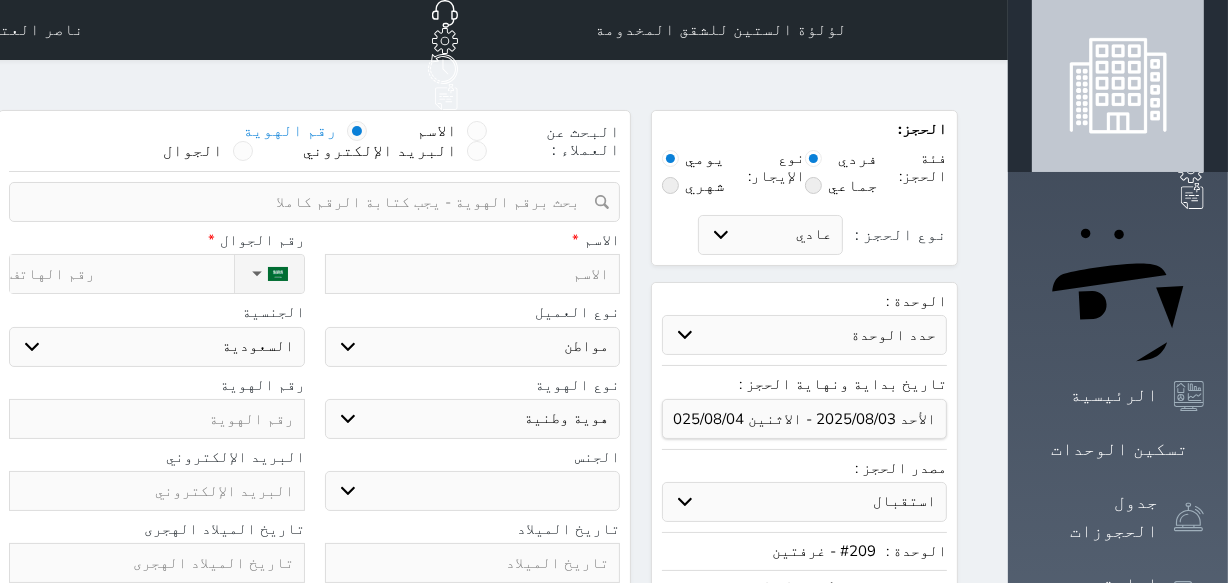 click at bounding box center [307, 202] 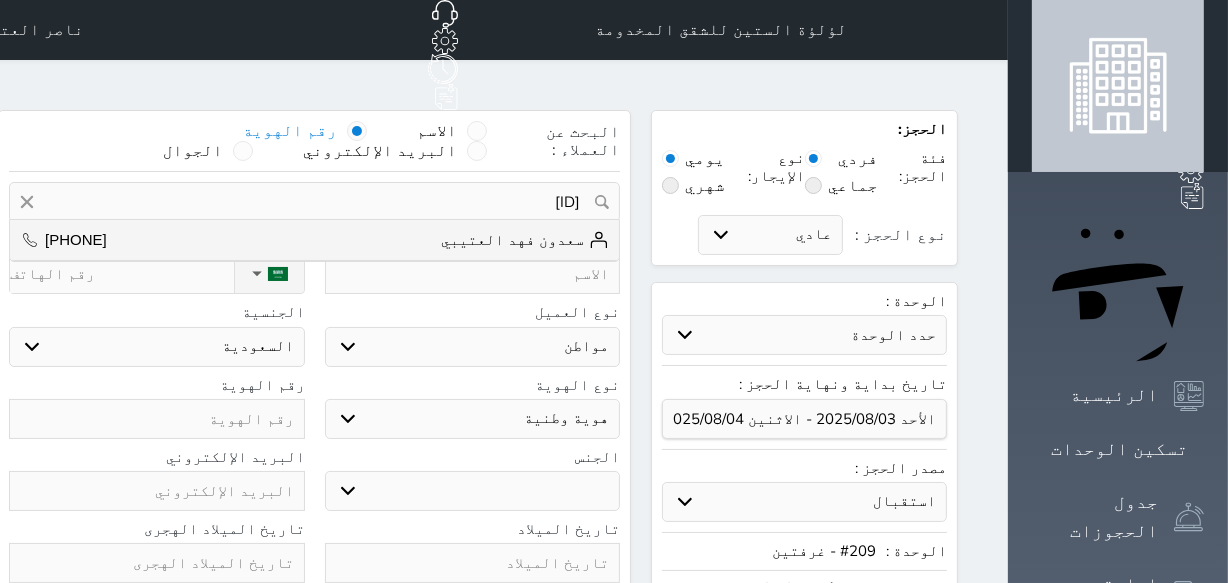 click on "[FIRST] [LAST]   [PHONE]" at bounding box center (314, 240) 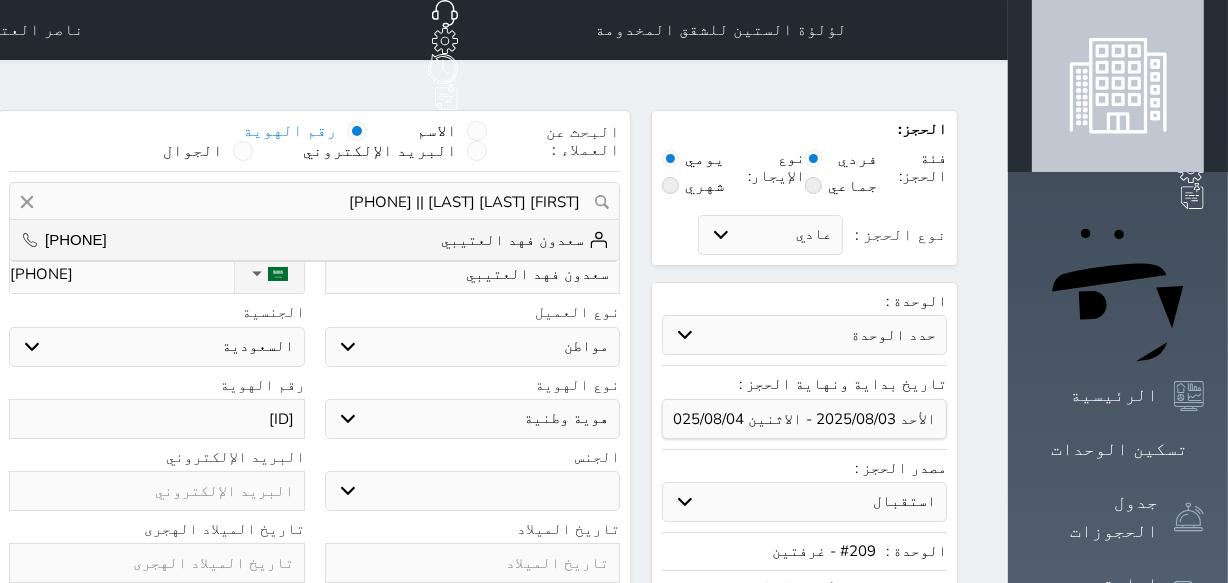 select on "male" 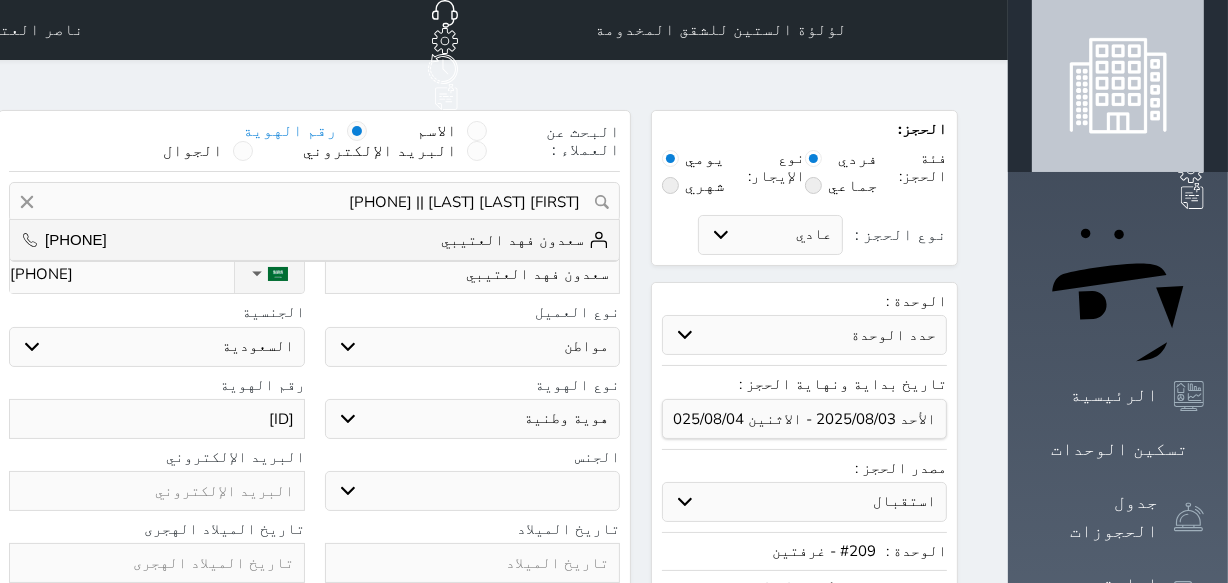 select on "9" 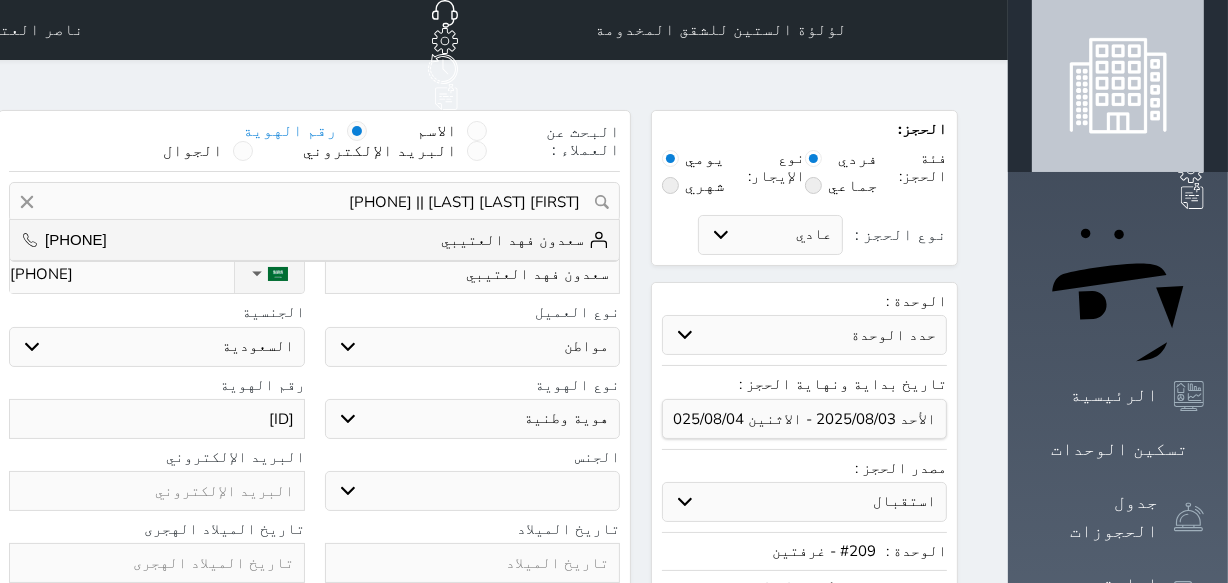 type on "7" 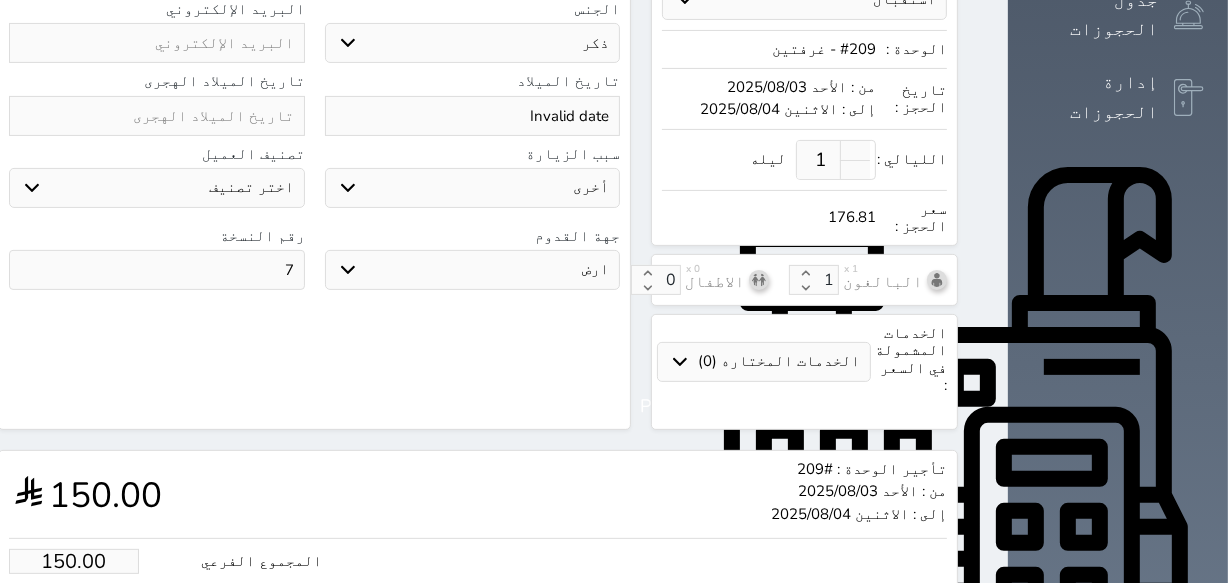 scroll, scrollTop: 726, scrollLeft: 0, axis: vertical 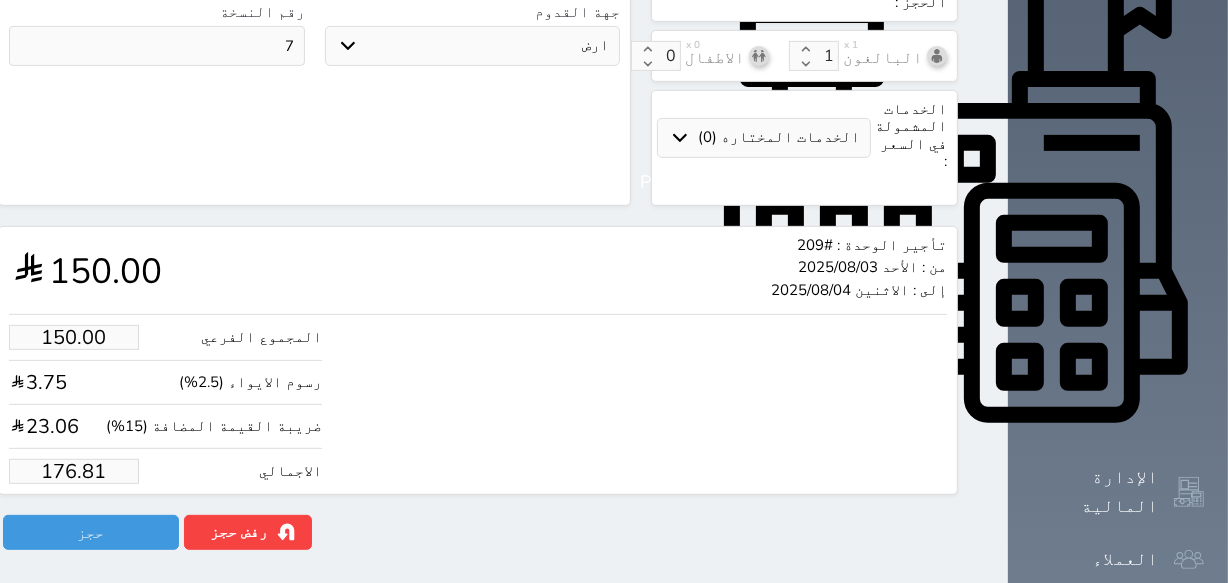 drag, startPoint x: 59, startPoint y: 402, endPoint x: 194, endPoint y: 402, distance: 135 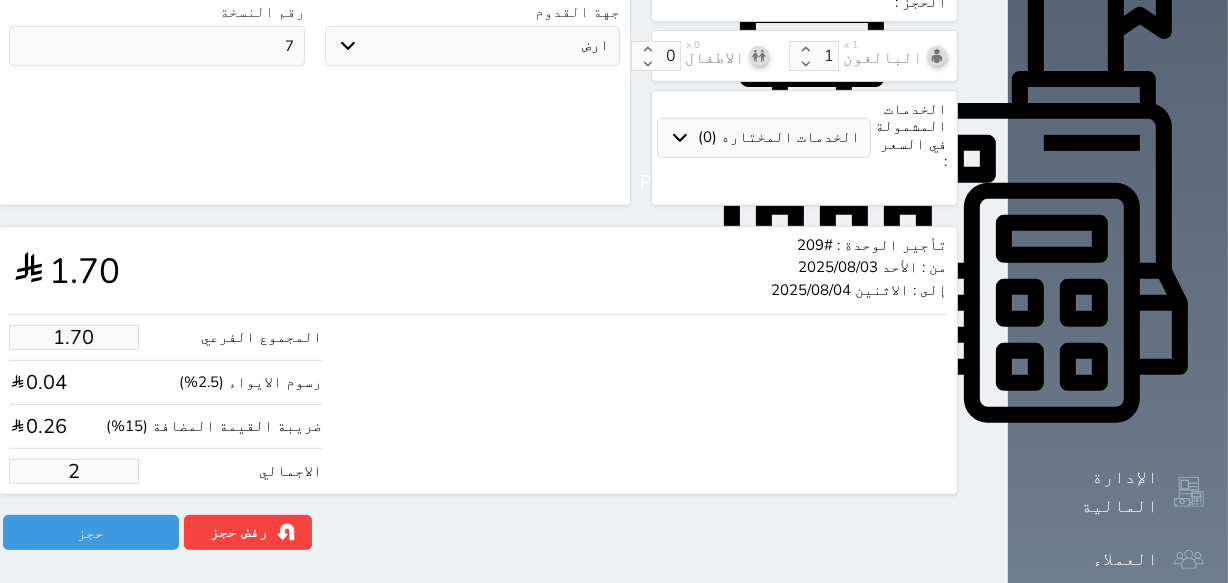 type on "16.97" 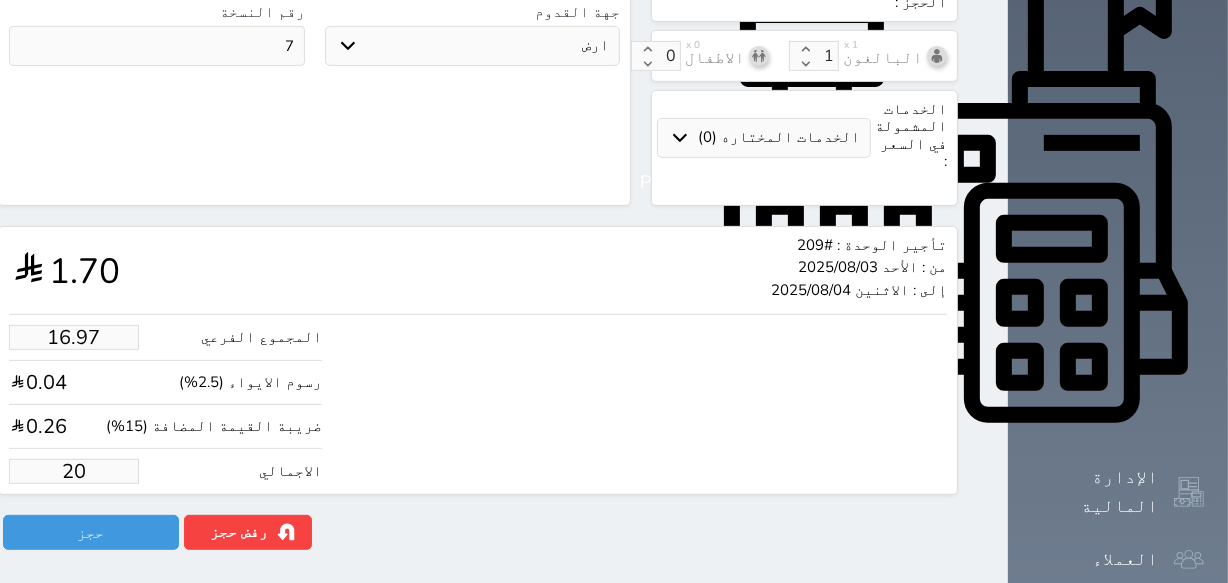 type on "169.67" 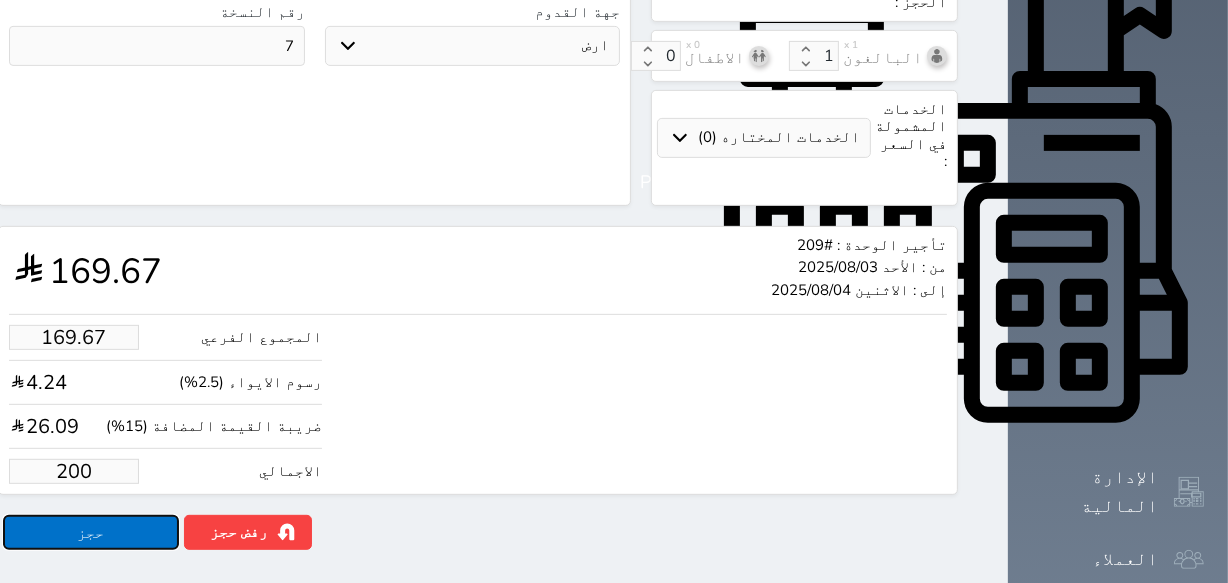 type on "200.00" 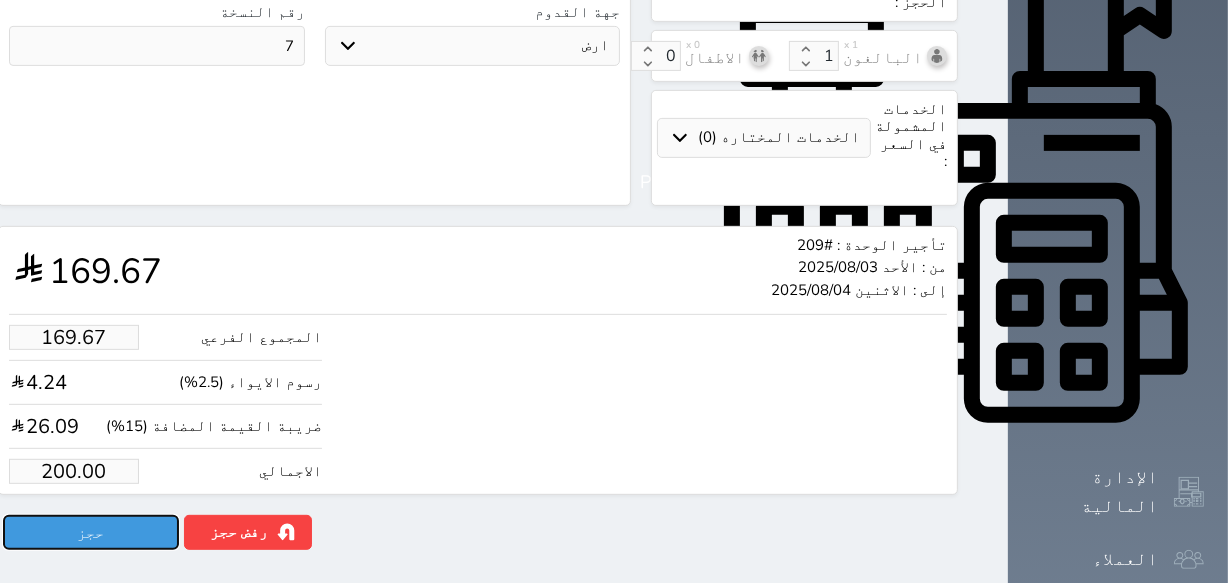 drag, startPoint x: 90, startPoint y: 463, endPoint x: 80, endPoint y: 462, distance: 10.049875 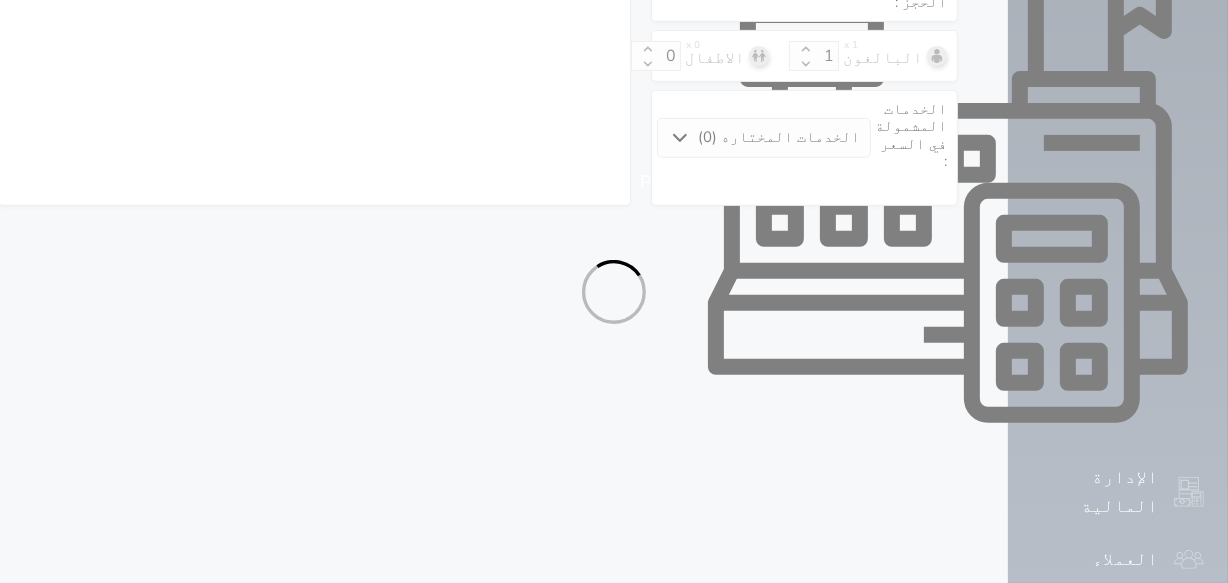select on "1" 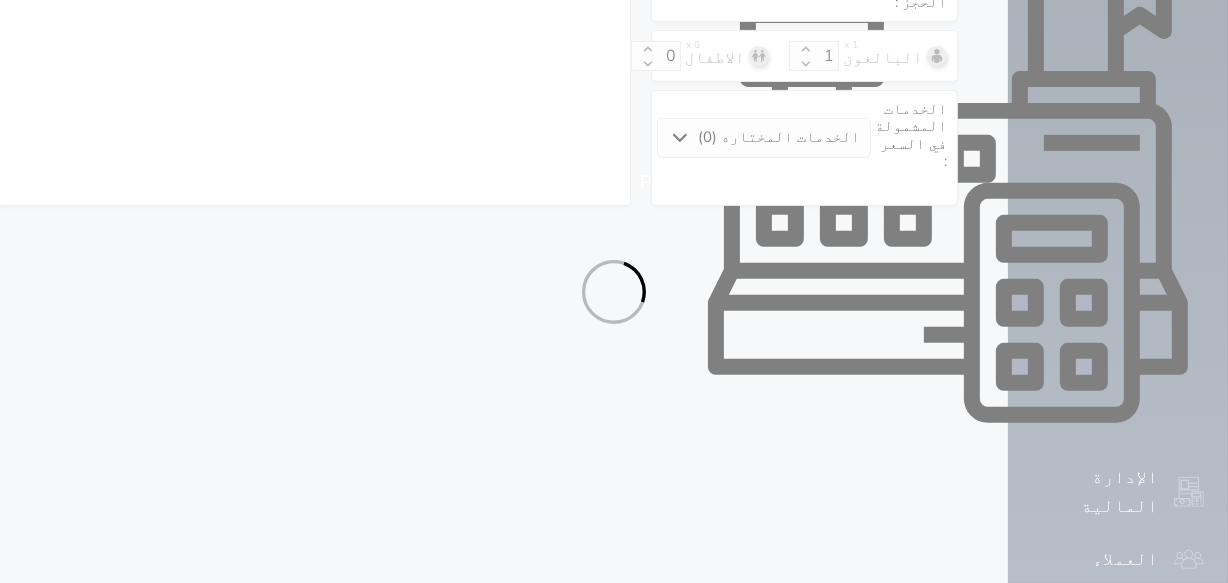 select on "113" 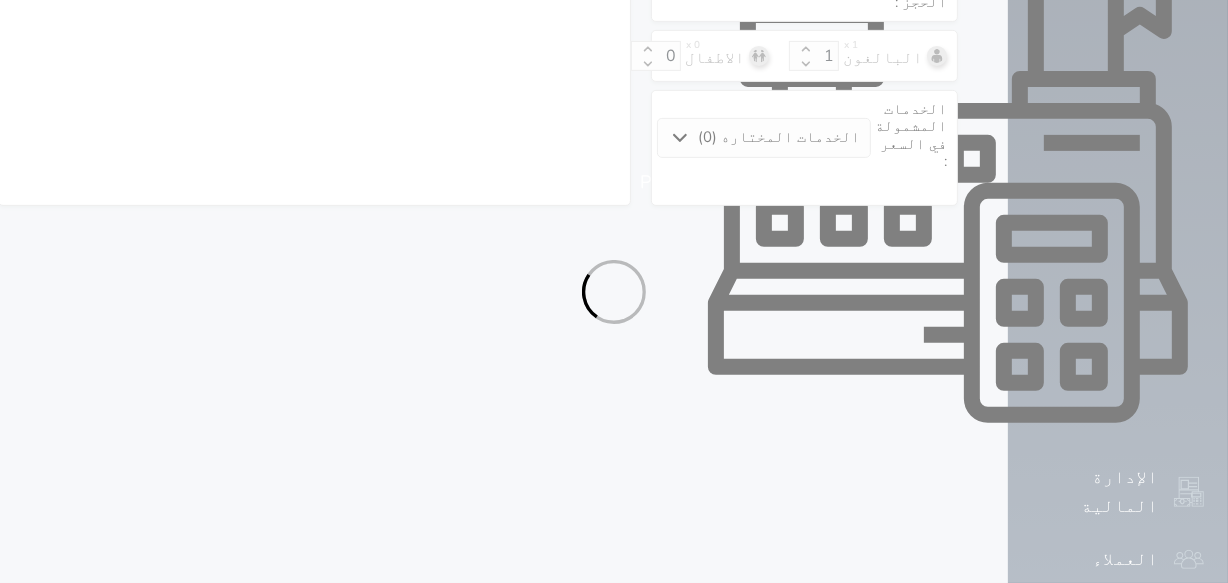 select on "1" 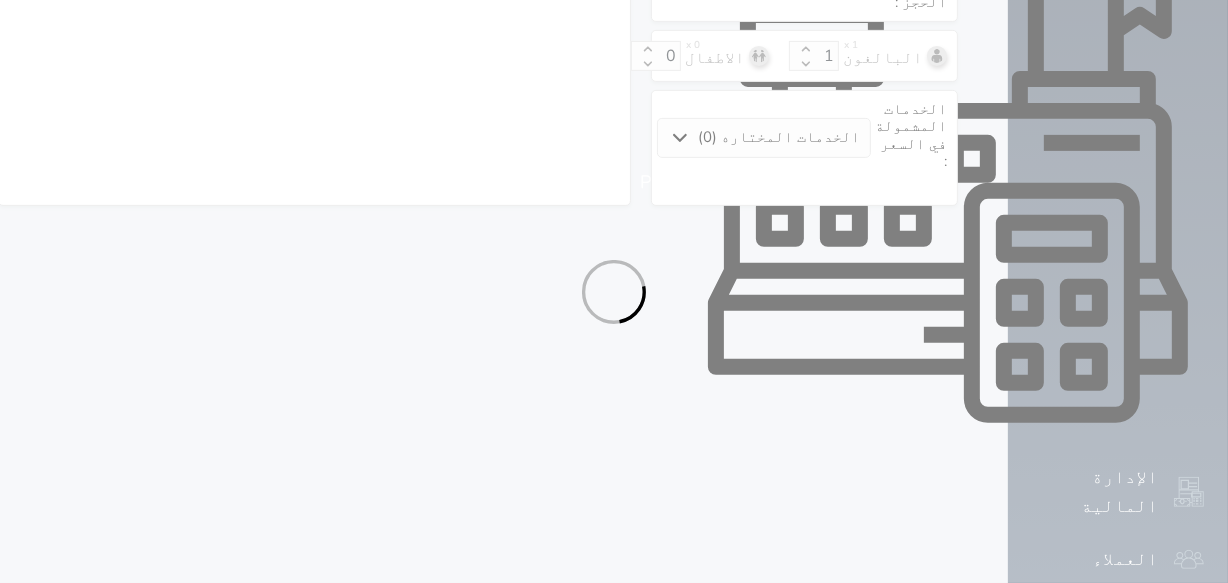 select on "7" 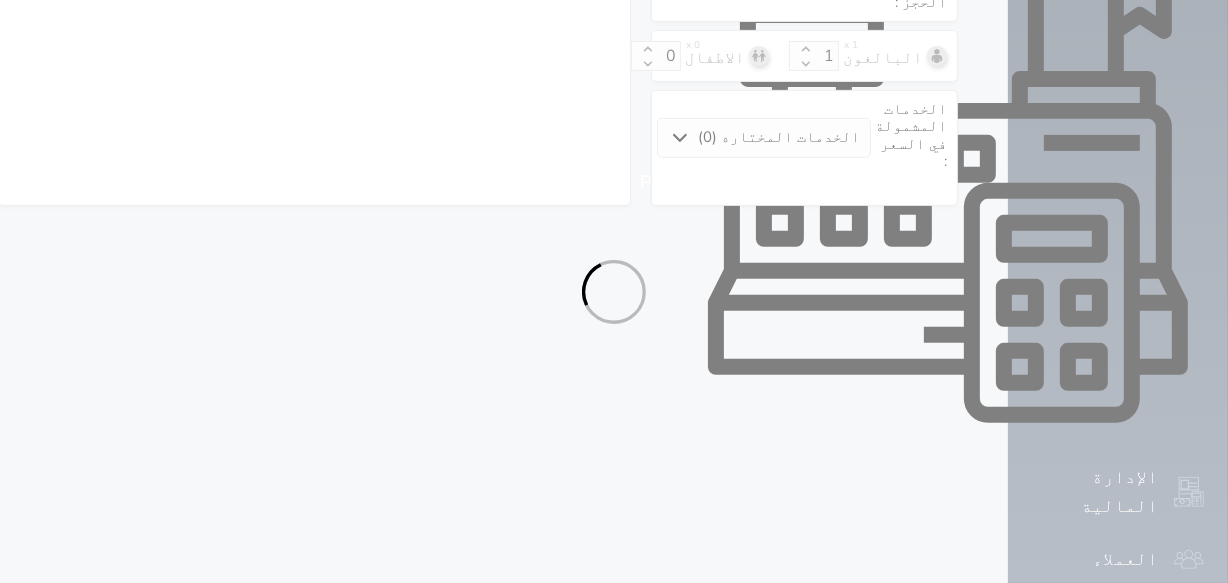 select on "9" 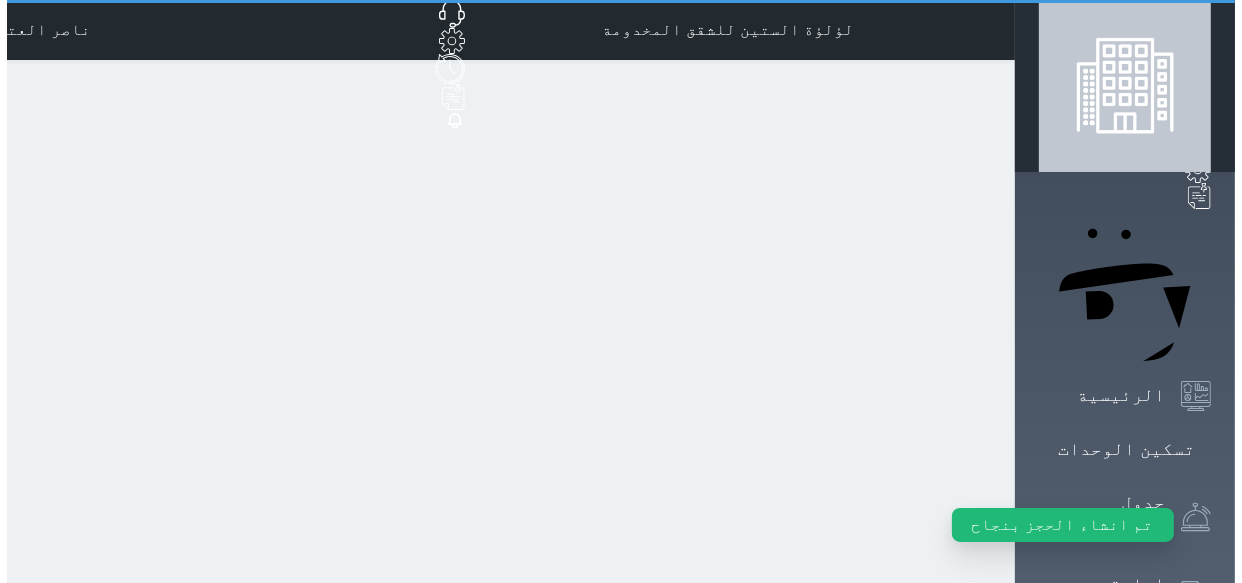 scroll, scrollTop: 0, scrollLeft: 0, axis: both 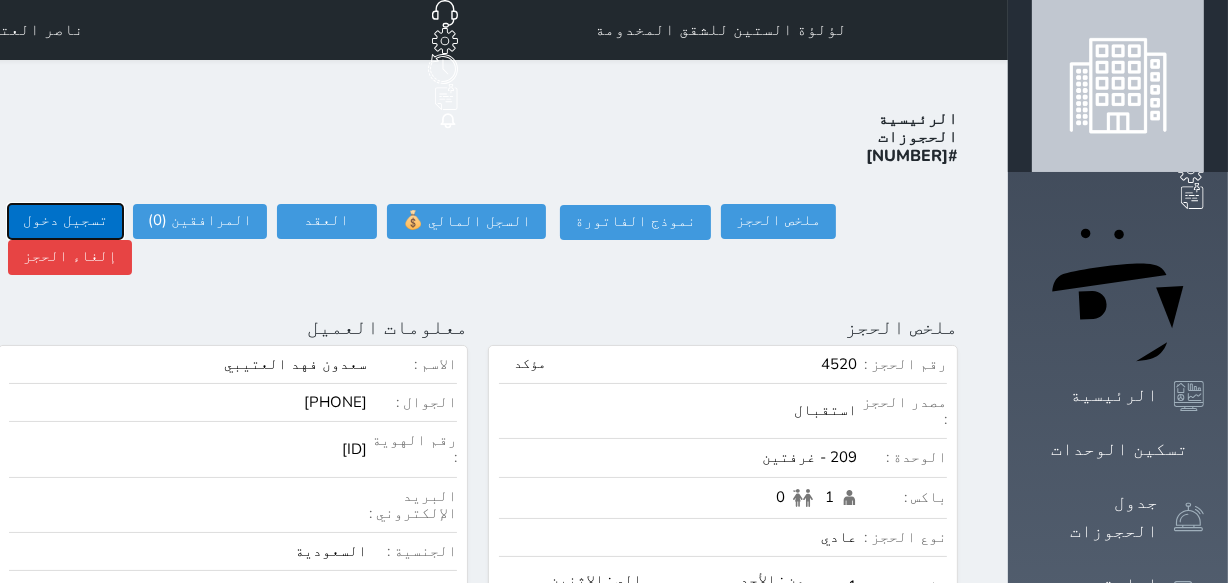 click on "تسجيل دخول" at bounding box center [65, 221] 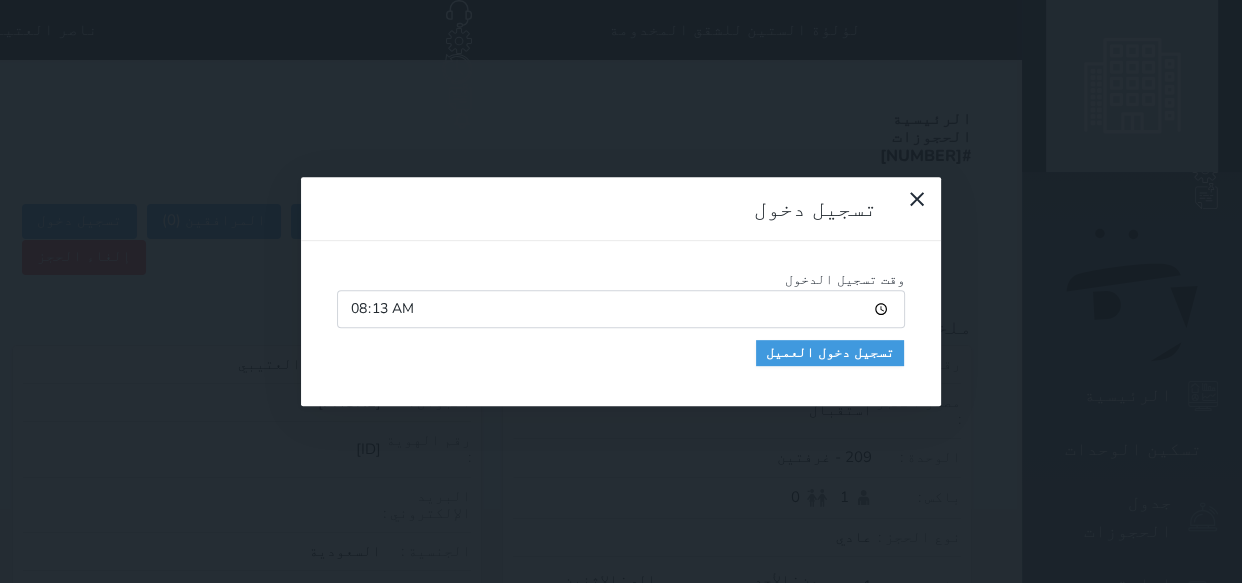 drag, startPoint x: 321, startPoint y: 127, endPoint x: 380, endPoint y: 127, distance: 59 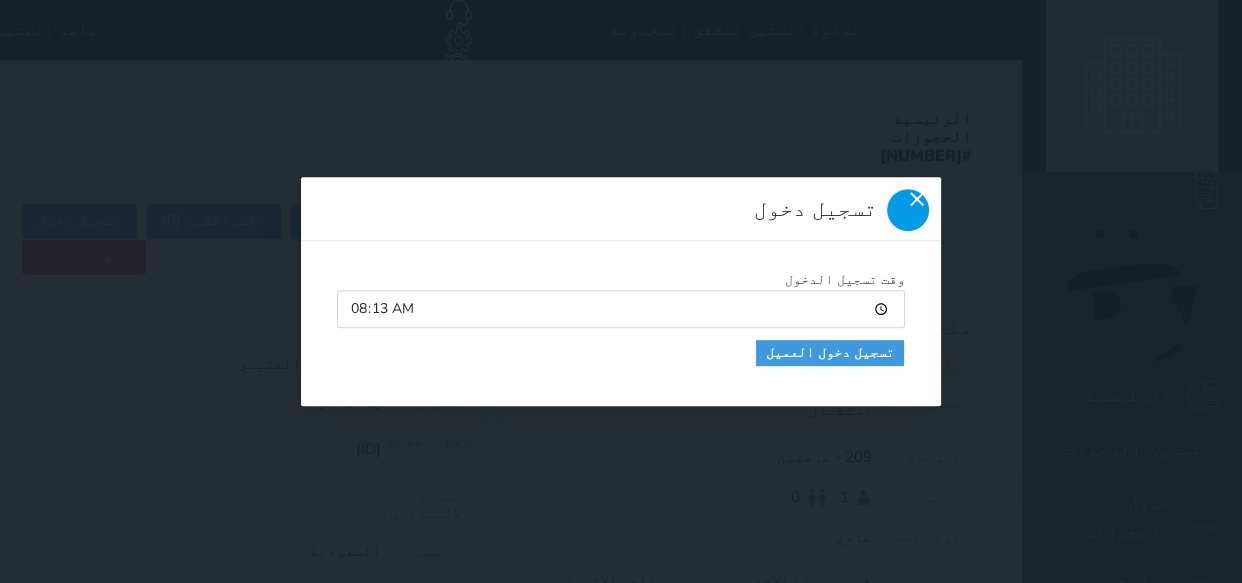 click 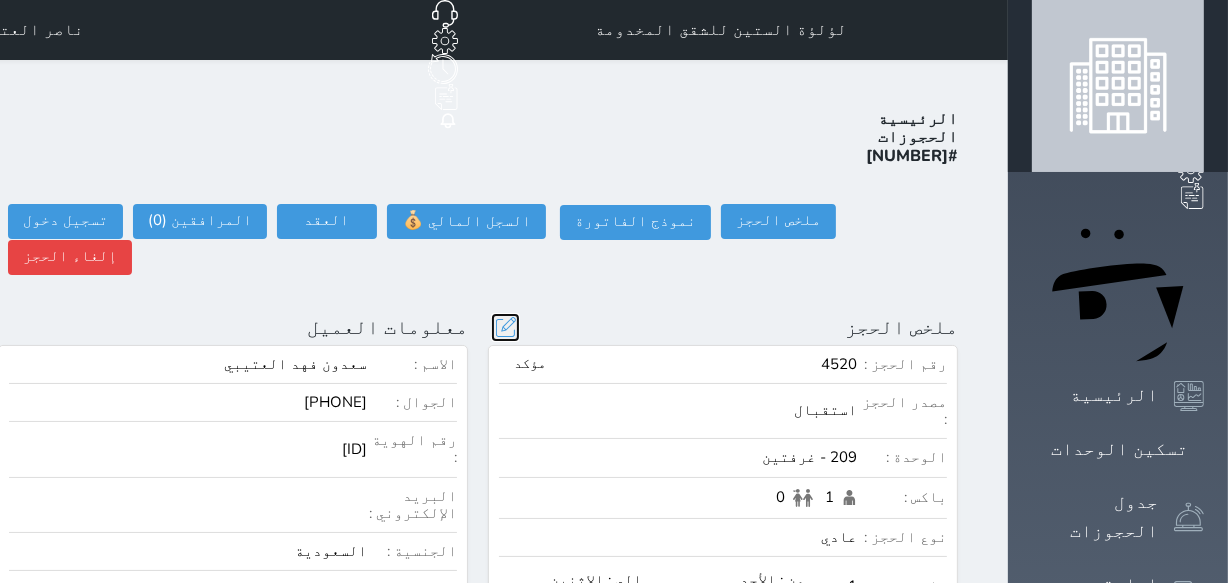click at bounding box center (505, 327) 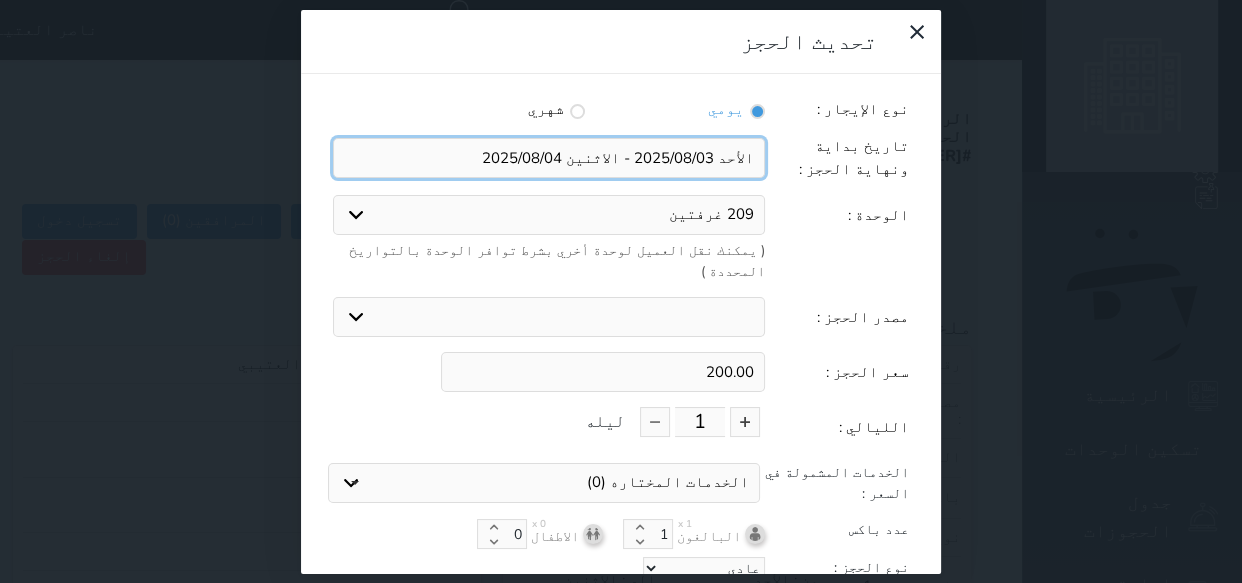 click at bounding box center [549, 158] 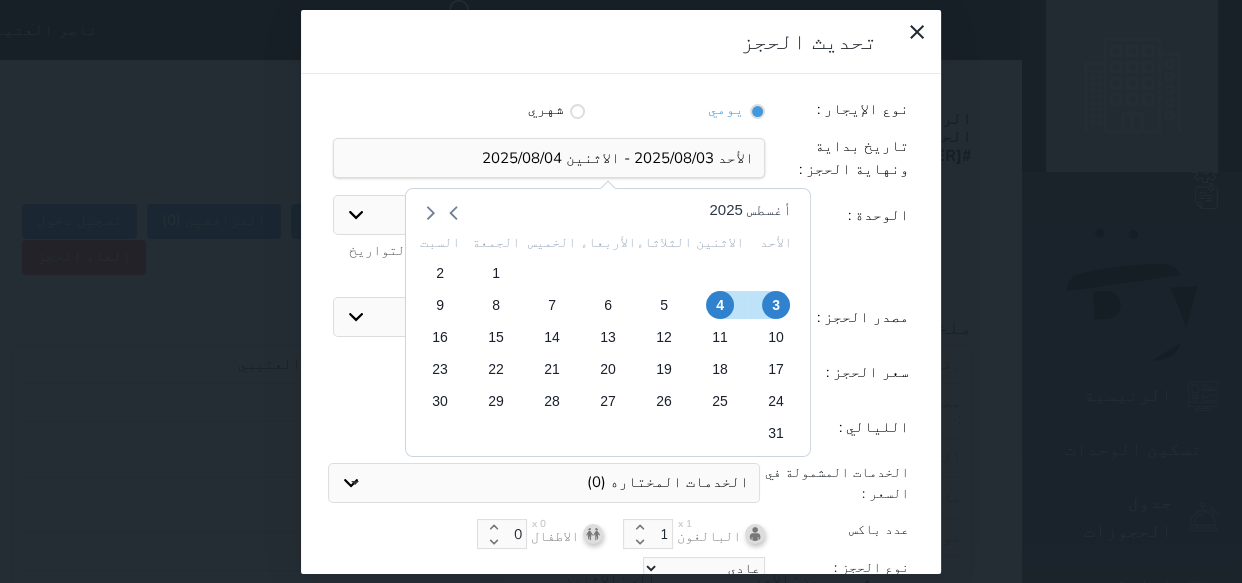 click on "الجمعة" at bounding box center (496, 241) 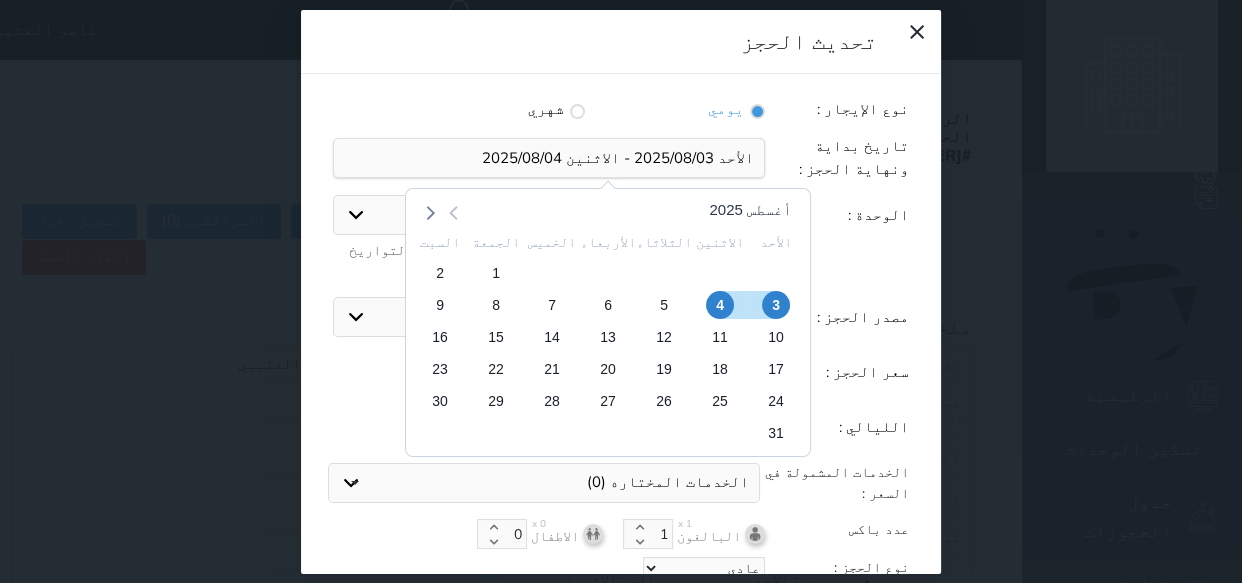 click 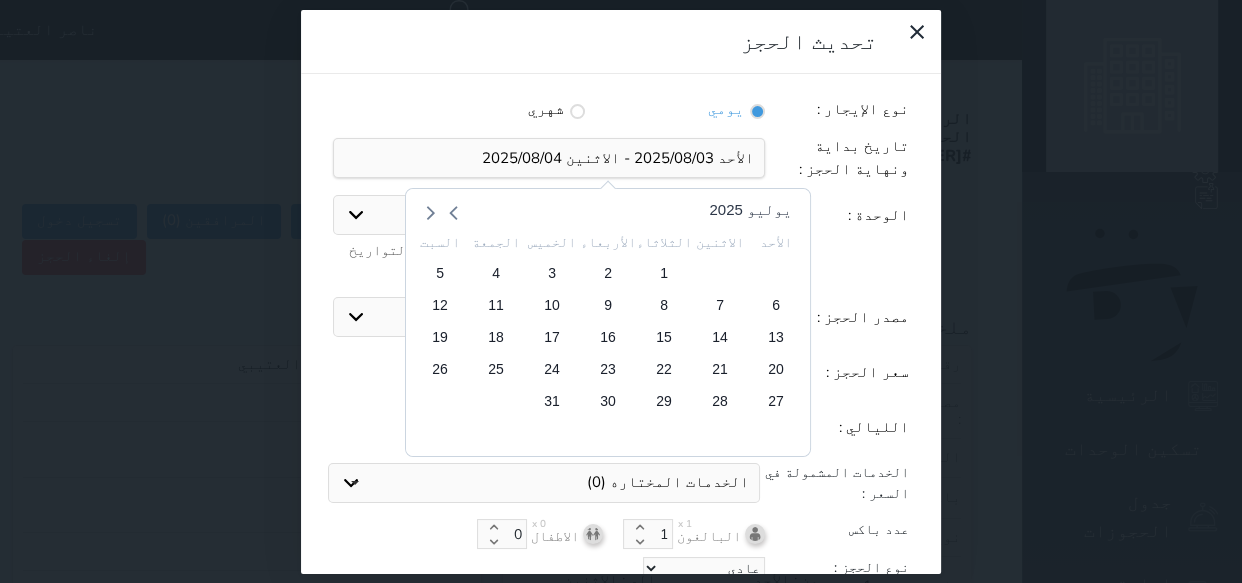 drag, startPoint x: 549, startPoint y: 391, endPoint x: 528, endPoint y: 391, distance: 21 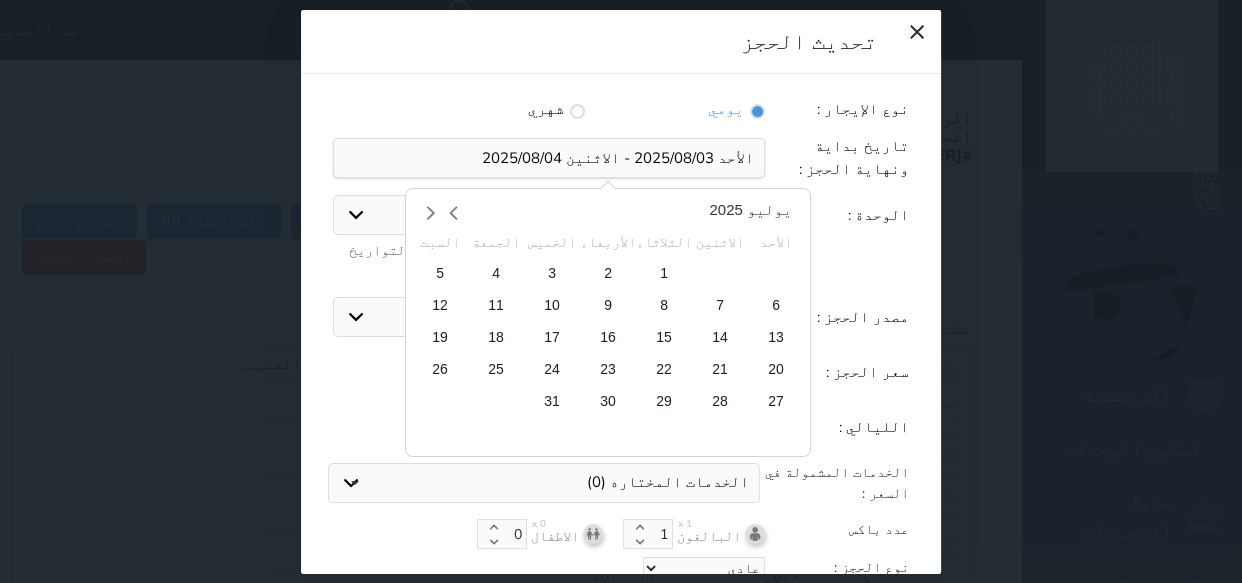 click on "30" at bounding box center (608, 401) 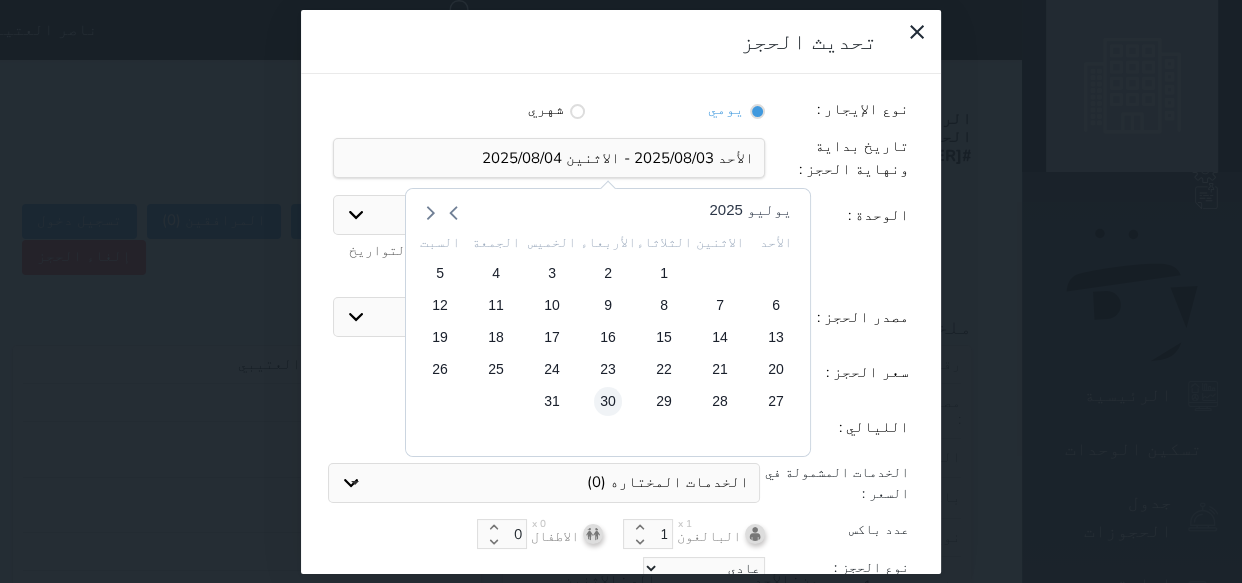 click on "30" at bounding box center (608, 401) 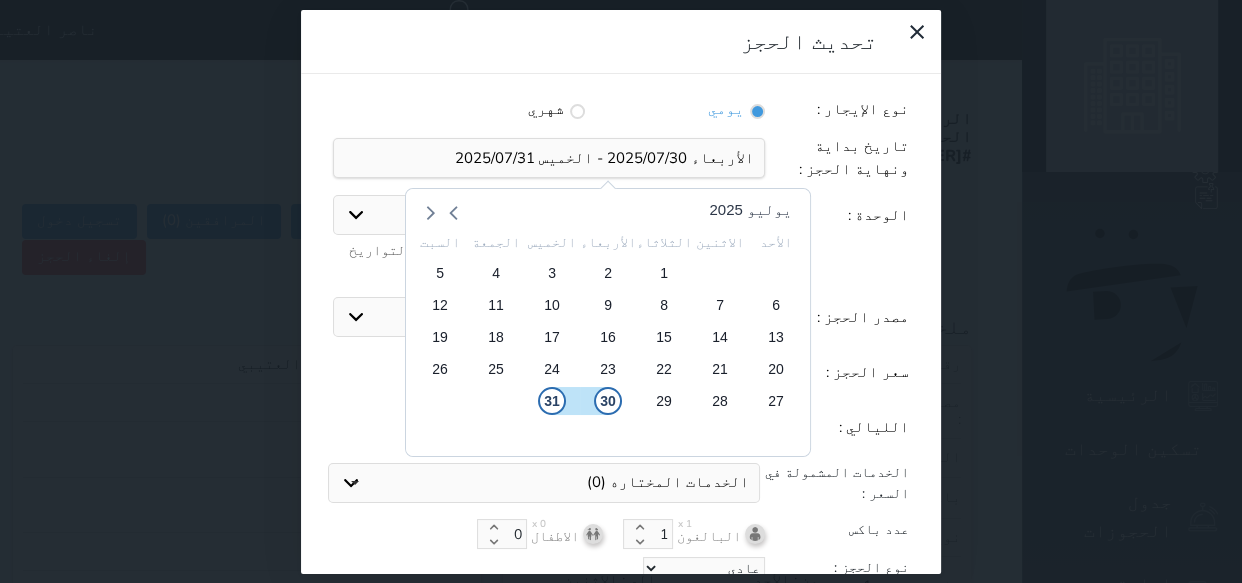 drag, startPoint x: 535, startPoint y: 390, endPoint x: 446, endPoint y: 439, distance: 101.597244 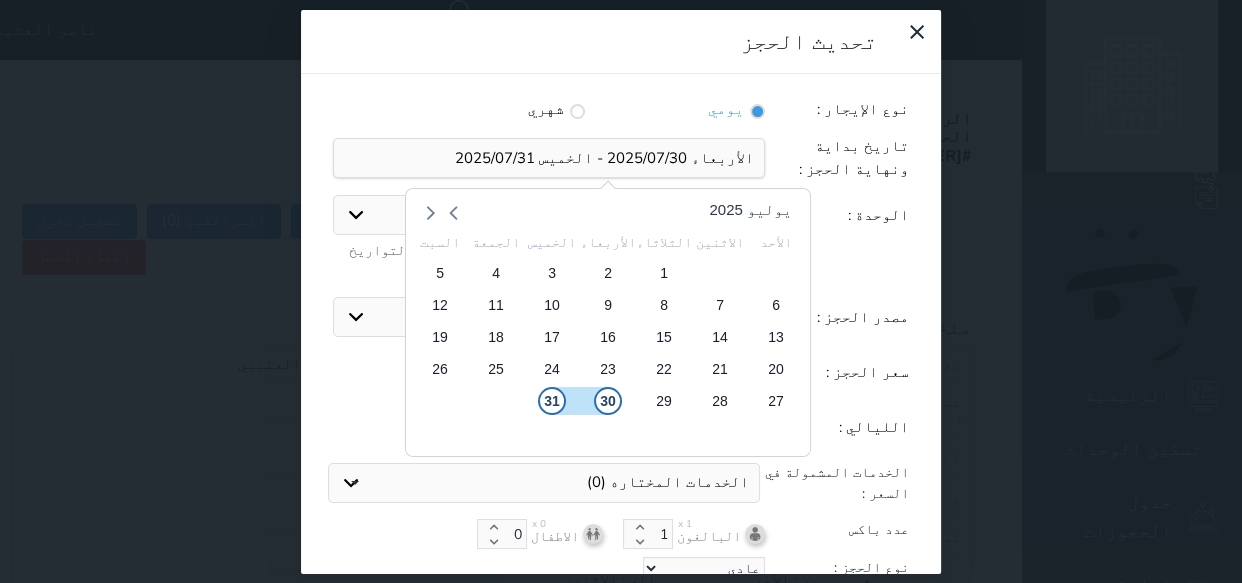 click on "الأحد الاثنين الثلاثاء الأربعاء الخميس الجمعة السبت 29 30 1 2 3 4 5 6 7 8 9 10 11 12 13 14 15 16 17 18 19 20 21 22 23 24 25 26 27 28 29 30 31 1 2 3 4 5 6 7 8 9" at bounding box center (608, 338) 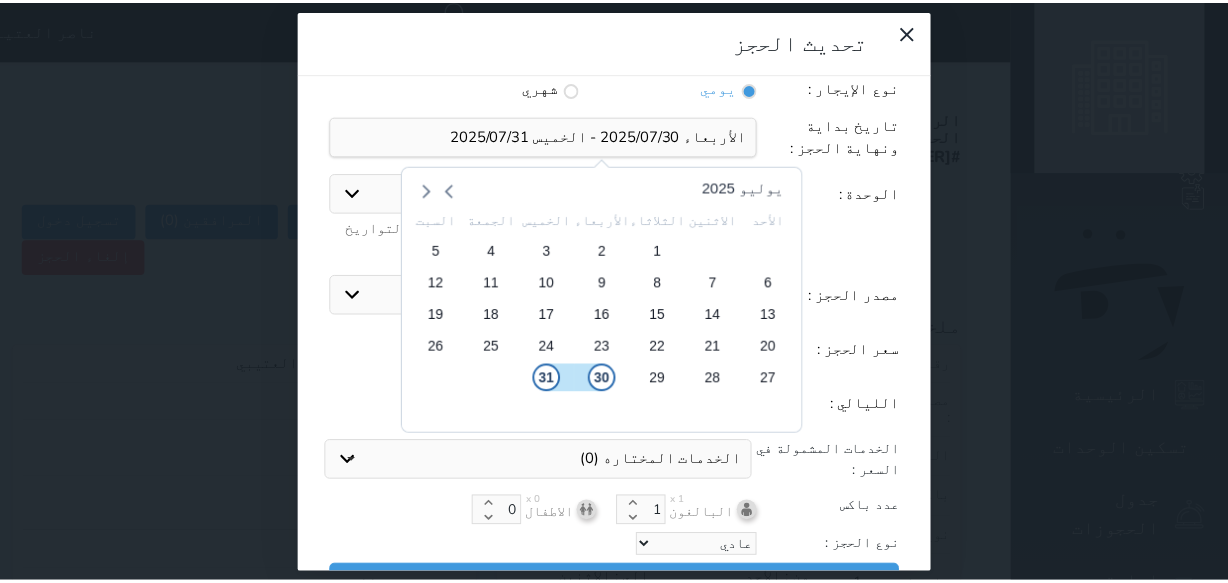 scroll, scrollTop: 44, scrollLeft: 0, axis: vertical 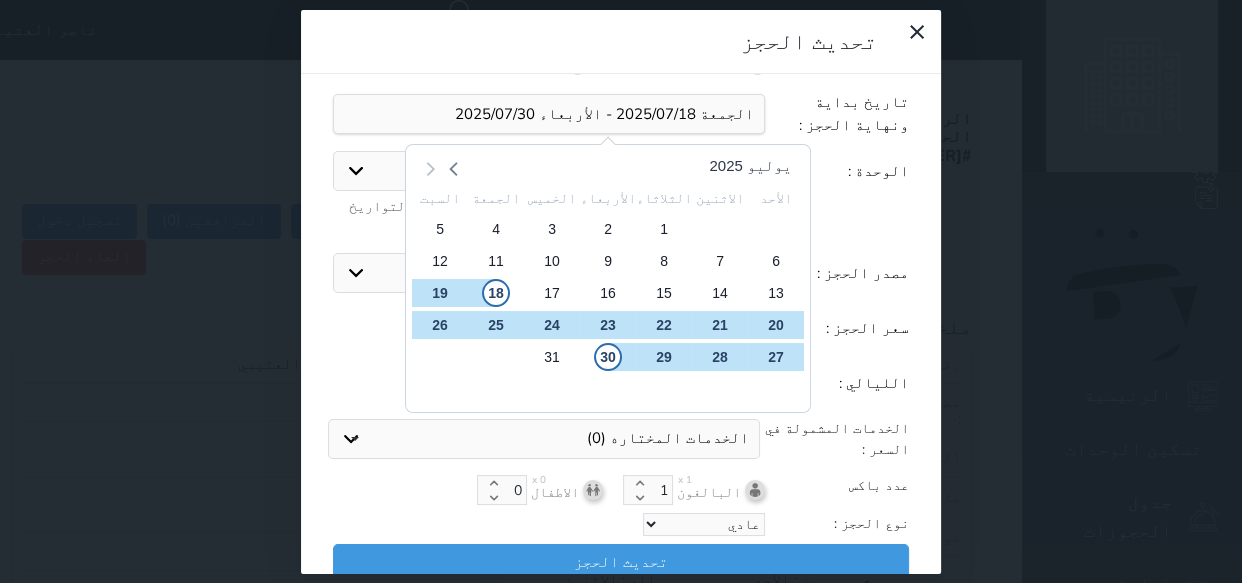 click 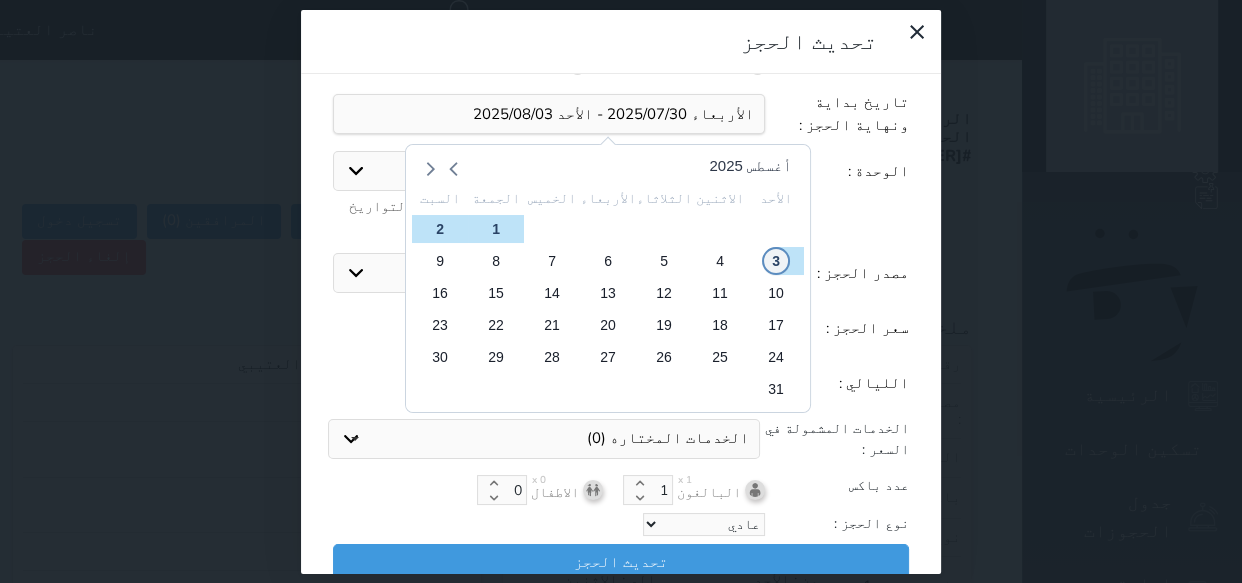 click on "3" at bounding box center [776, 261] 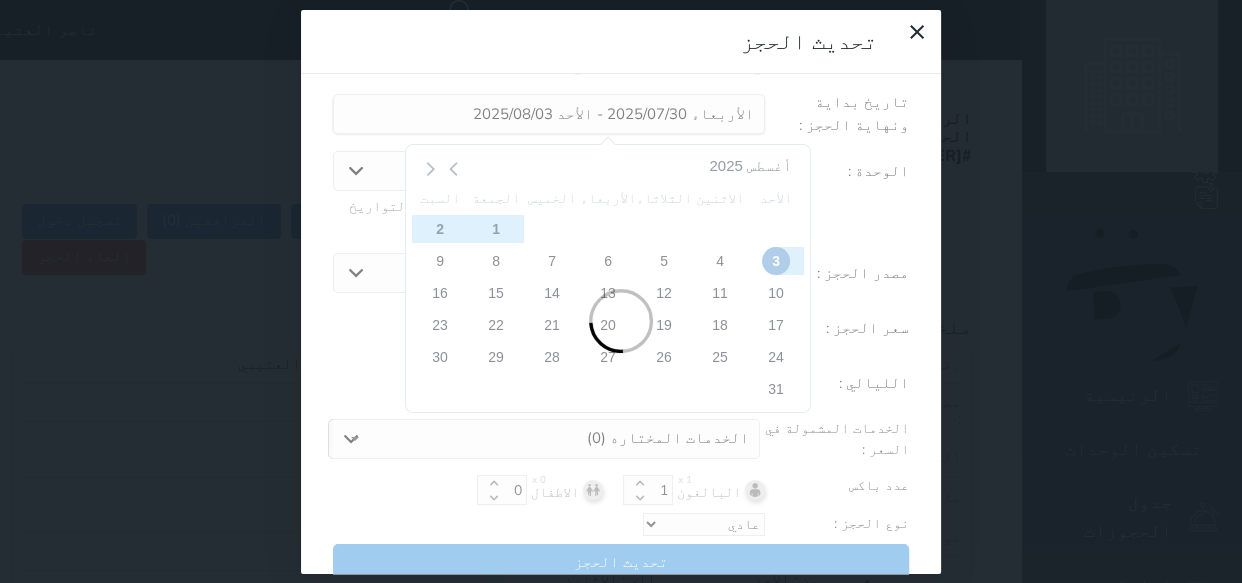type on "4" 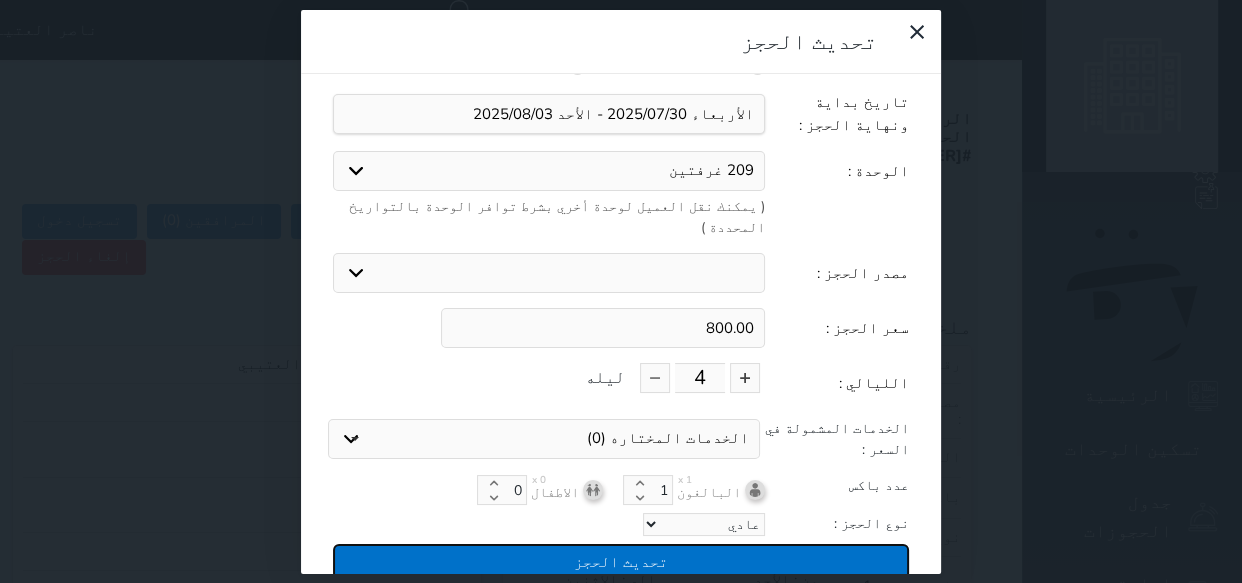 click on "تحديث الحجز" at bounding box center [621, 561] 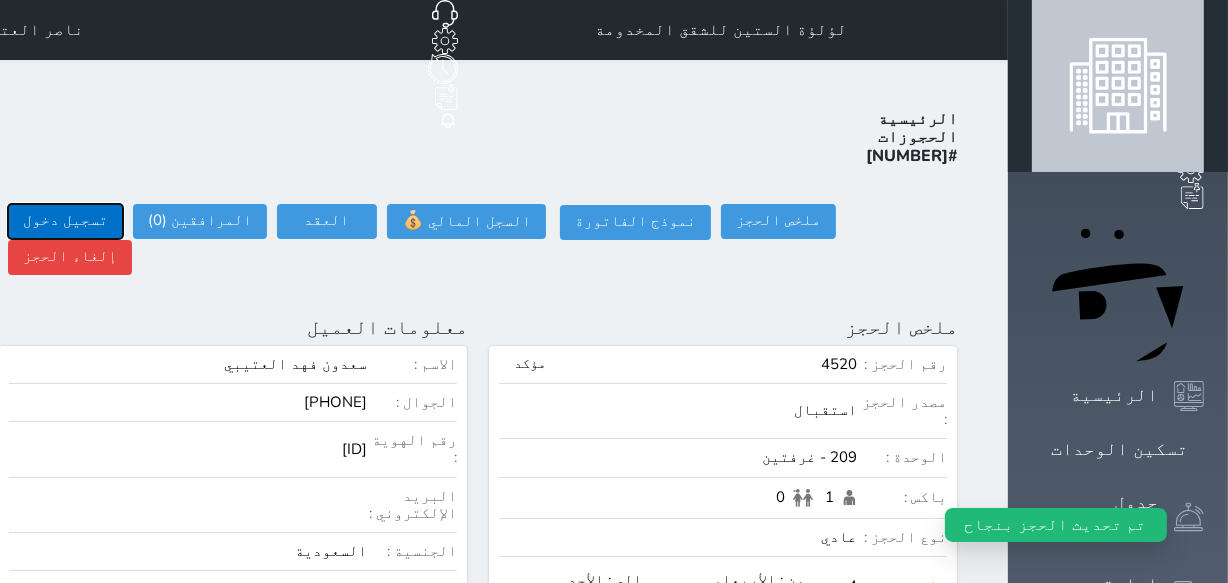 click on "تسجيل دخول" at bounding box center (65, 221) 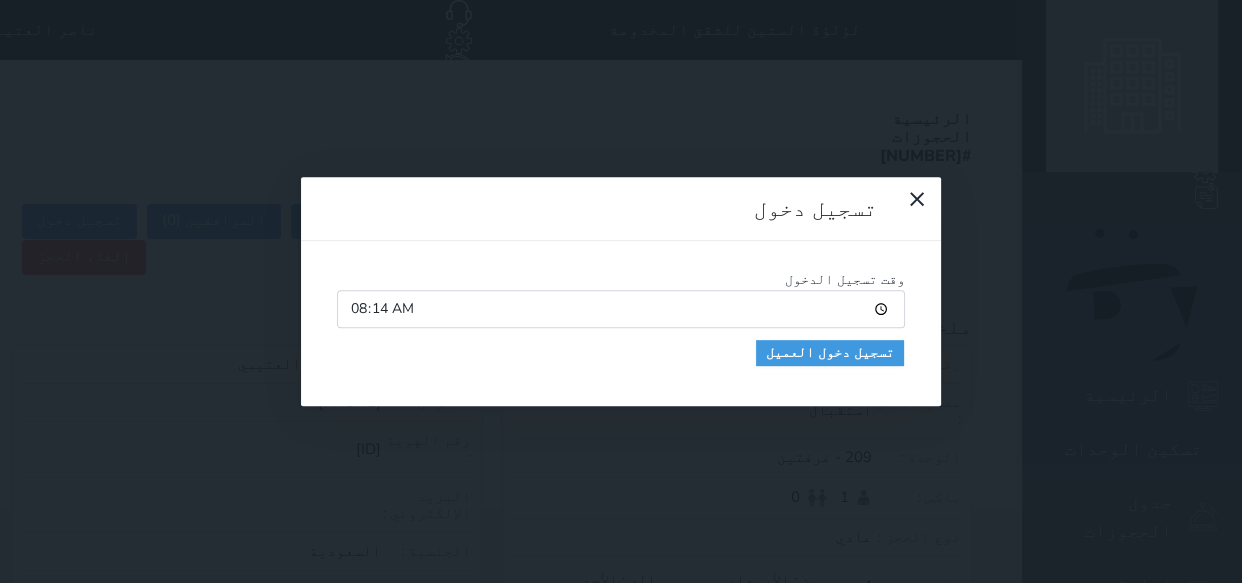 drag, startPoint x: 320, startPoint y: 136, endPoint x: 346, endPoint y: 136, distance: 26 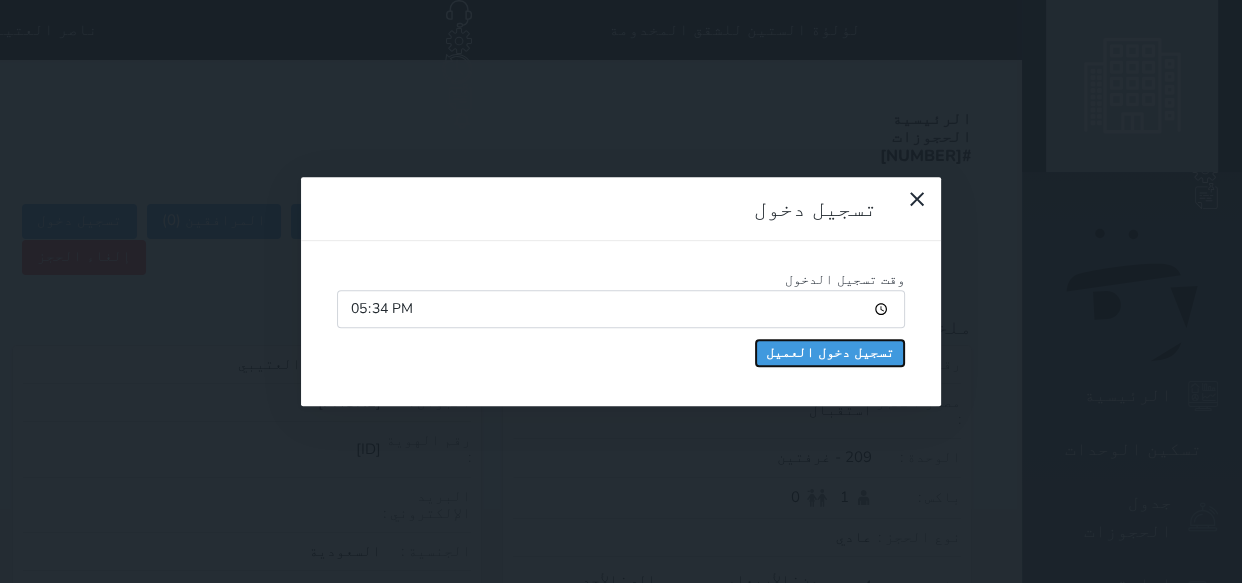 click on "تسجيل دخول العميل" at bounding box center [830, 353] 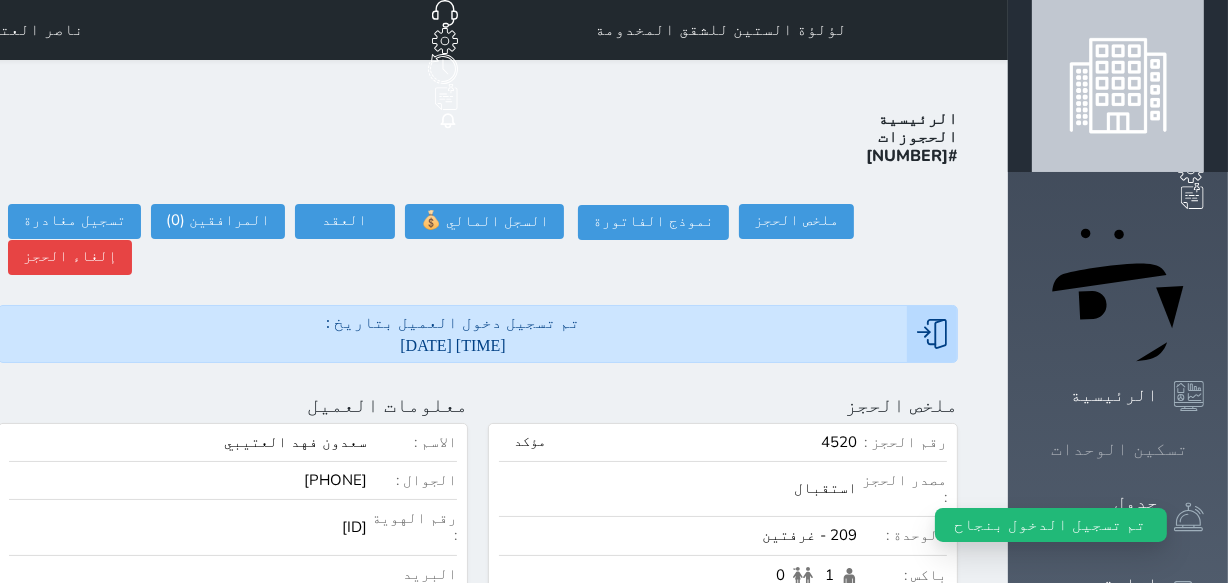 click 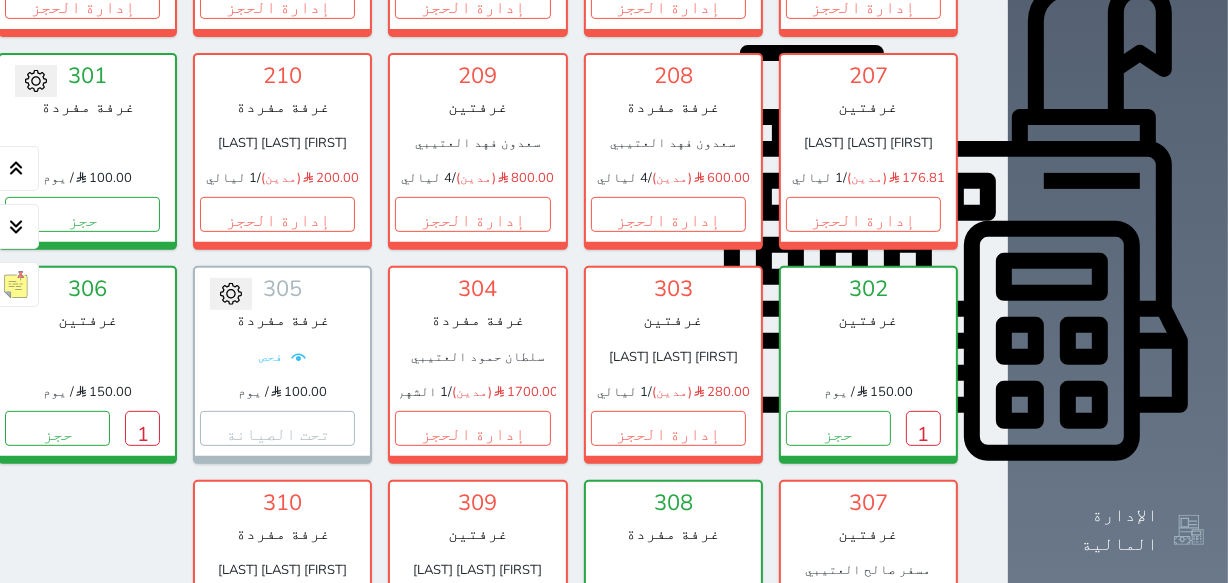 scroll, scrollTop: 714, scrollLeft: 0, axis: vertical 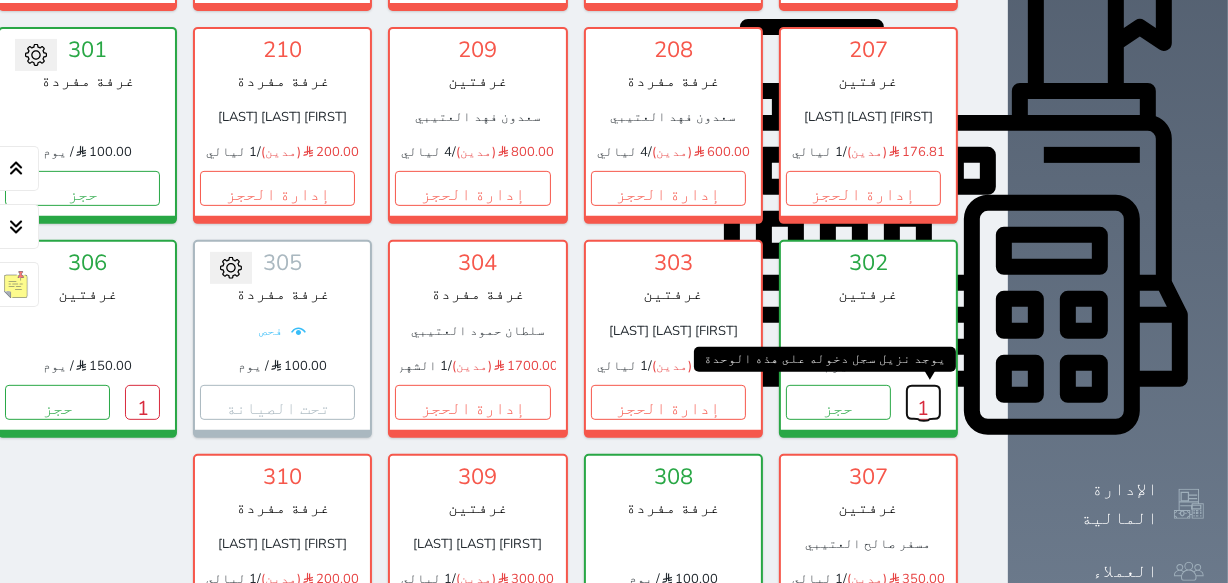click on "1" at bounding box center (923, 402) 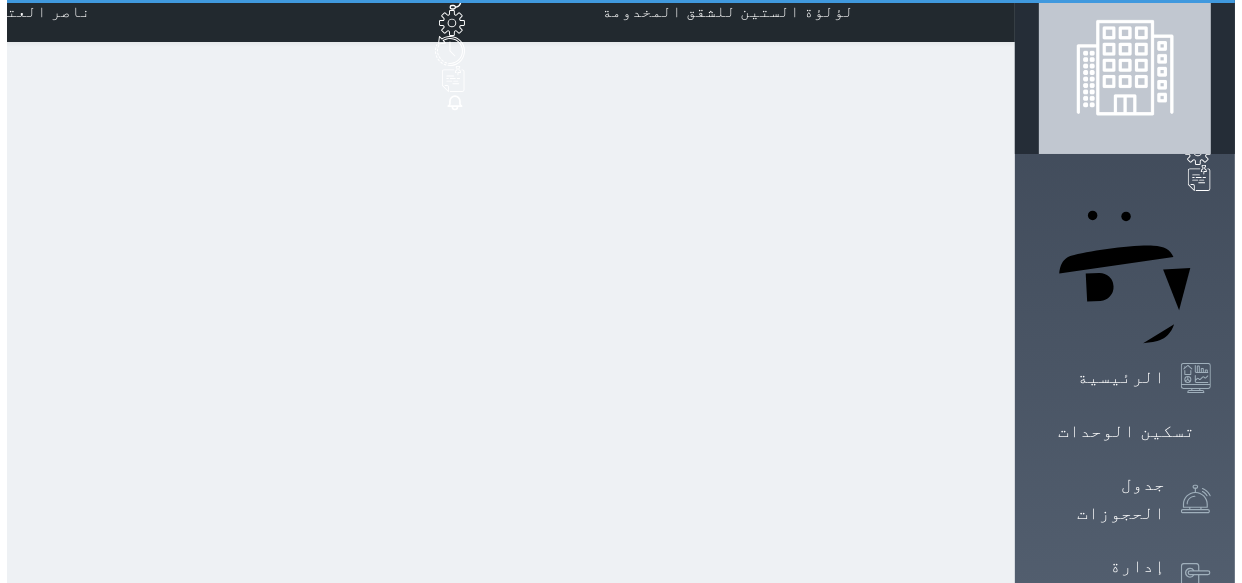scroll, scrollTop: 0, scrollLeft: 0, axis: both 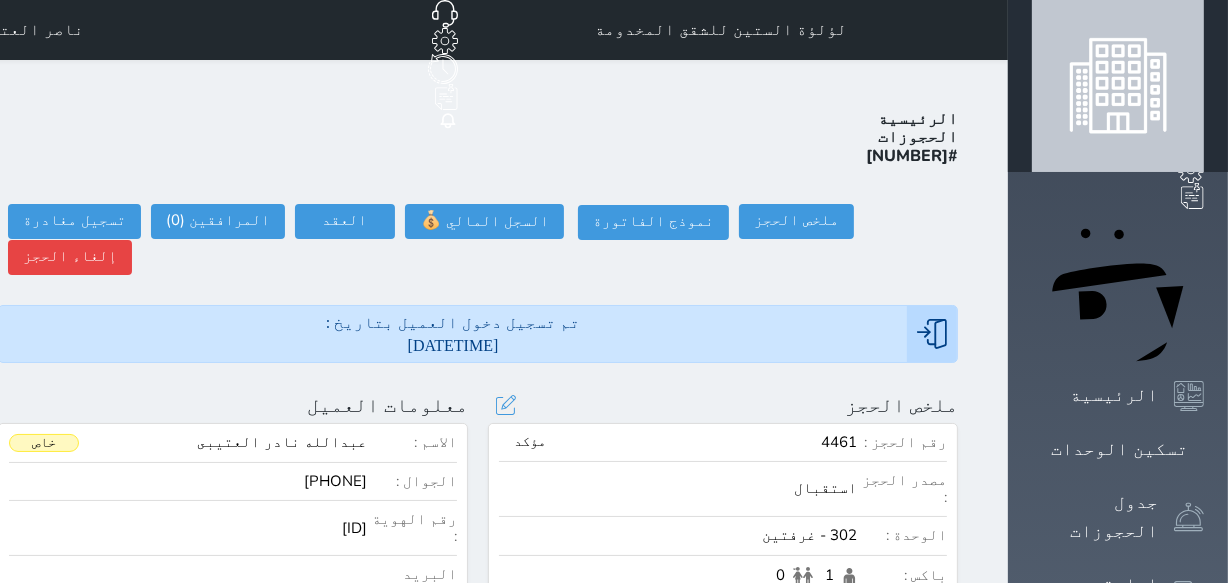 click on "تحديث الحجز                       نوع الإيجار :     يومي     تاريخ بداية ونهاية الحجز :     الوحدة :   302 غرفتين     ( يمكنك نقل العميل لوحدة أخري بشرط توافر الوحدة بالتواريخ المحددة )   مصدر الحجز :       سعر الحجز :           الليالي :     1     ليله    الخدمات المشمولة في السعر :   الخدمات المختاره (0)  تحديد الكل  ×  فطار   عدد باكس           البالغون     1                             الاطفال     0               نوع الحجز :
عادي
إقامة مجانية
إستخدام داخلي
إستخدام يومي
تحديث الحجز" at bounding box center [505, 405] 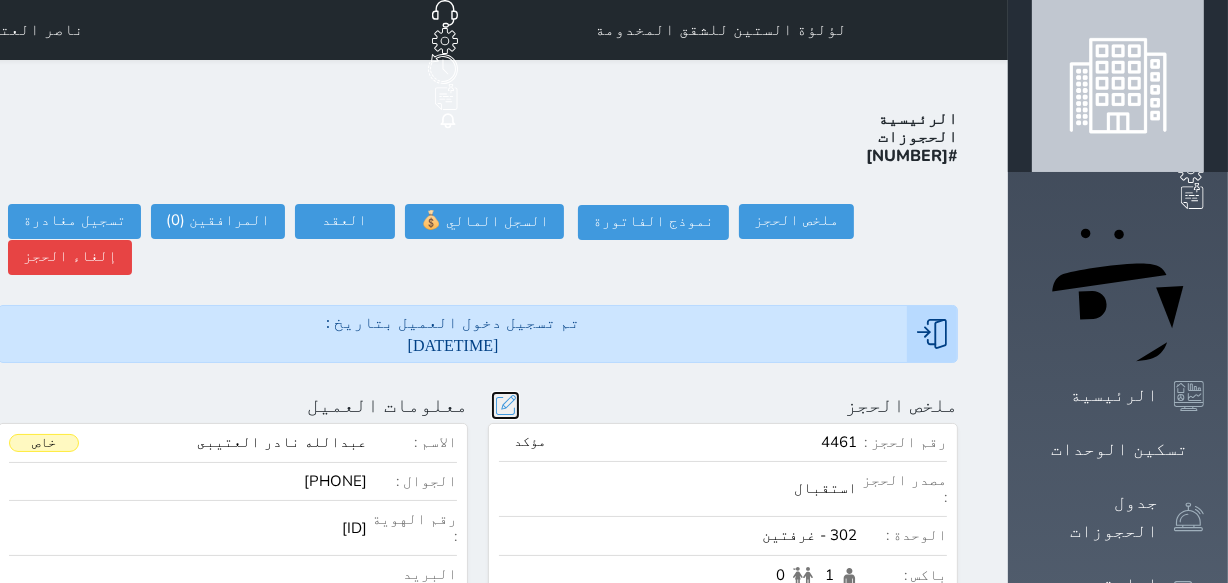 click at bounding box center [505, 405] 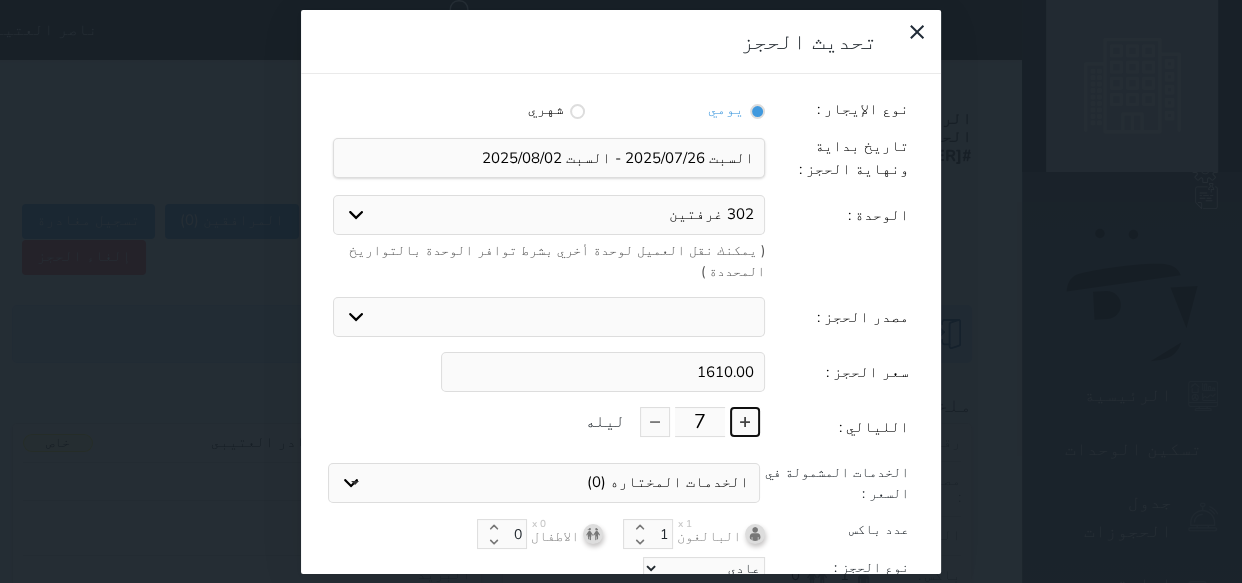 click at bounding box center [745, 422] 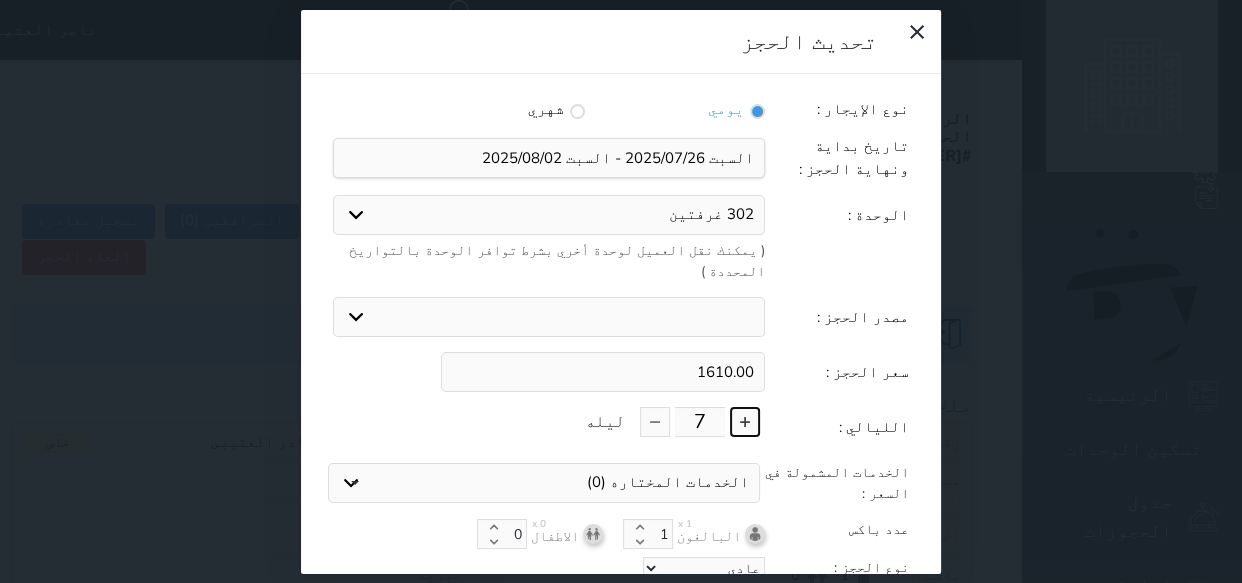 type on "8" 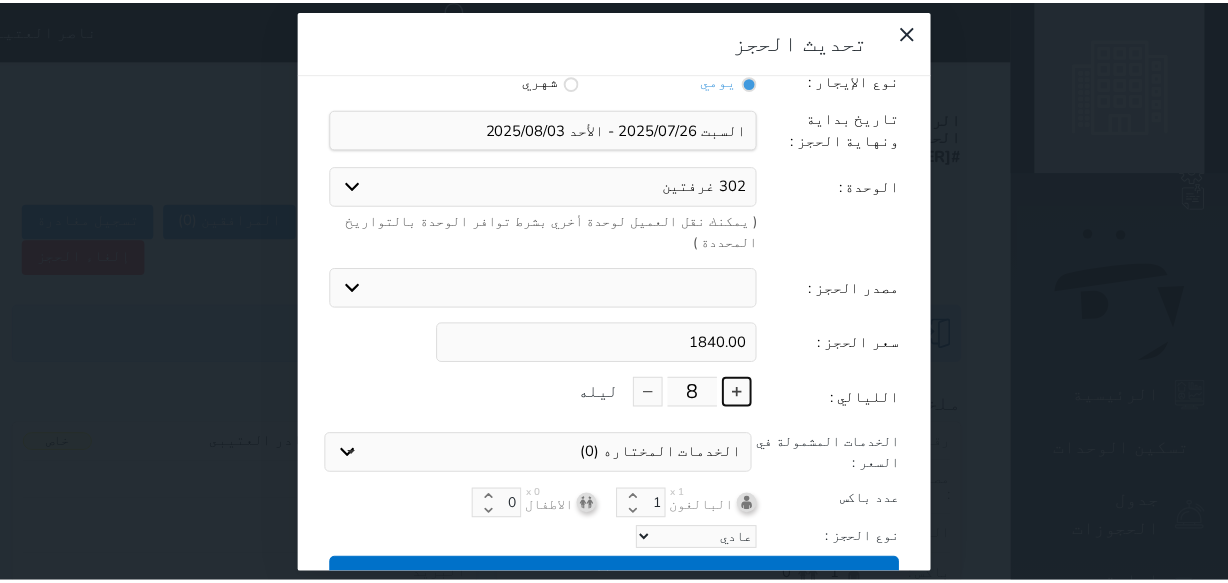 scroll, scrollTop: 44, scrollLeft: 0, axis: vertical 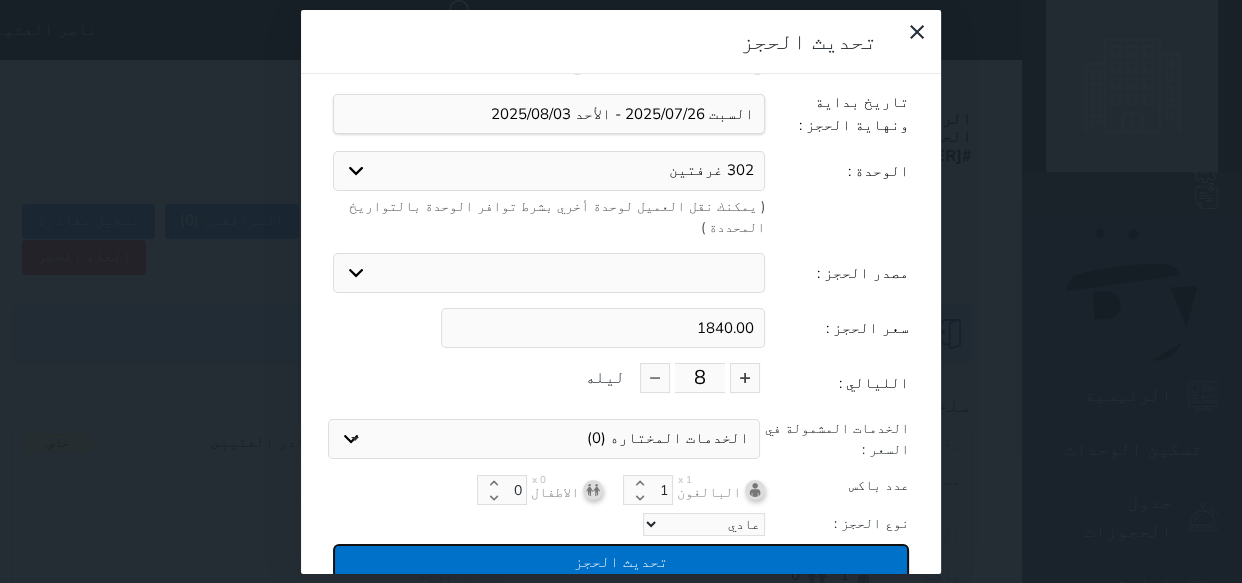 click on "تحديث الحجز" at bounding box center [621, 561] 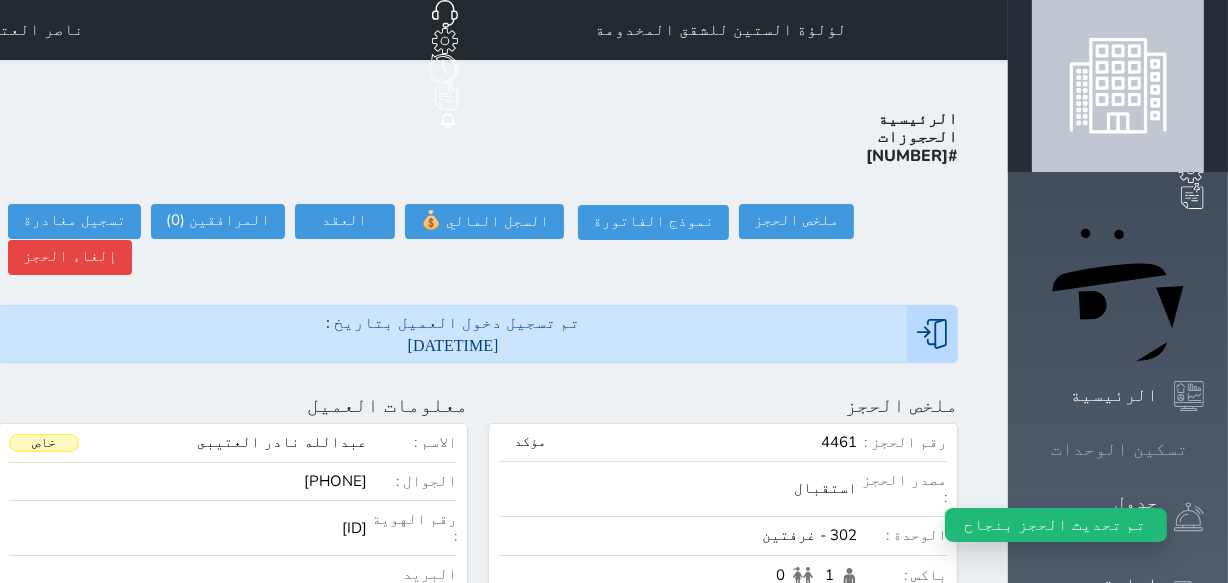 click 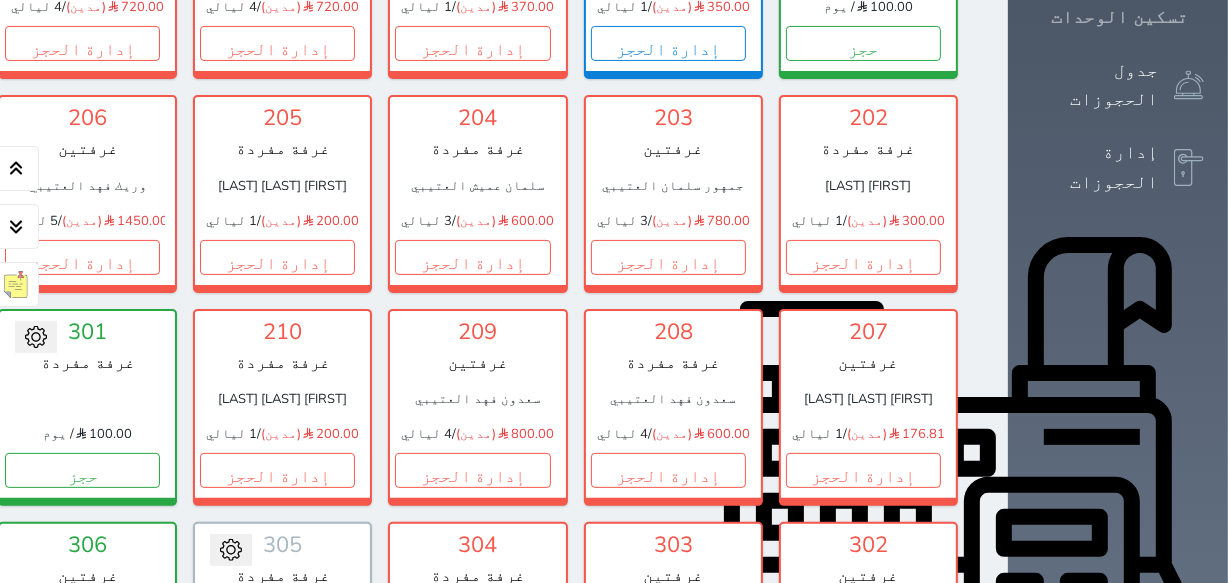 scroll, scrollTop: 532, scrollLeft: 0, axis: vertical 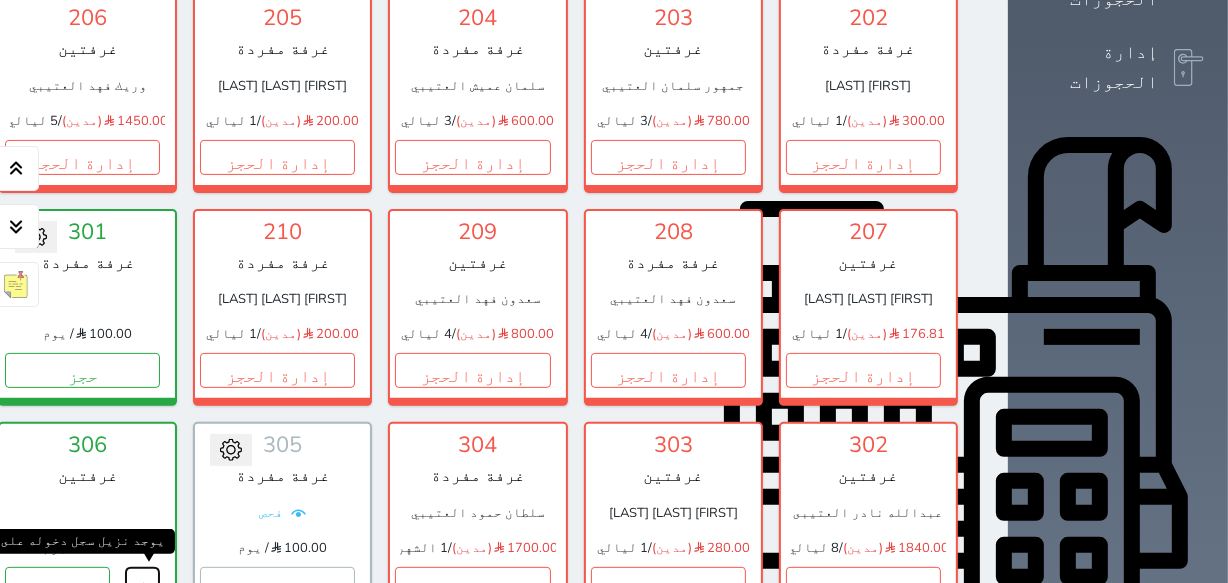 click on "1" at bounding box center [142, 584] 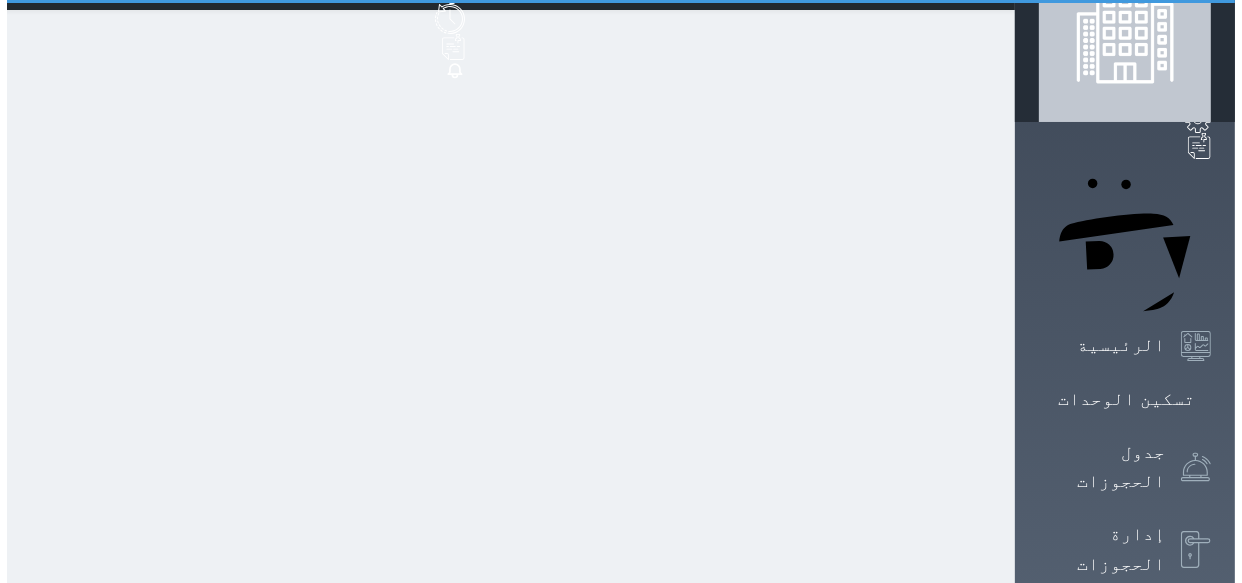 scroll, scrollTop: 0, scrollLeft: 0, axis: both 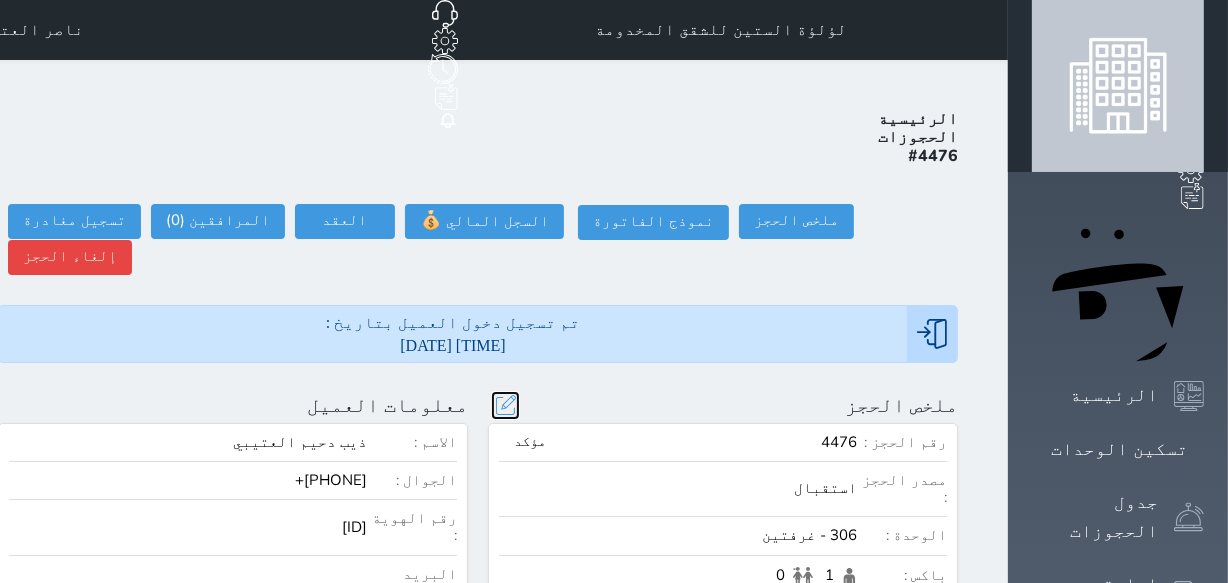 click at bounding box center (505, 405) 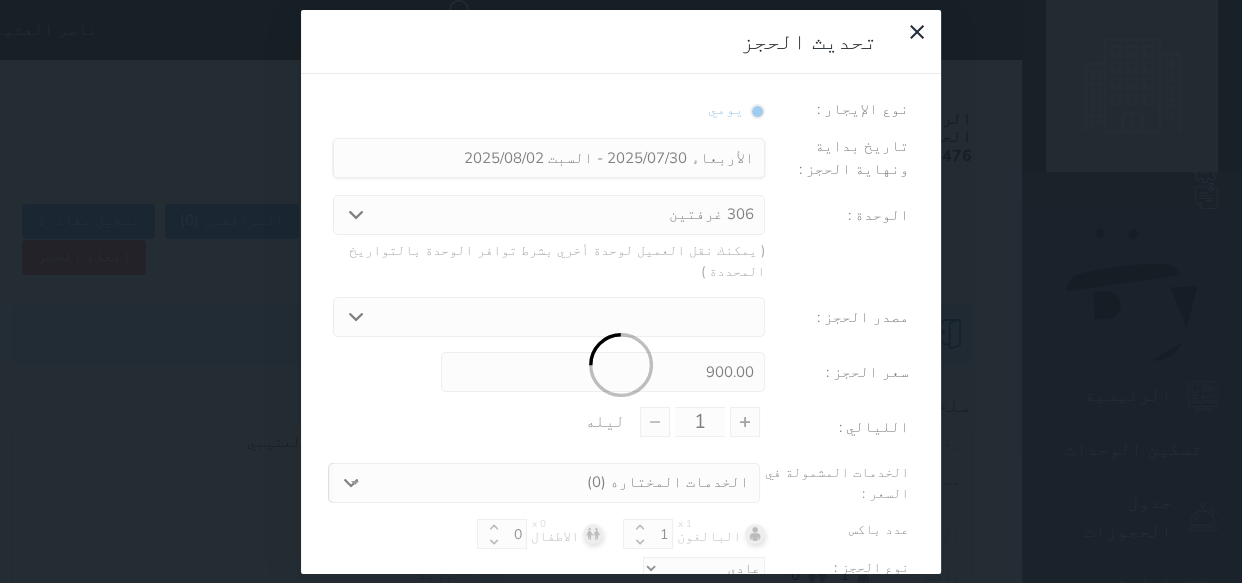 select 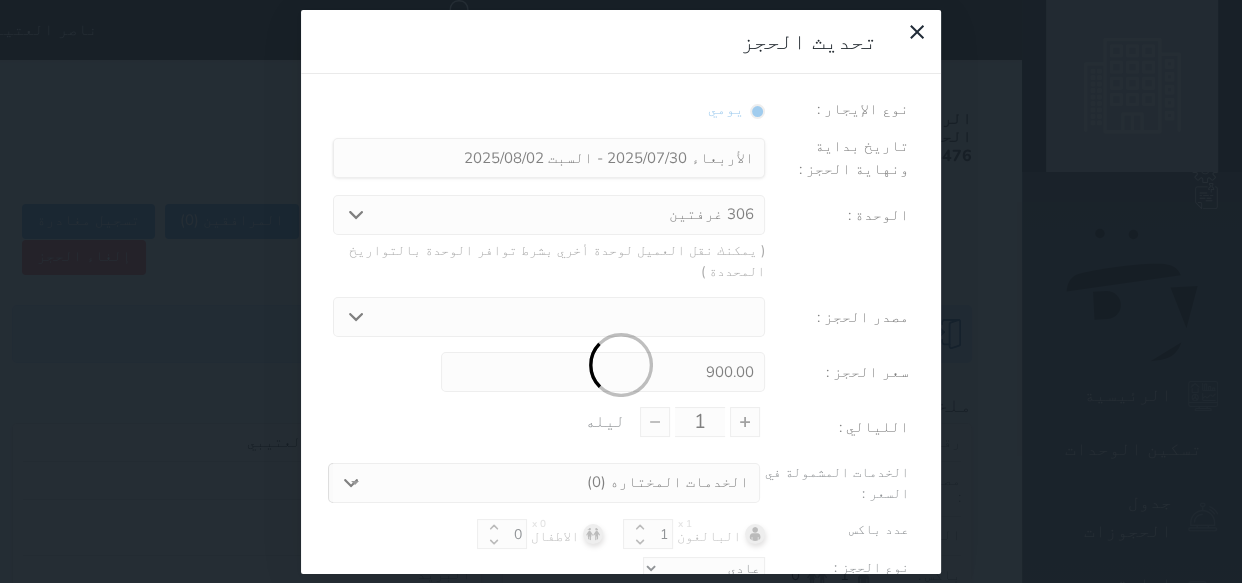 type on "3" 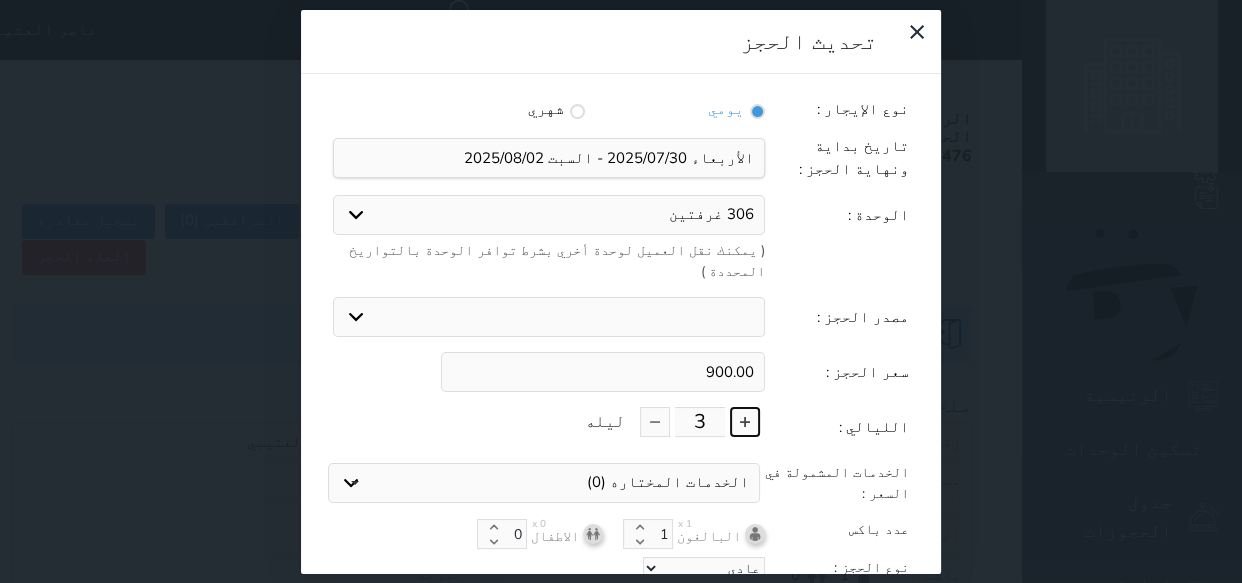 click at bounding box center (745, 422) 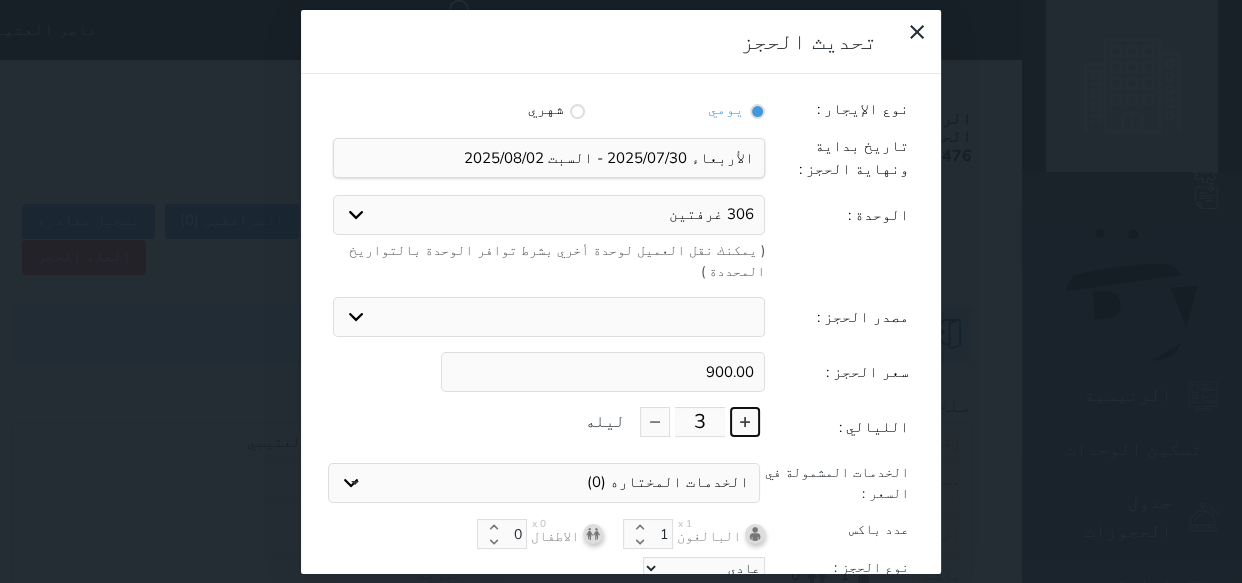 select 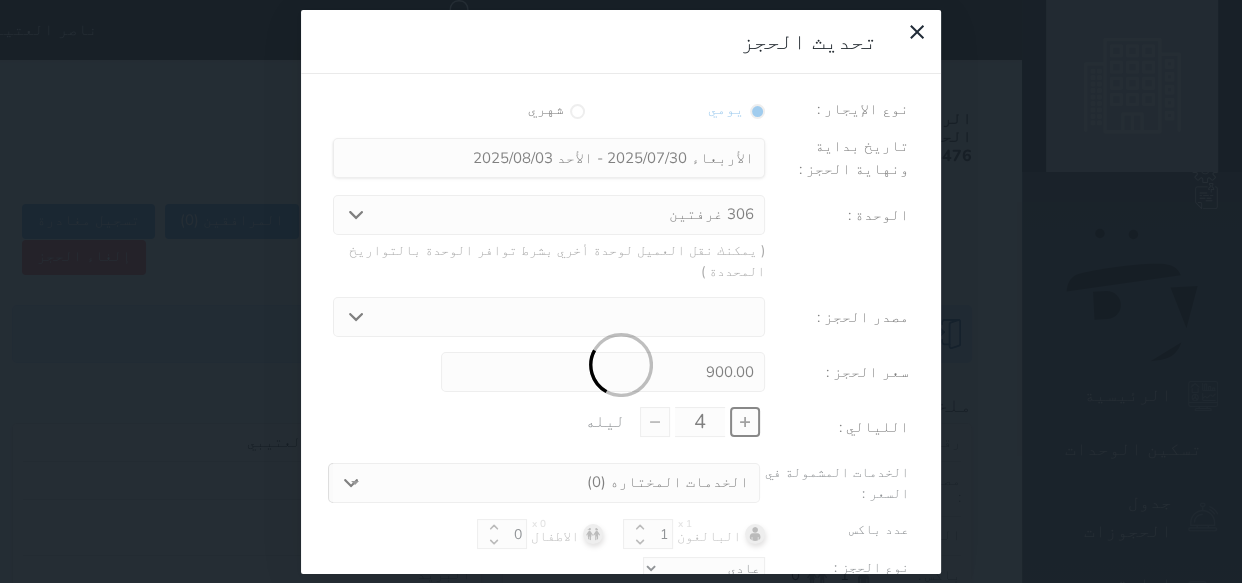 select 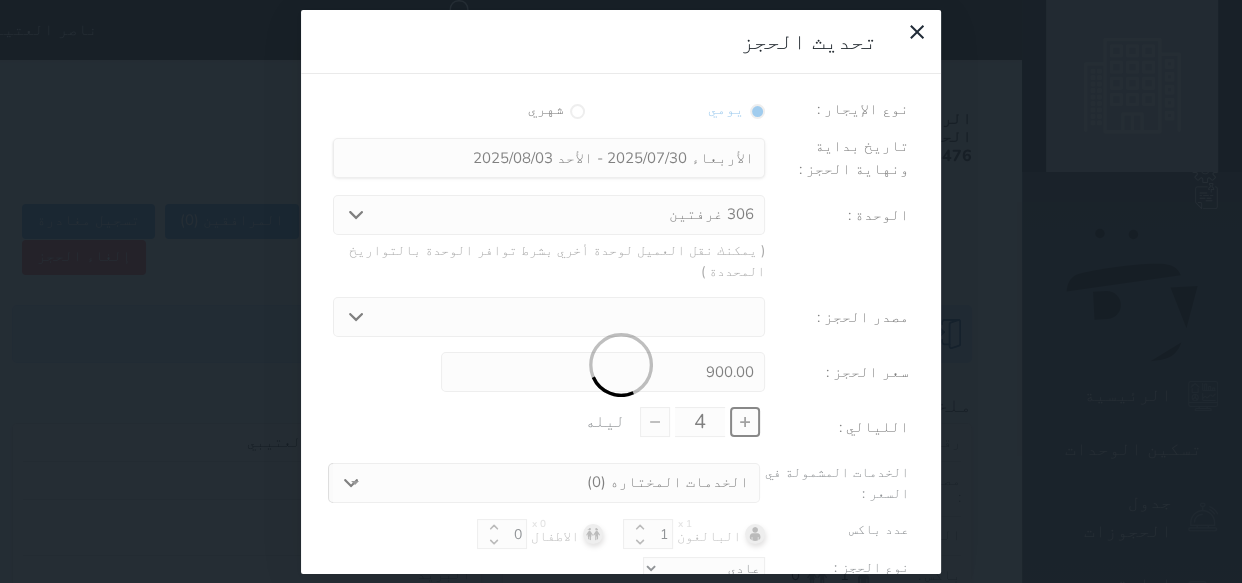 type on "1200.00" 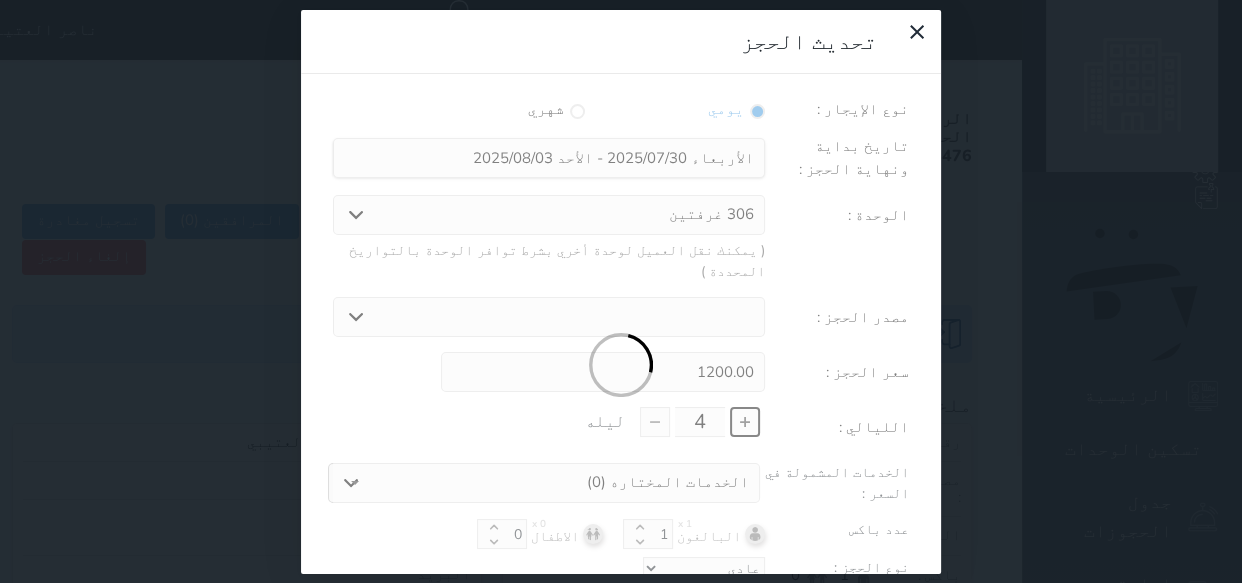 select 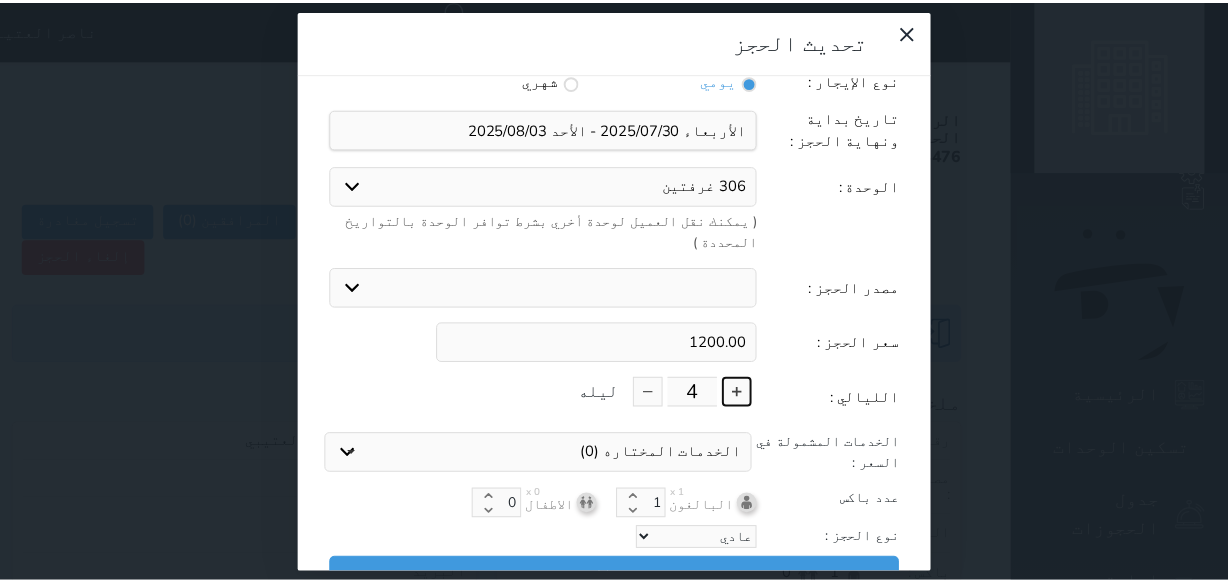 scroll, scrollTop: 44, scrollLeft: 0, axis: vertical 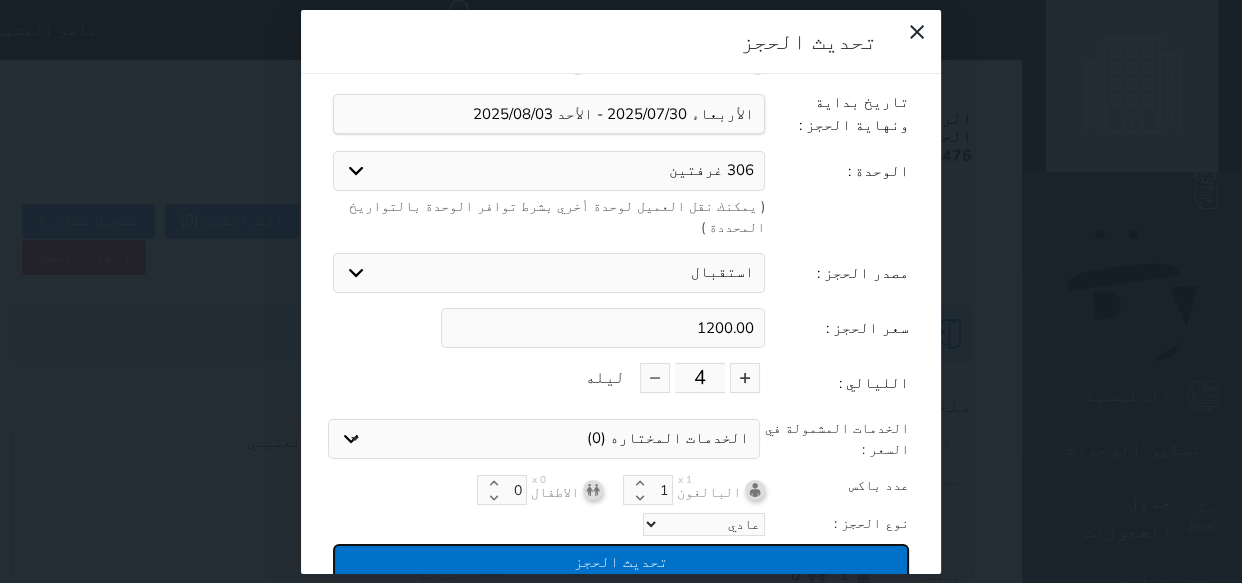 click on "تحديث الحجز" at bounding box center (621, 561) 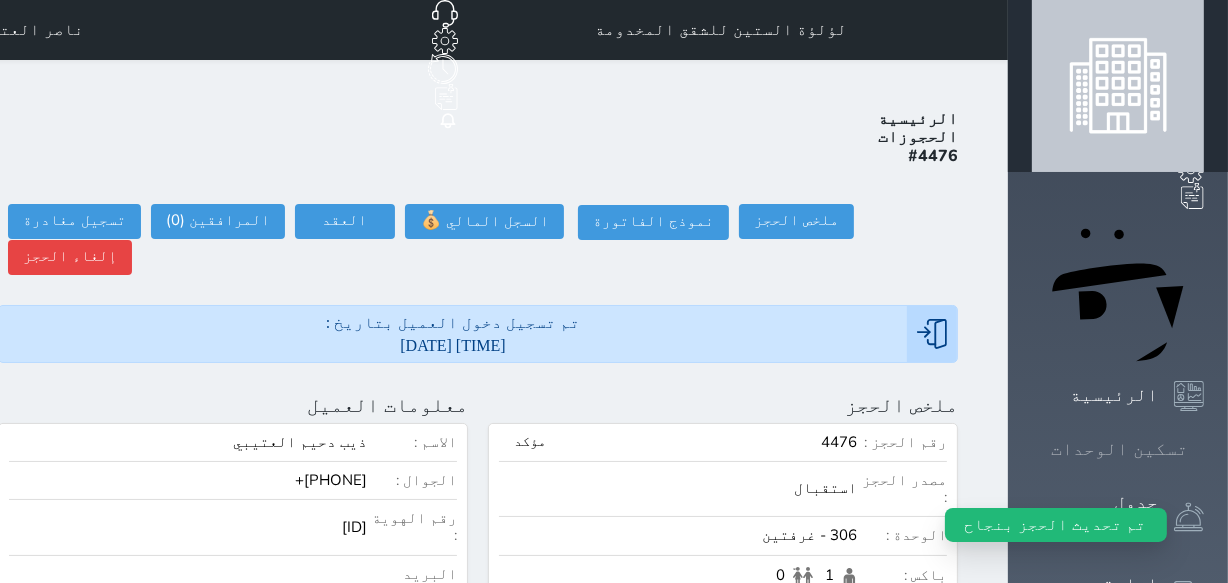 click 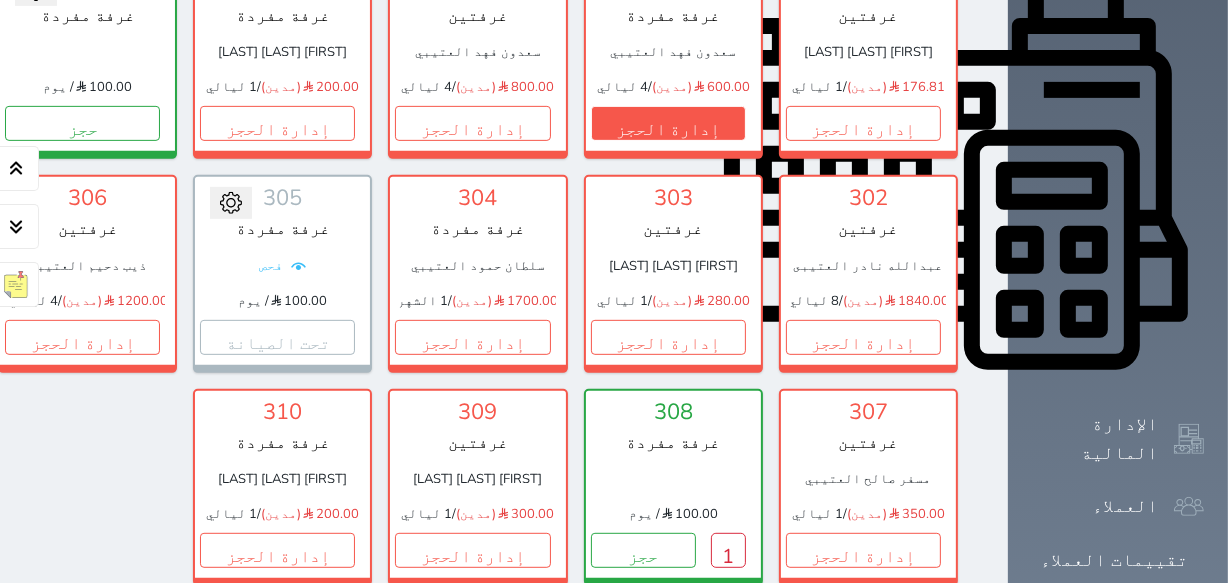 scroll, scrollTop: 805, scrollLeft: 0, axis: vertical 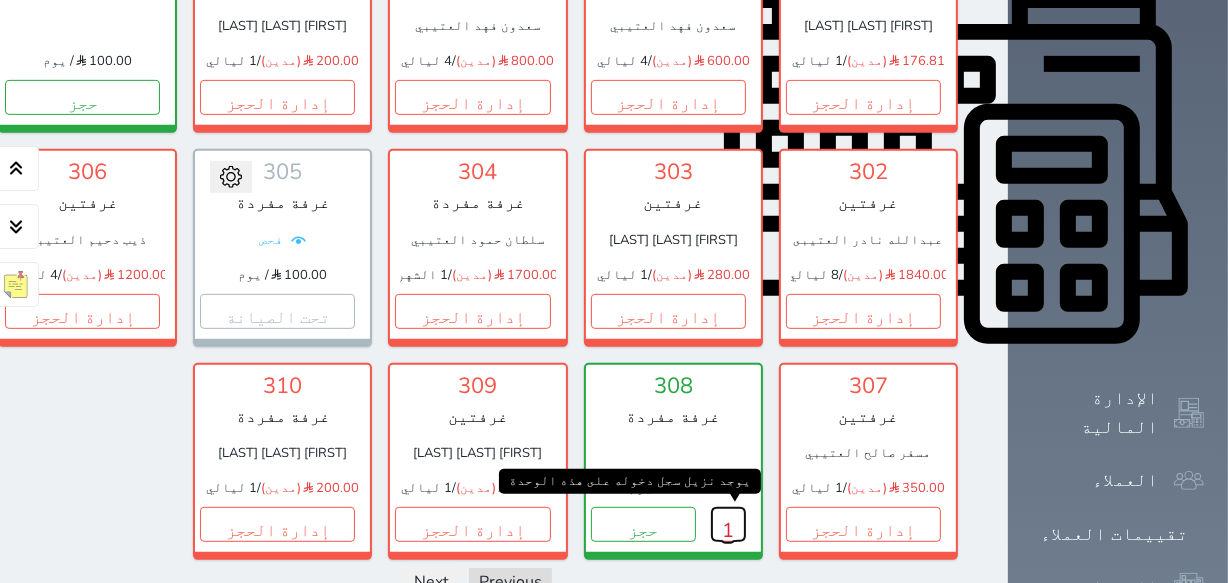 click on "1" at bounding box center (728, 524) 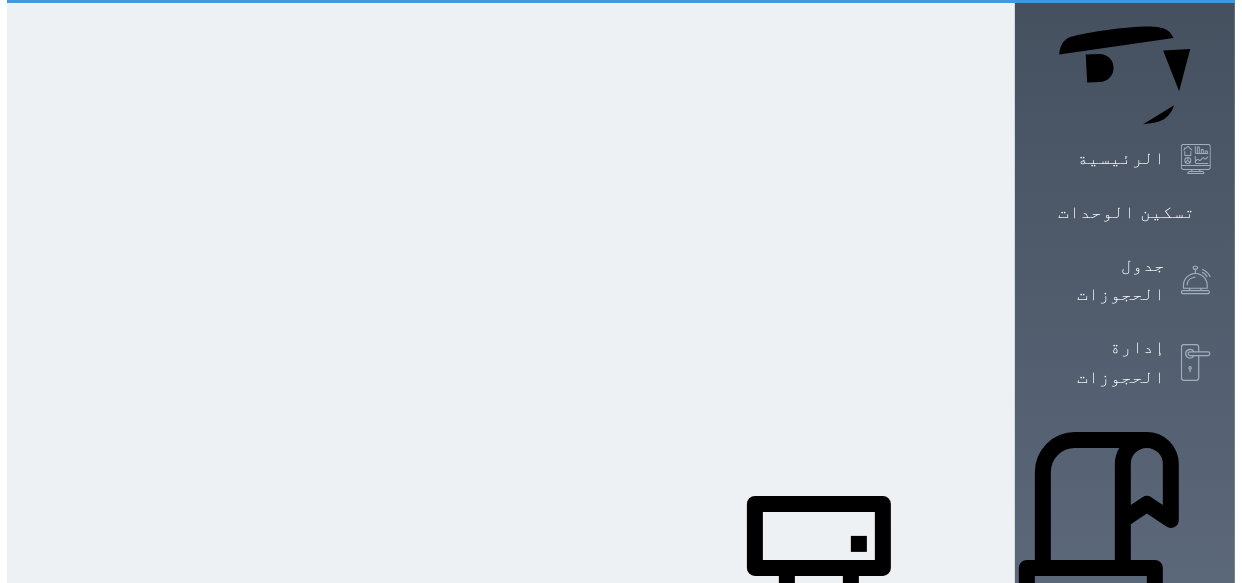 scroll, scrollTop: 0, scrollLeft: 0, axis: both 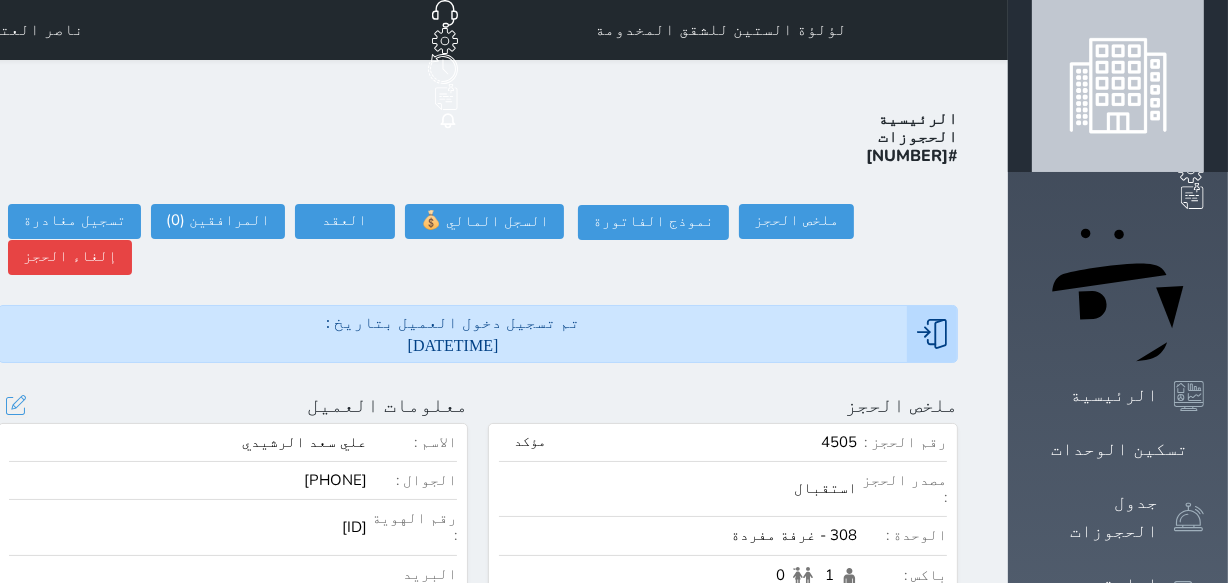 select 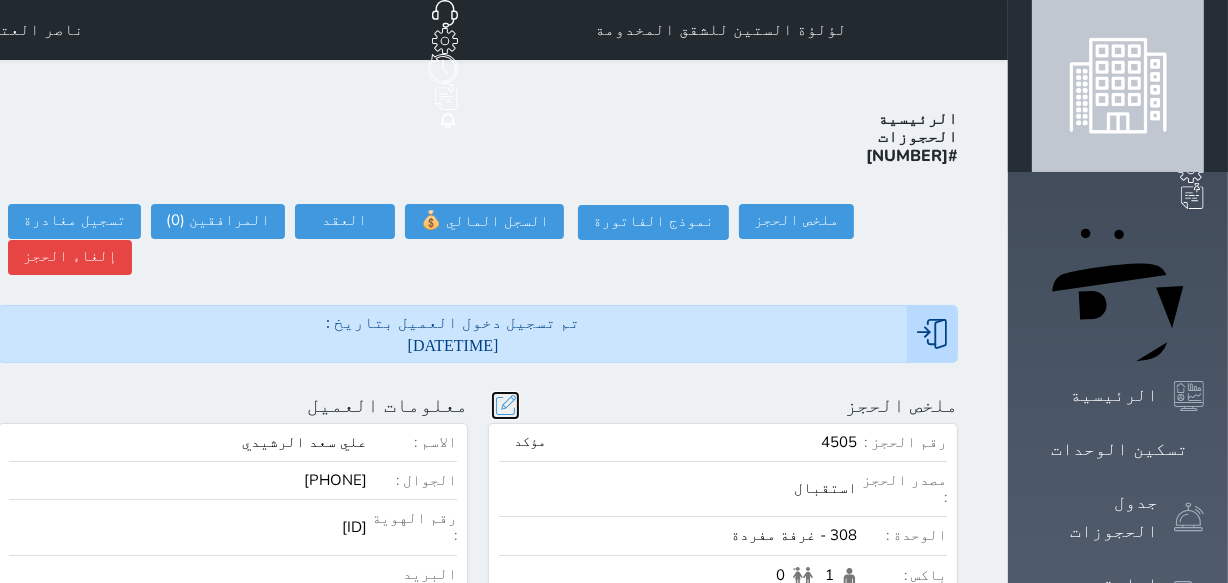 click at bounding box center (505, 405) 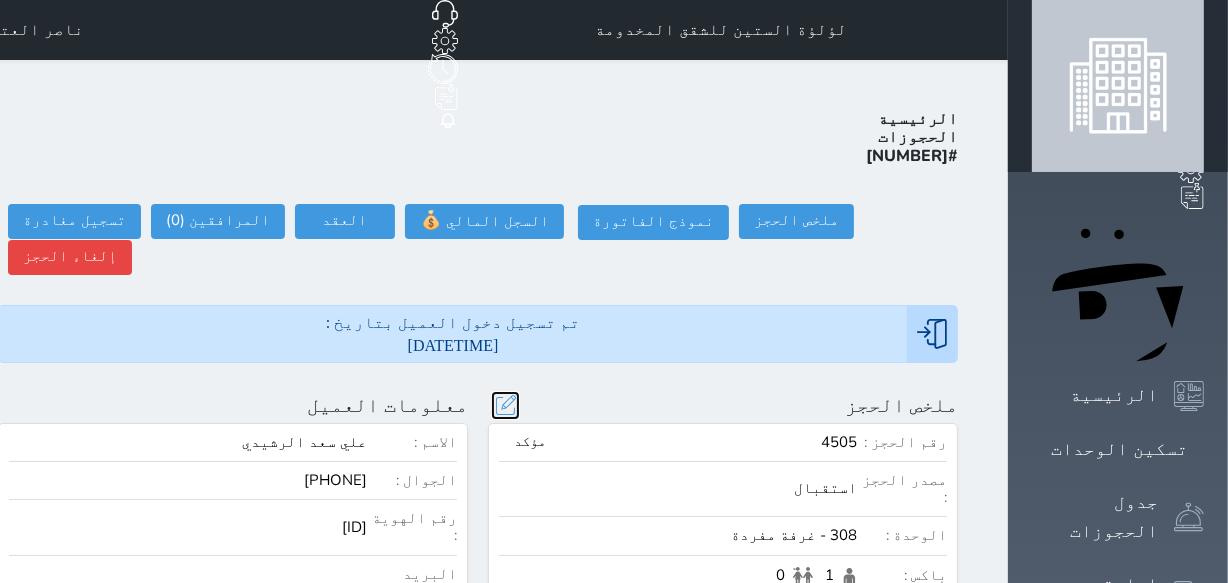 select on "12873" 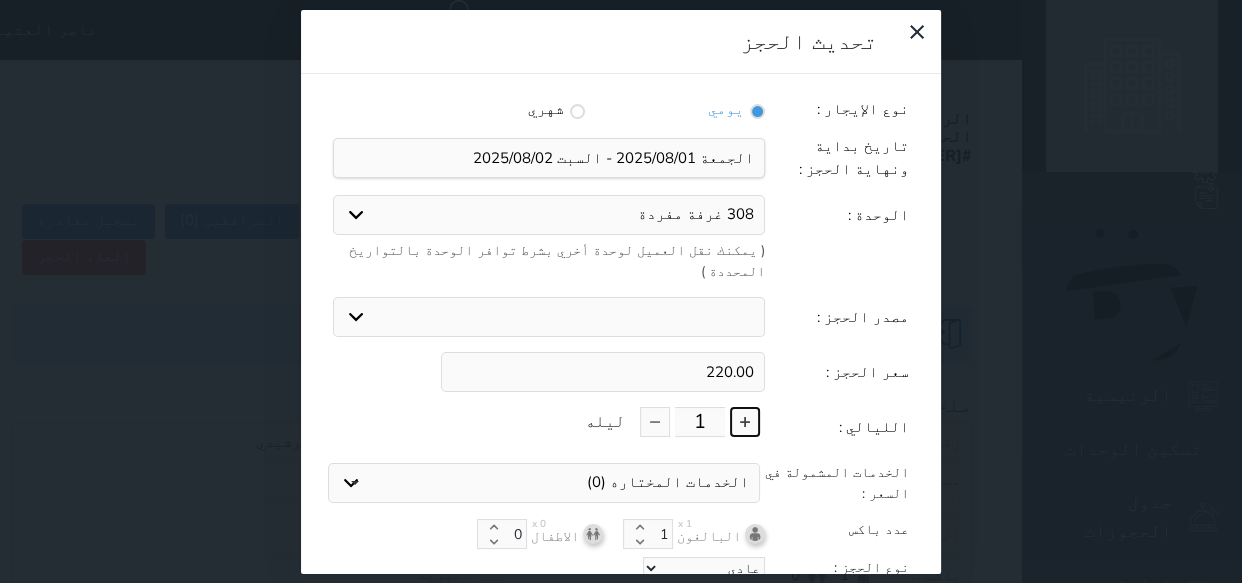 click at bounding box center [745, 422] 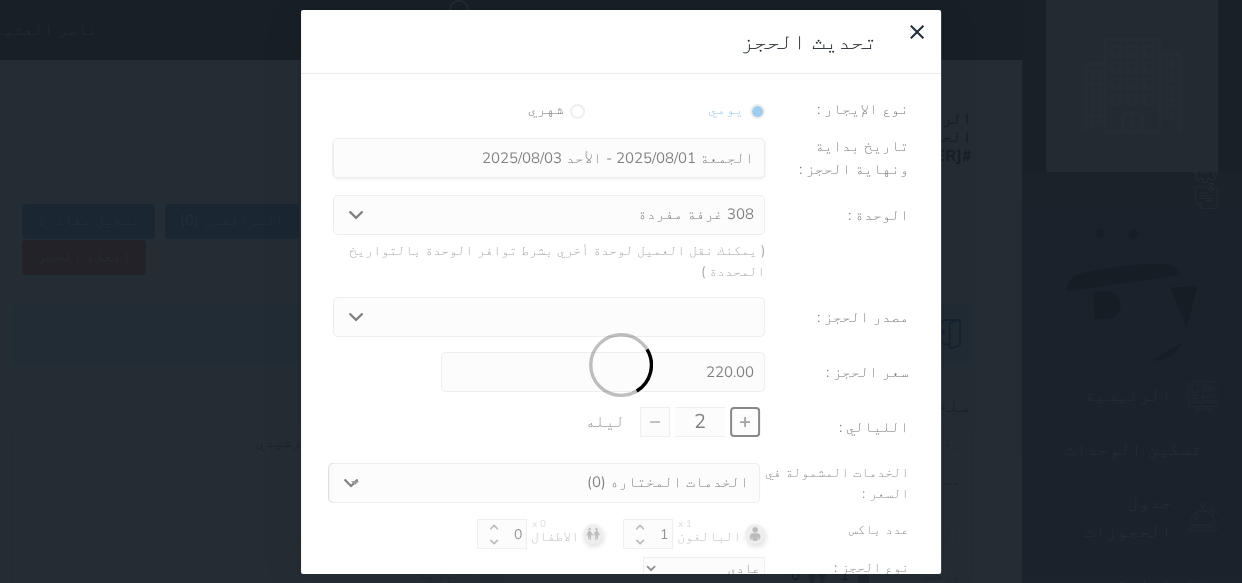 type on "440.00" 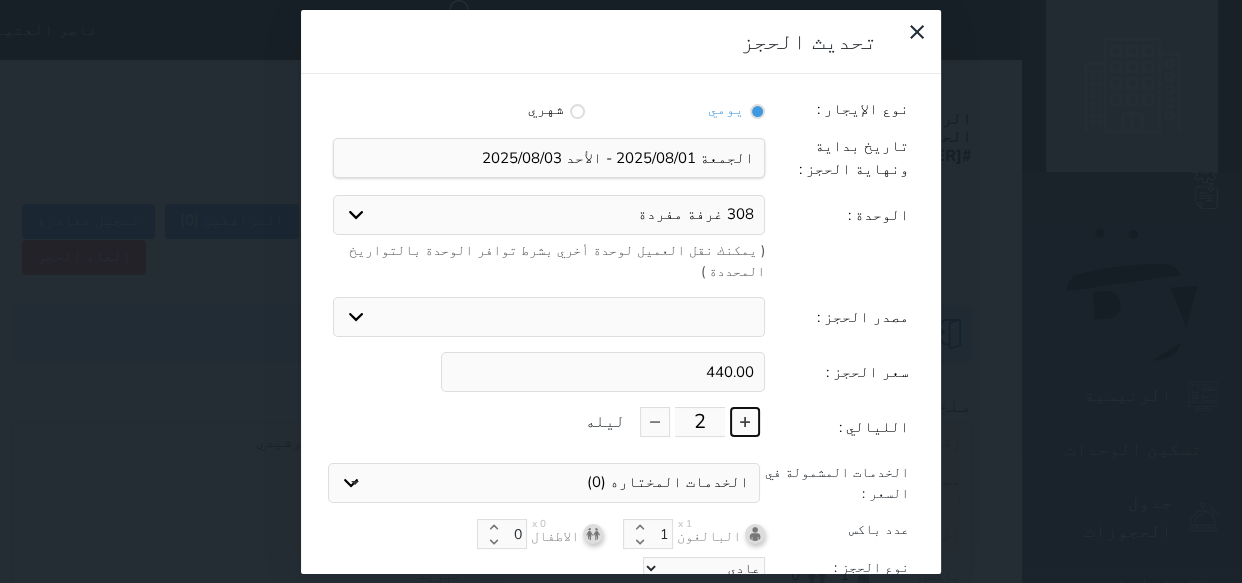 click at bounding box center [745, 422] 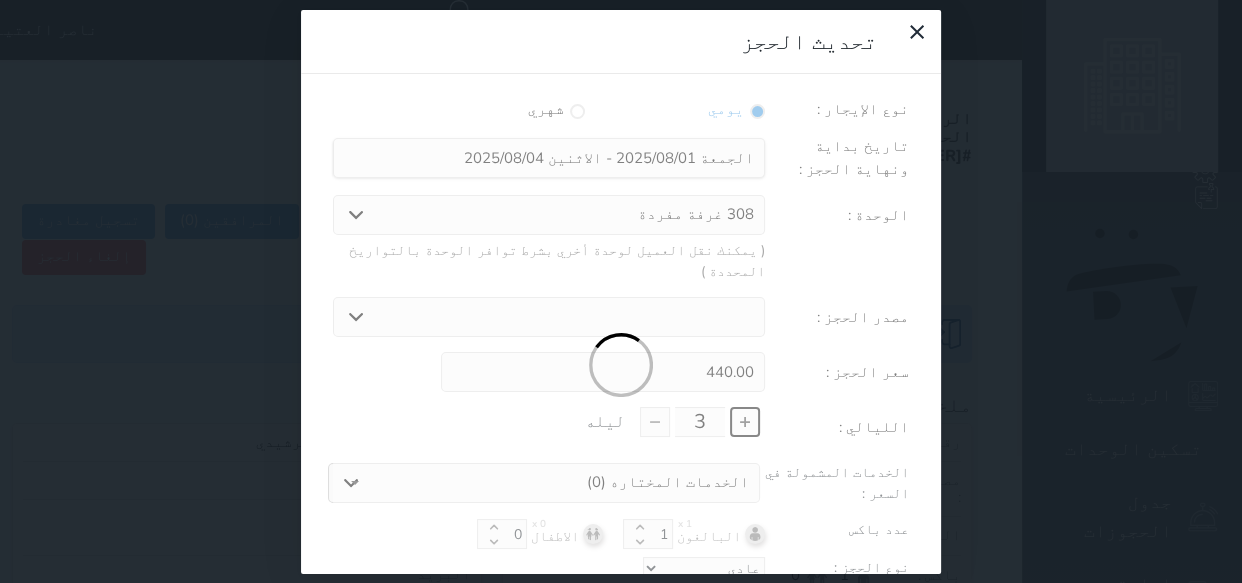 type on "660.00" 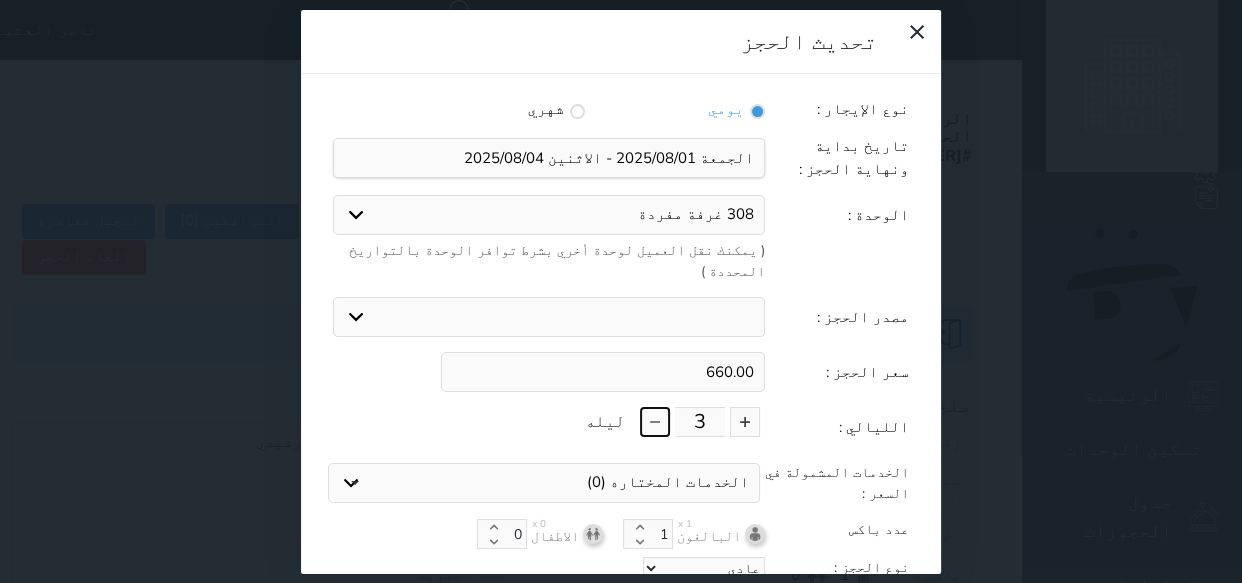 click at bounding box center (655, 422) 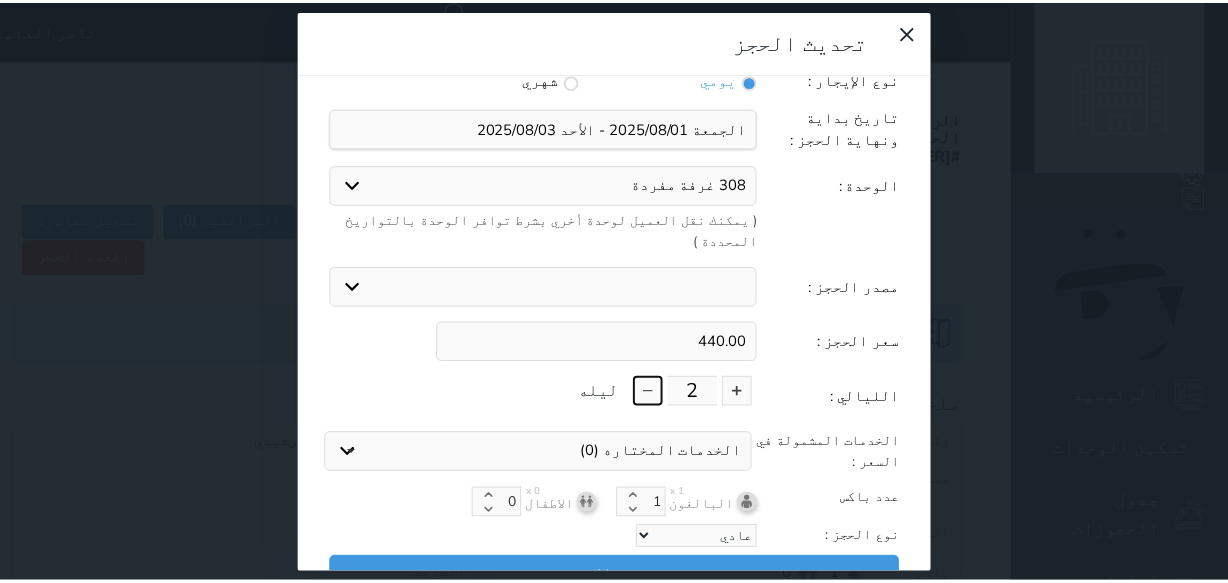 scroll, scrollTop: 44, scrollLeft: 0, axis: vertical 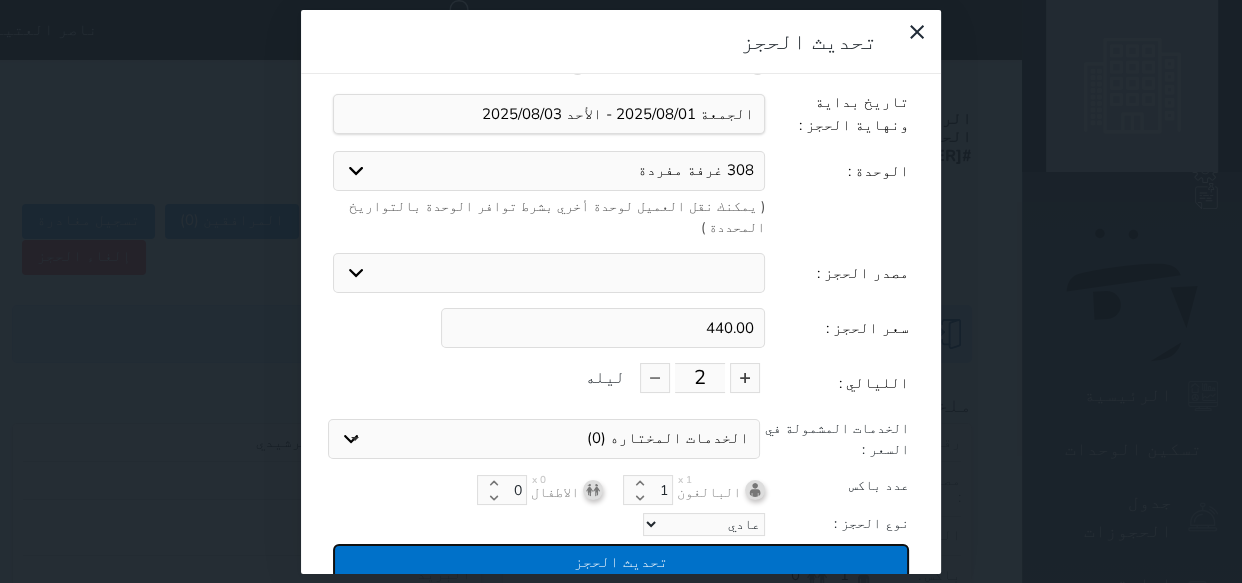 click on "تحديث الحجز" at bounding box center [621, 561] 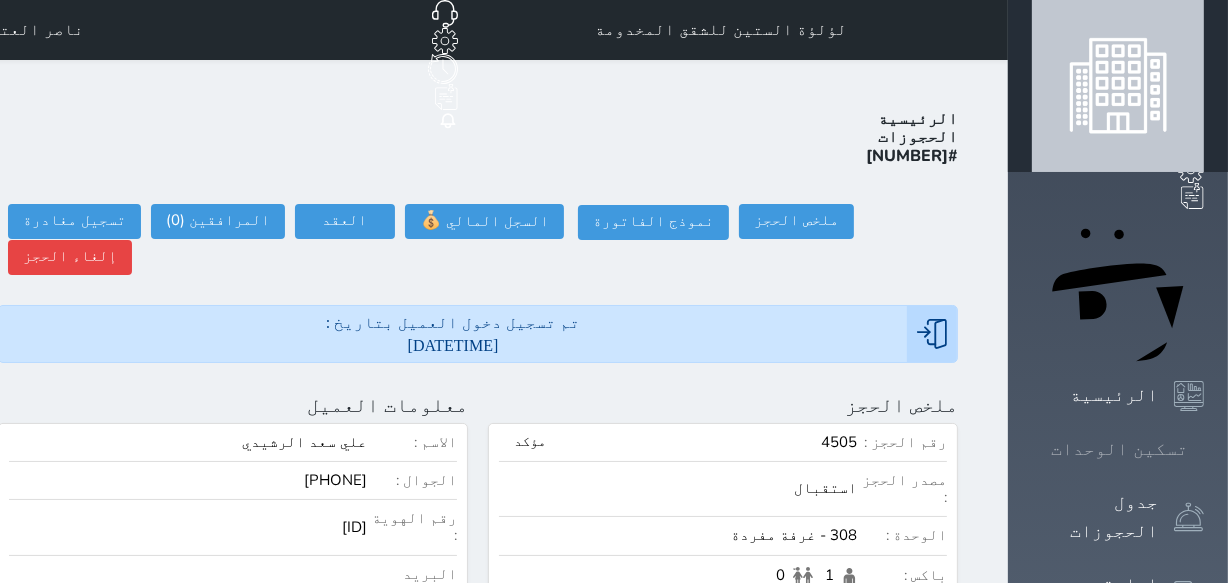click 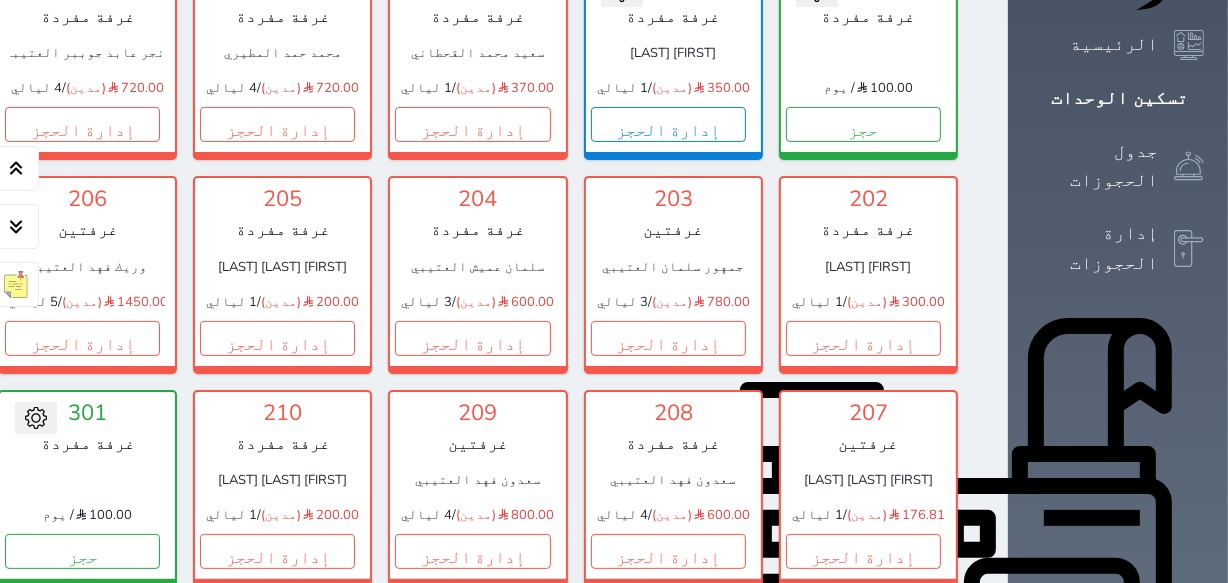 scroll, scrollTop: 350, scrollLeft: 0, axis: vertical 